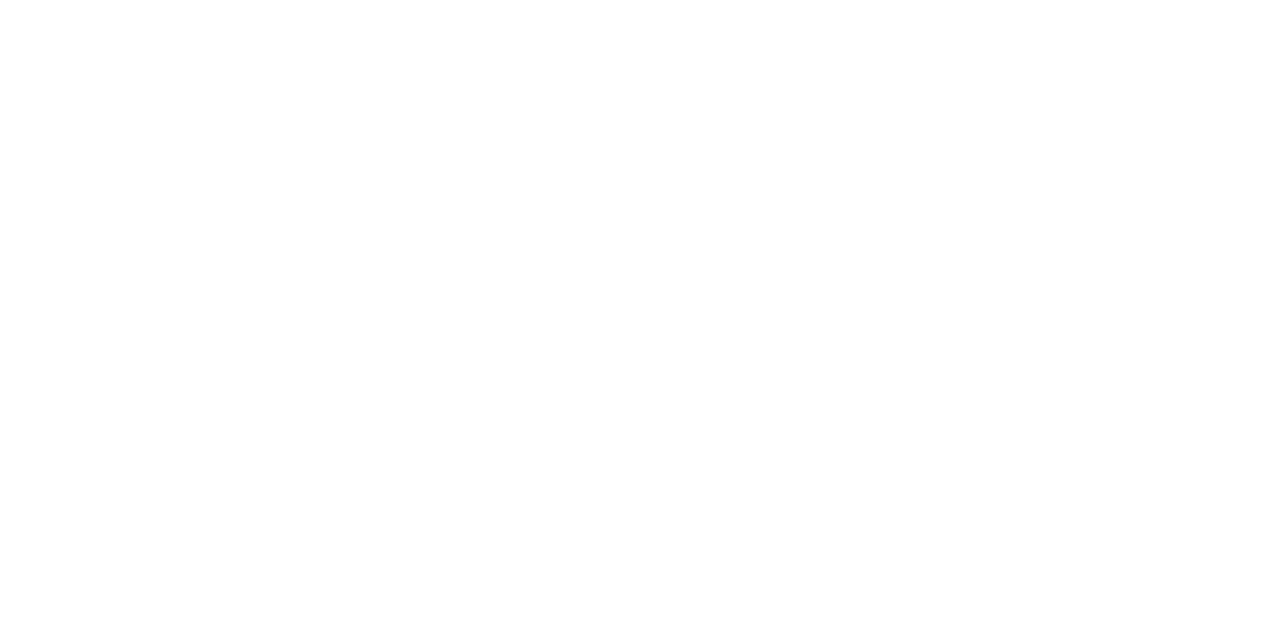 scroll, scrollTop: 0, scrollLeft: 0, axis: both 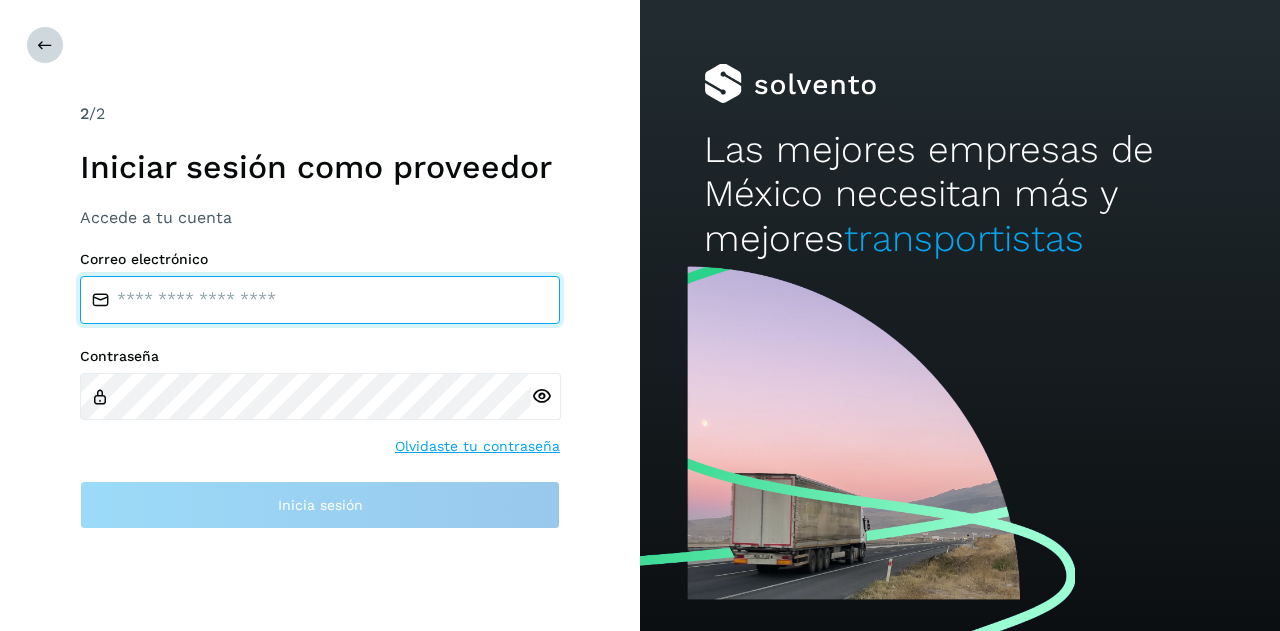 type on "**********" 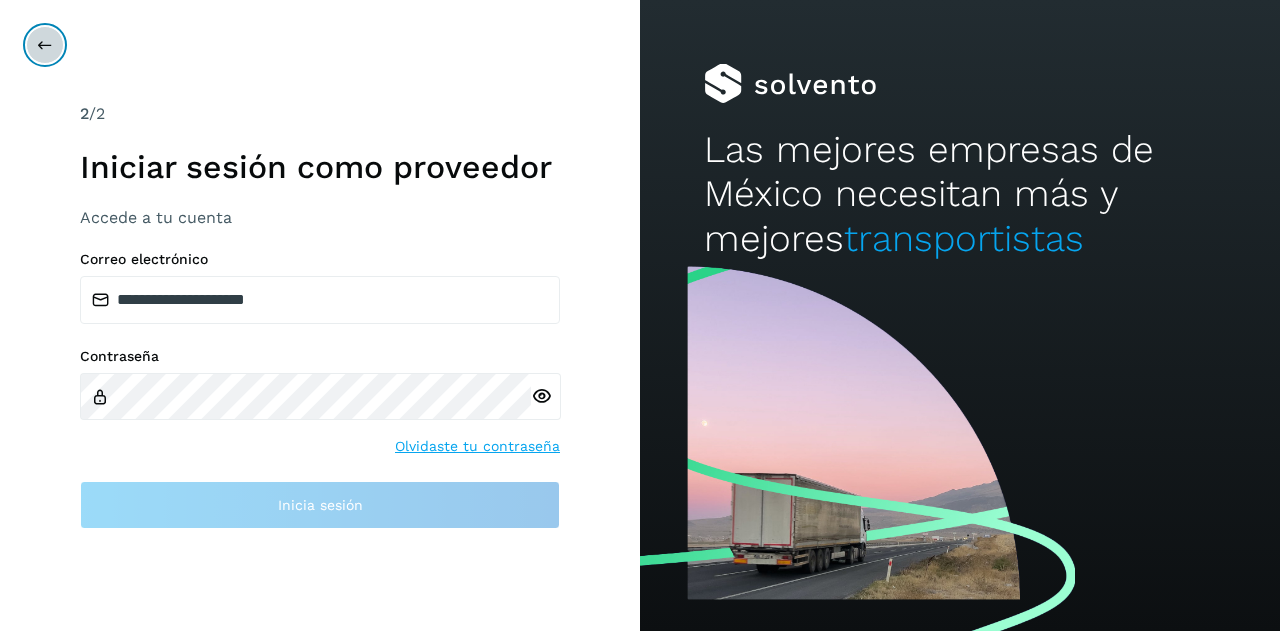 click at bounding box center [45, 45] 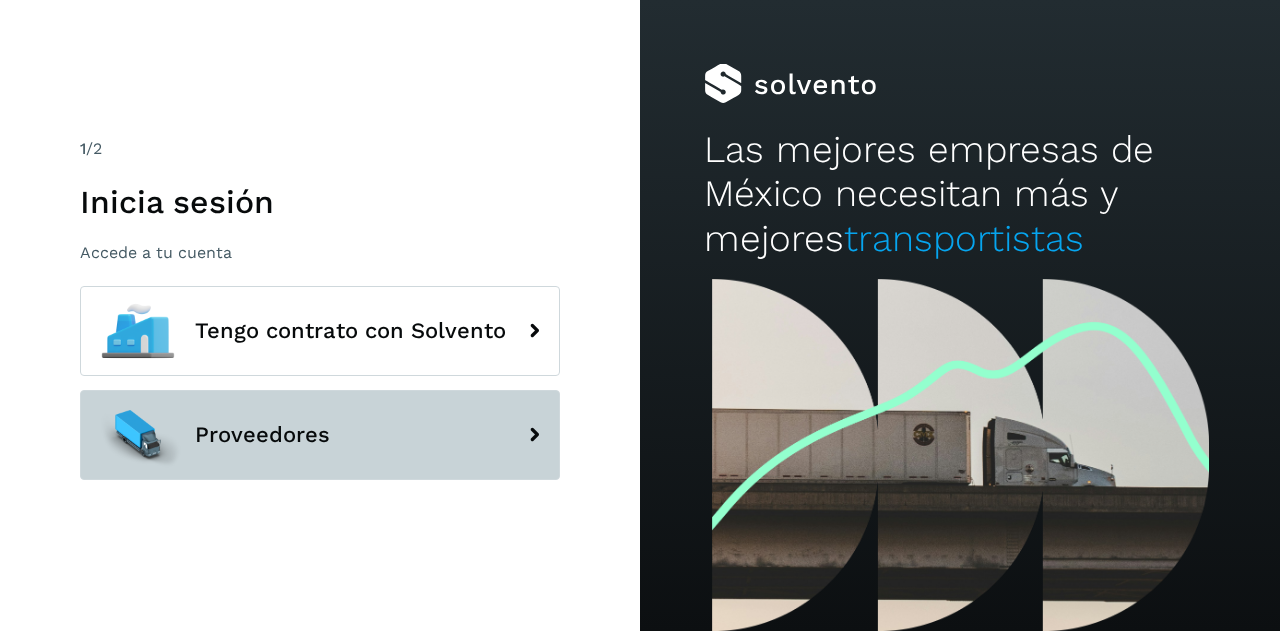 click on "Proveedores" at bounding box center [320, 435] 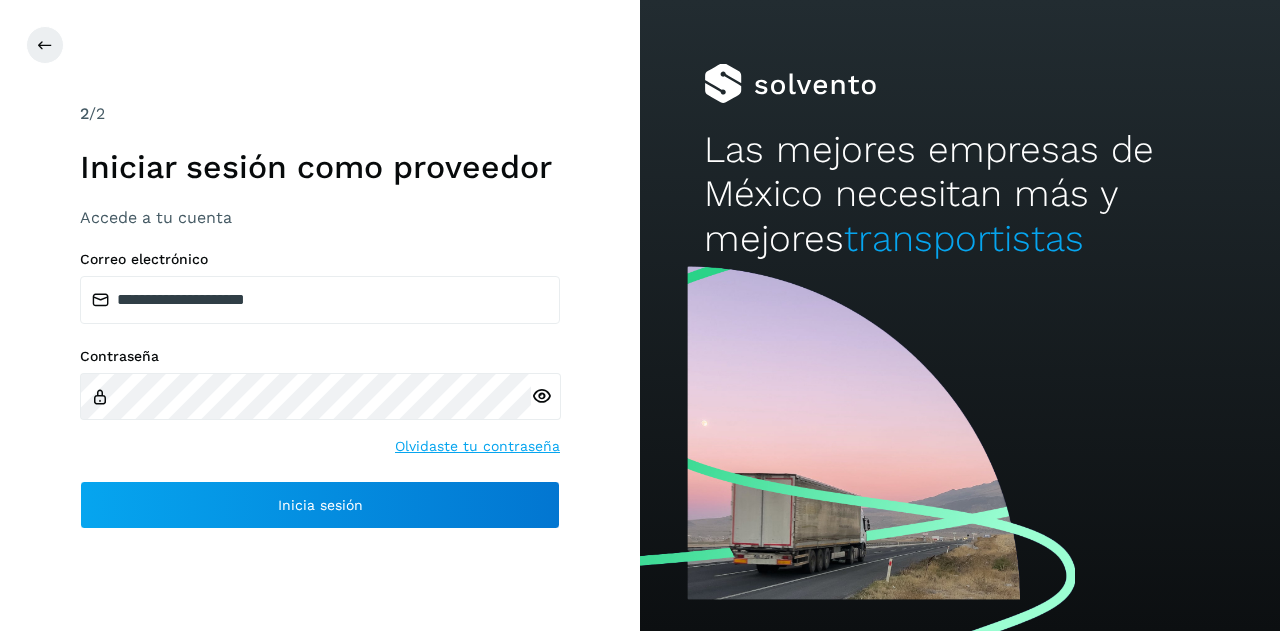 click on "**********" at bounding box center [320, 390] 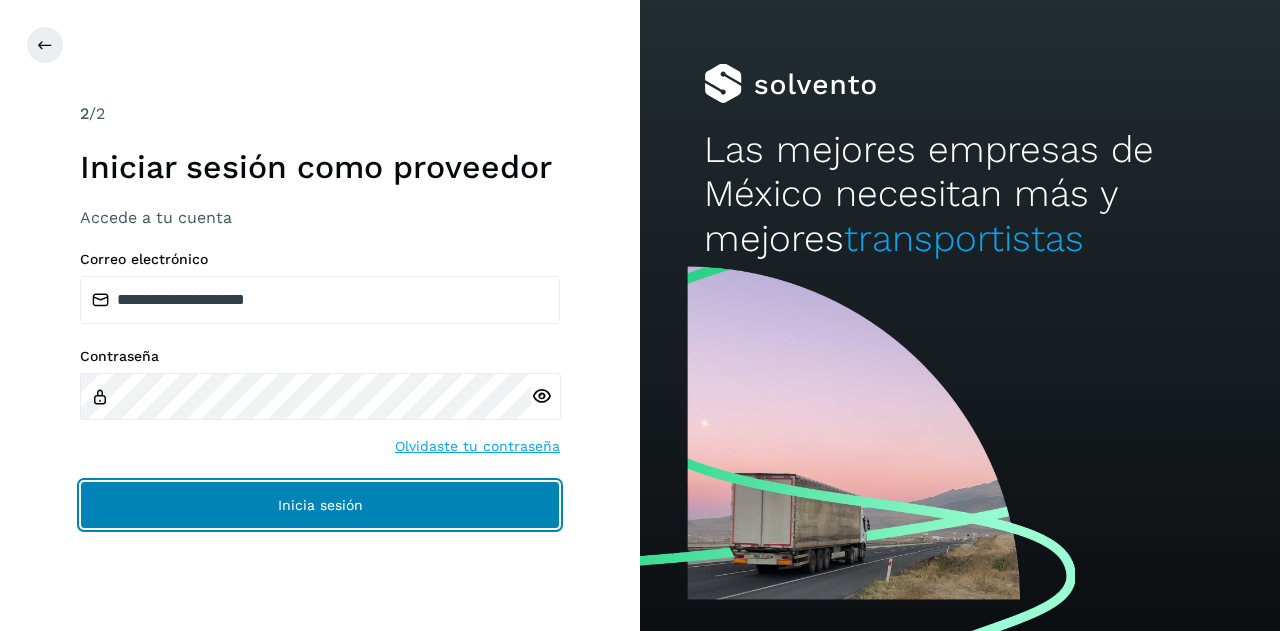click on "Inicia sesión" 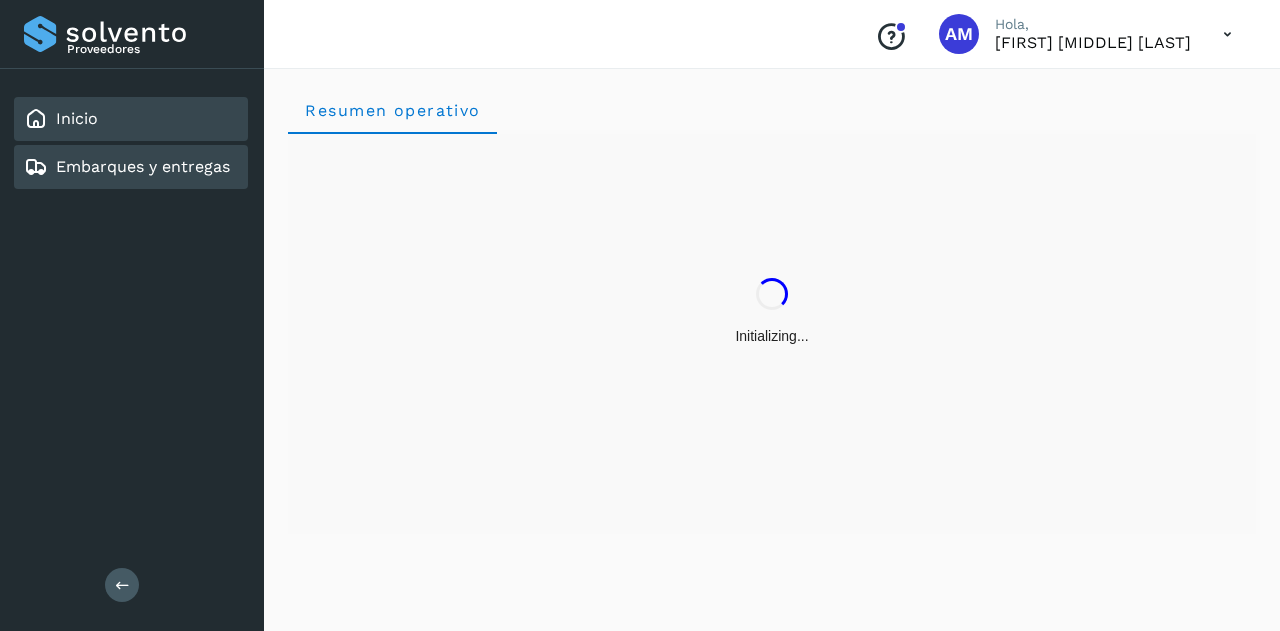 click on "Embarques y entregas" at bounding box center (127, 167) 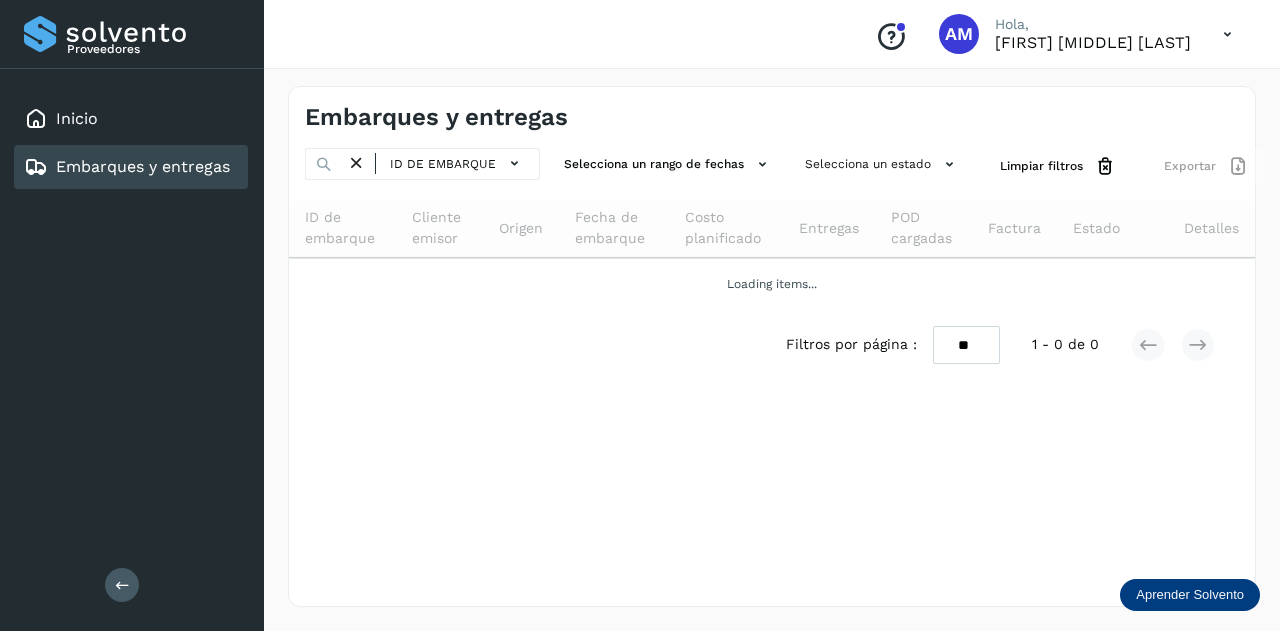 click at bounding box center (122, 585) 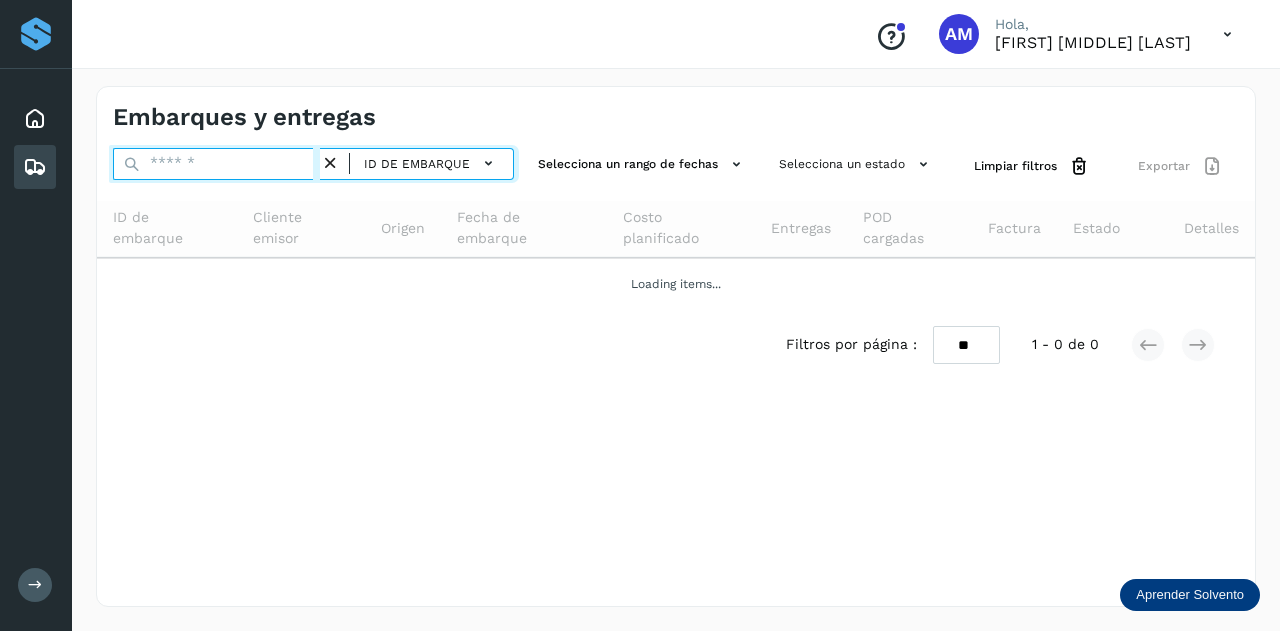 click at bounding box center [216, 164] 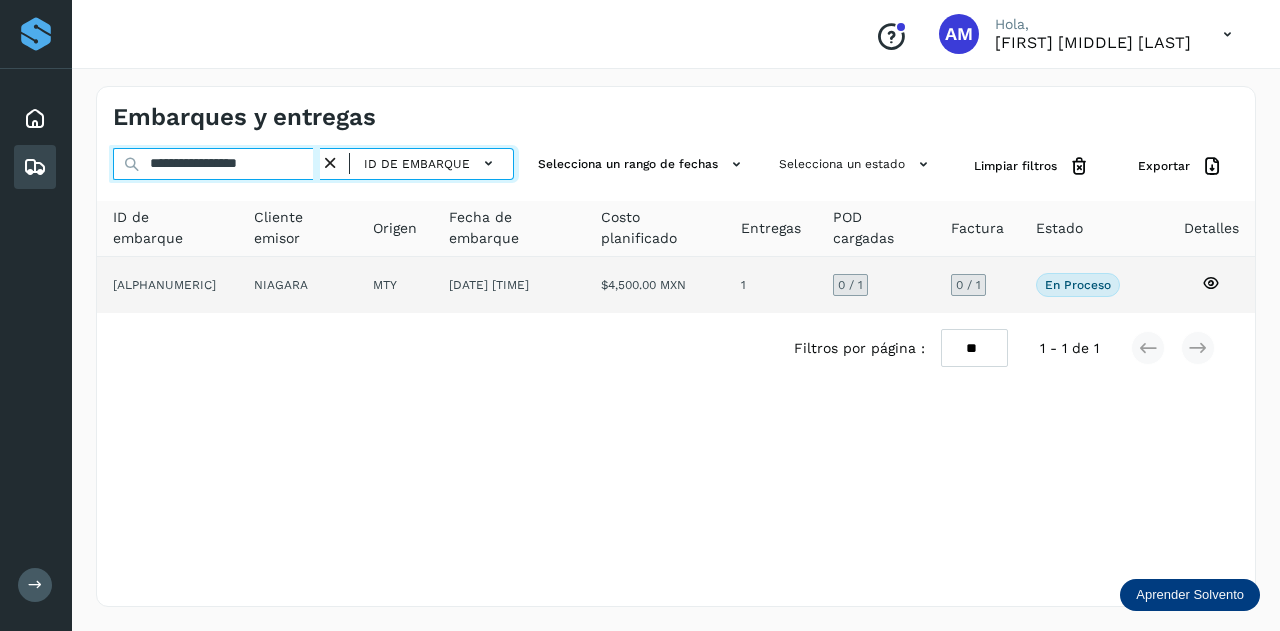 type on "**********" 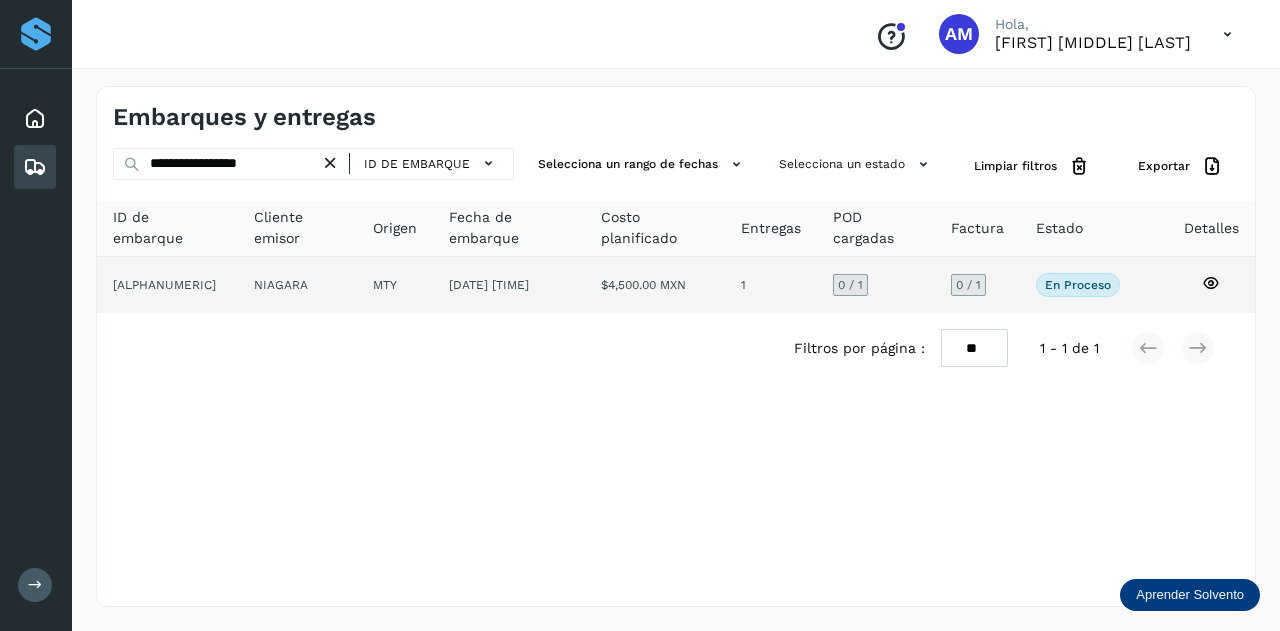 click on "NIAGARA" 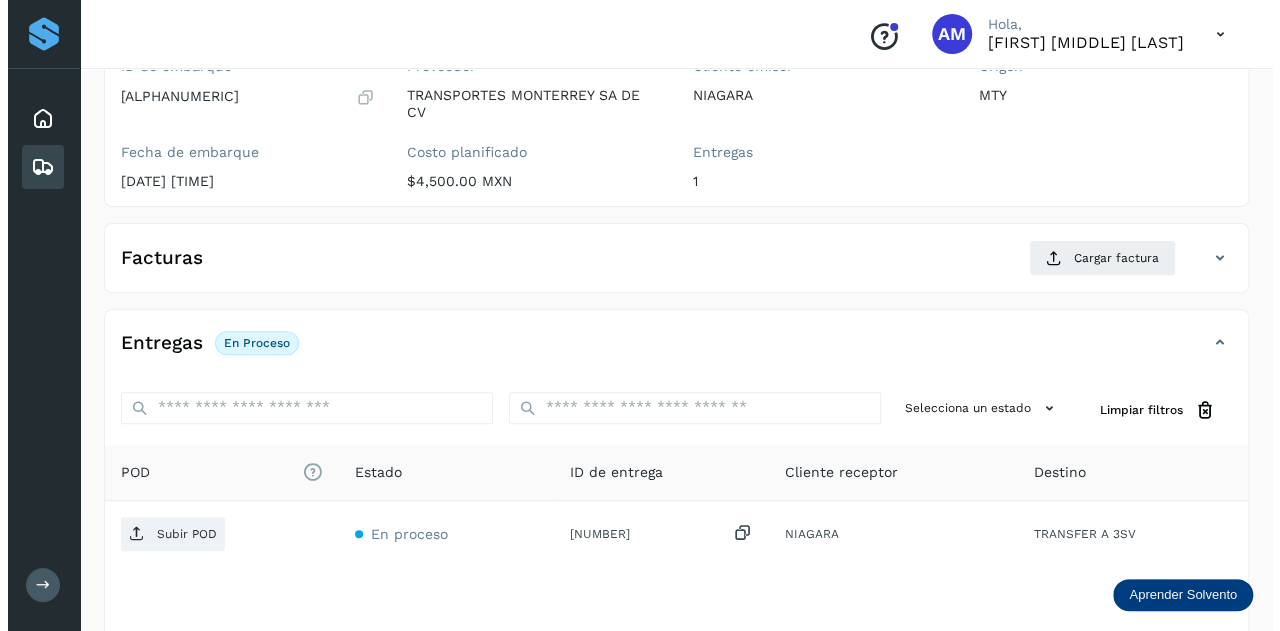 scroll, scrollTop: 327, scrollLeft: 0, axis: vertical 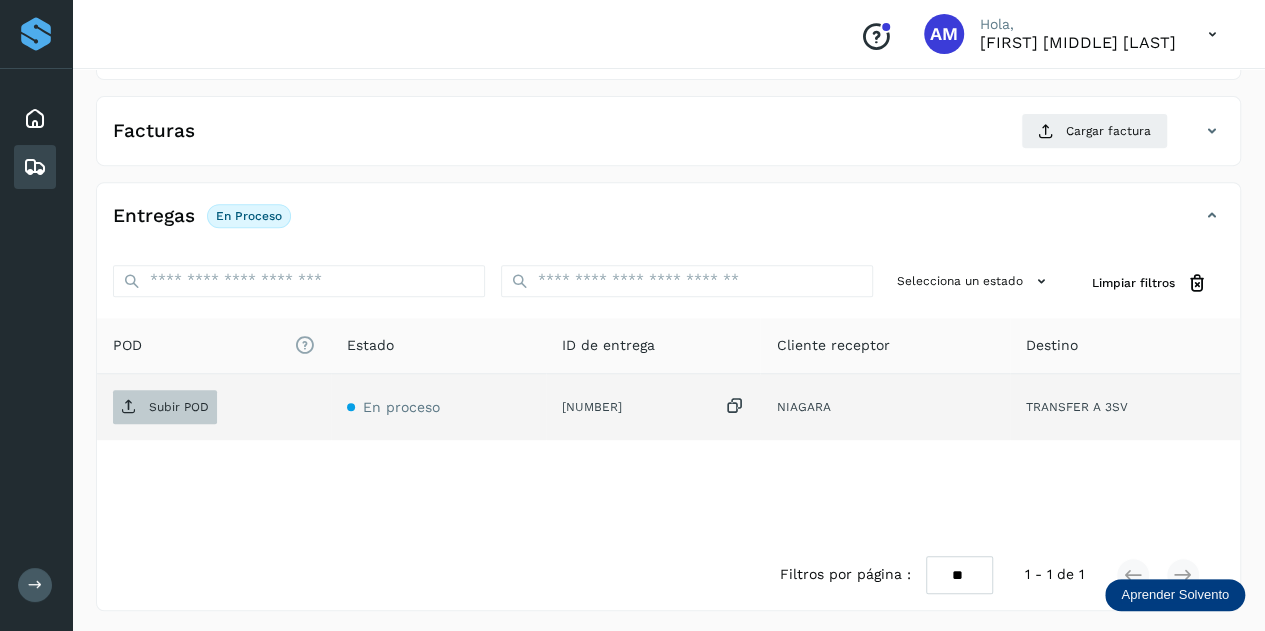 click on "Subir POD" at bounding box center [179, 407] 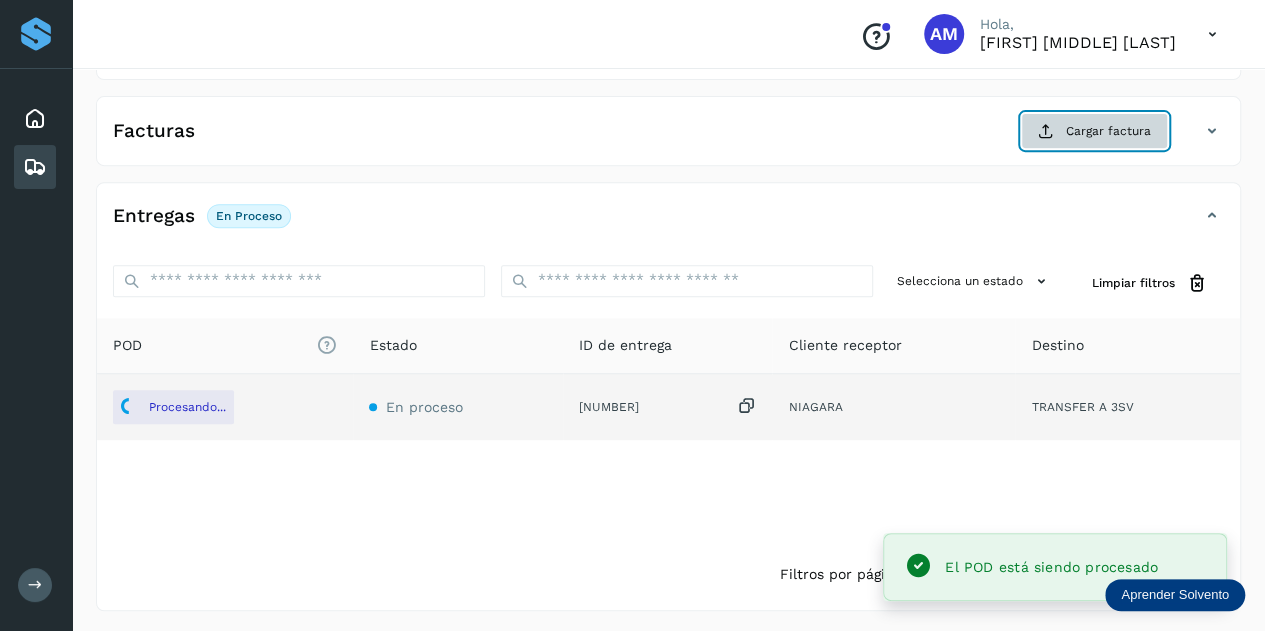 click on "Cargar factura" 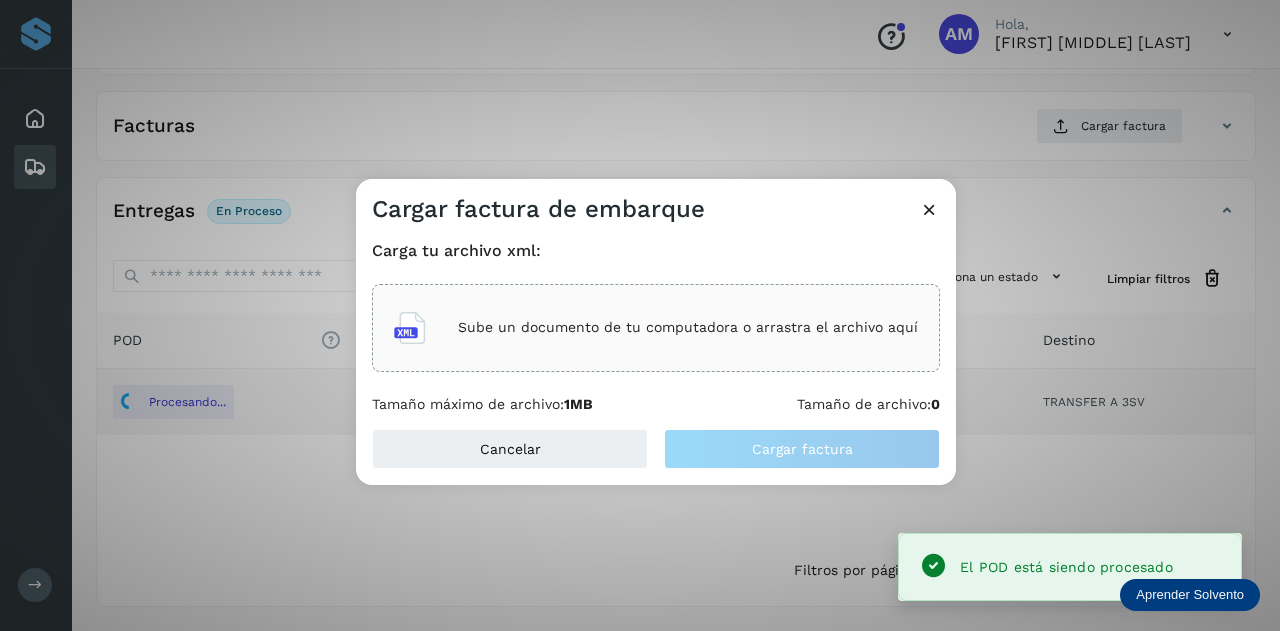 click on "Sube un documento de tu computadora o arrastra el archivo aquí" 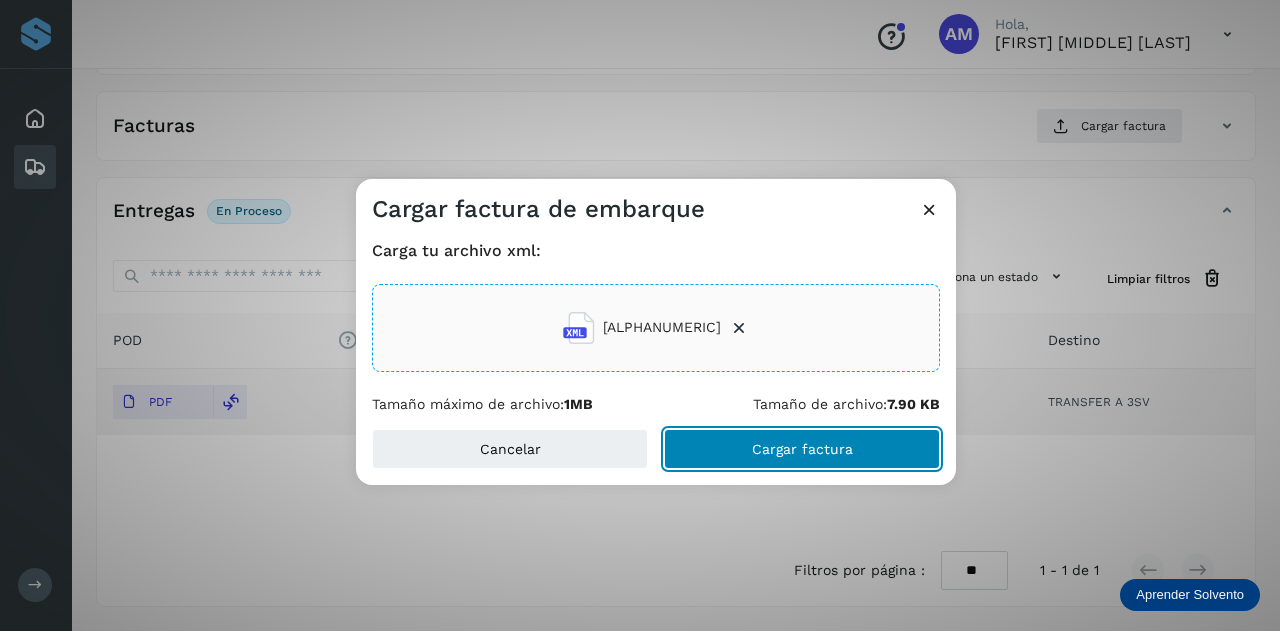 click on "Cargar factura" 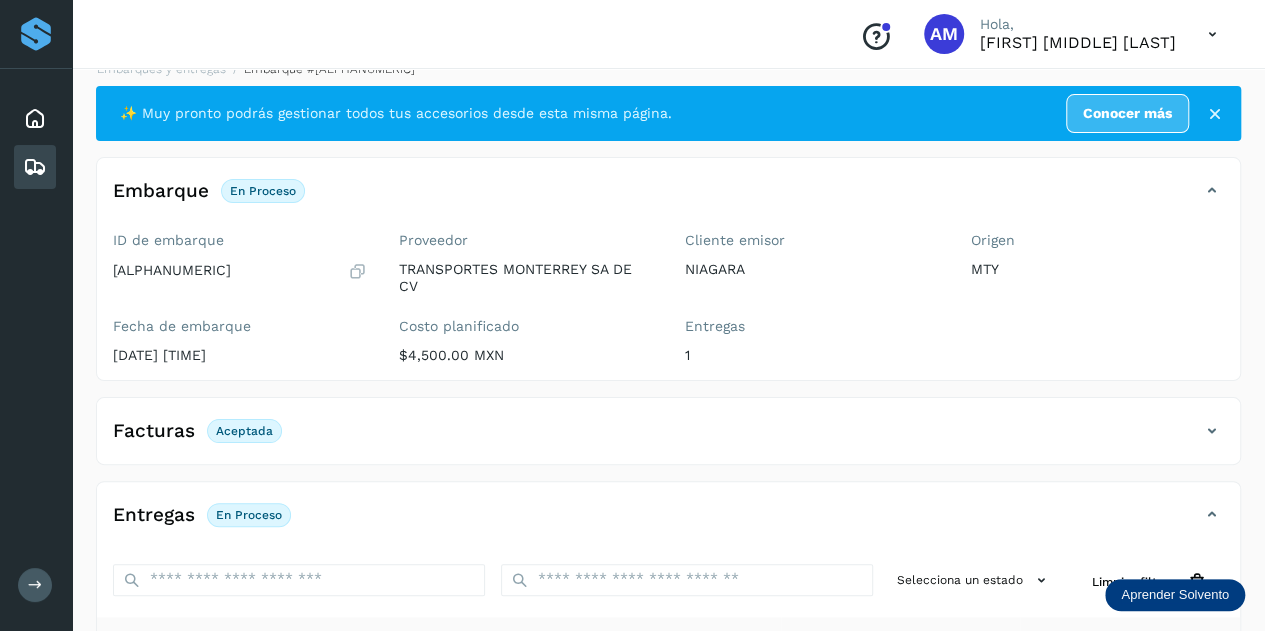 scroll, scrollTop: 0, scrollLeft: 0, axis: both 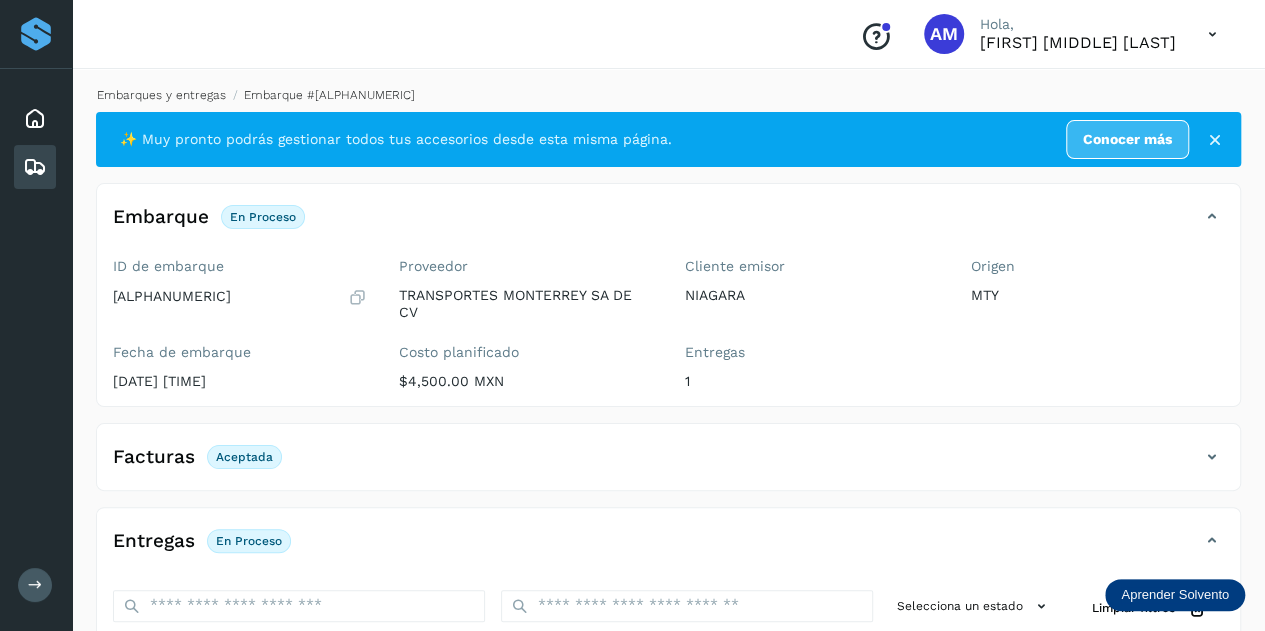 click on "Embarques y entregas" at bounding box center (161, 95) 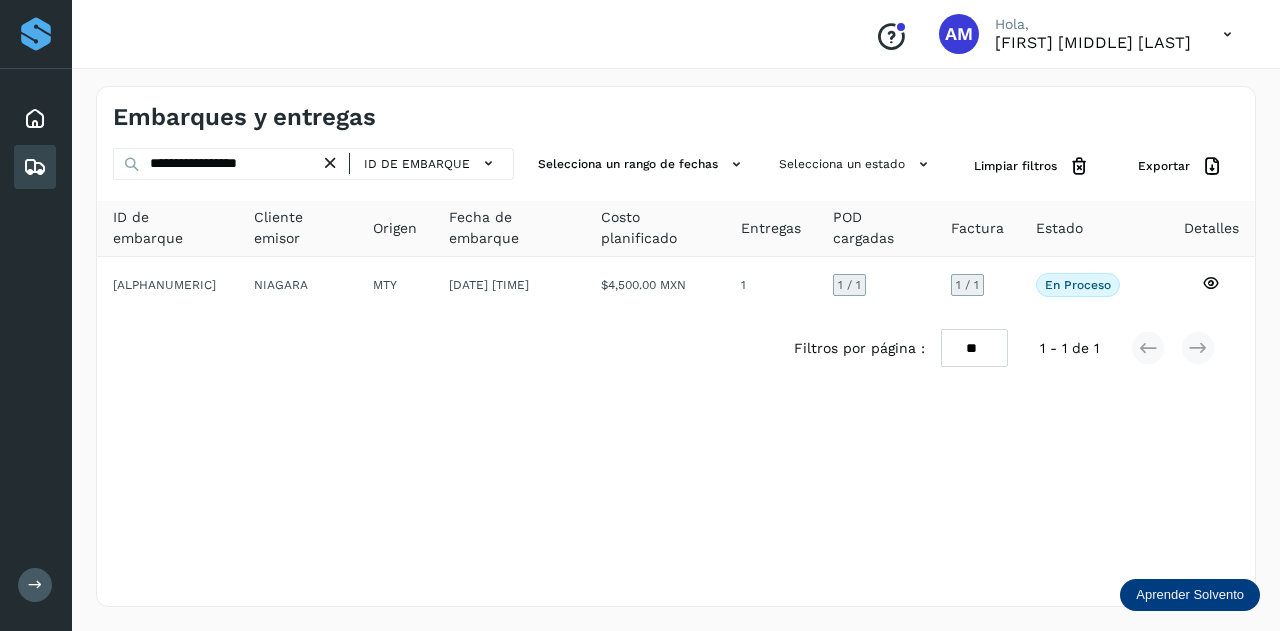 drag, startPoint x: 338, startPoint y: 165, endPoint x: 282, endPoint y: 169, distance: 56.142673 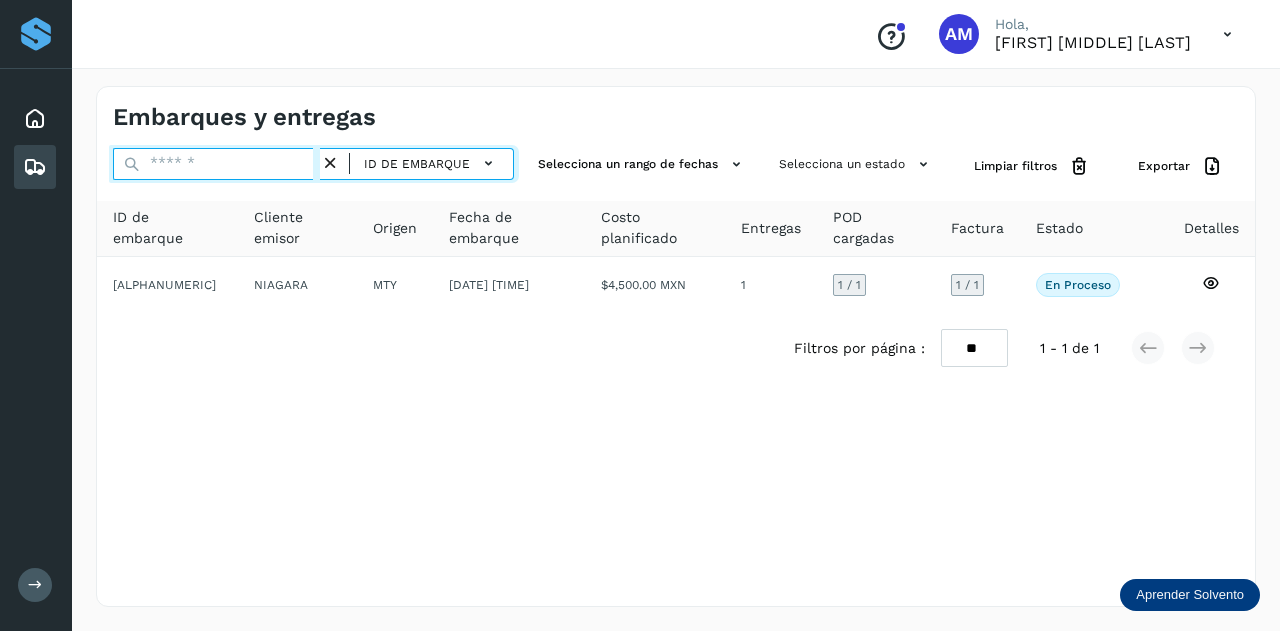 click at bounding box center (216, 164) 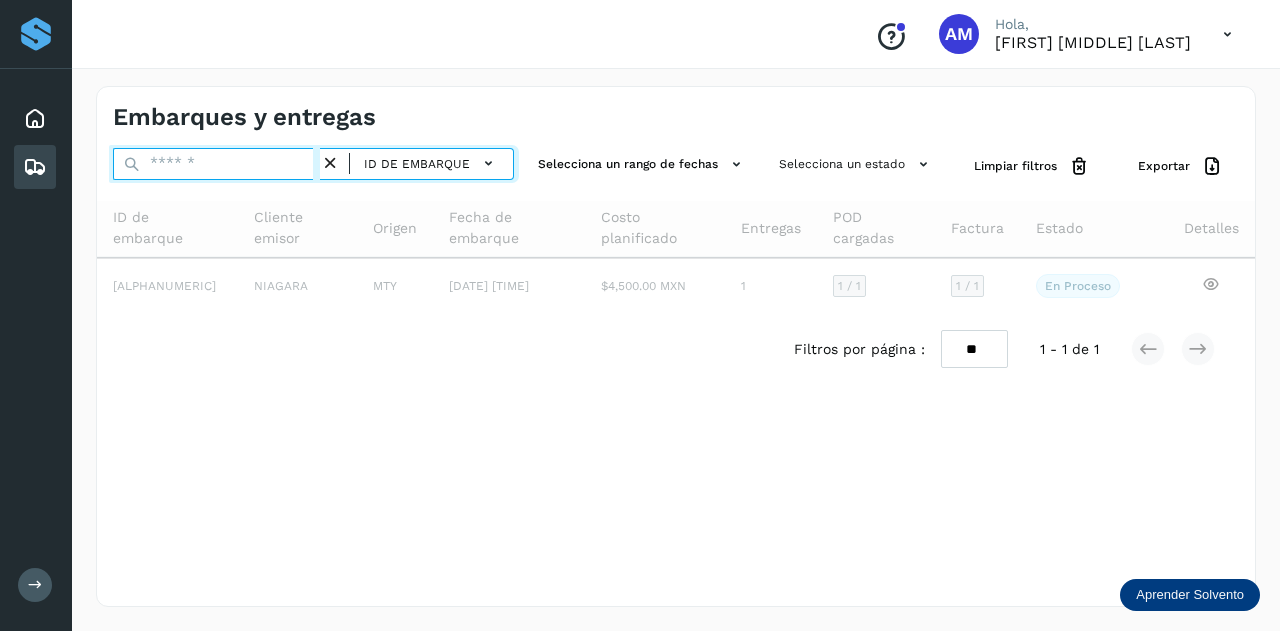 paste on "**********" 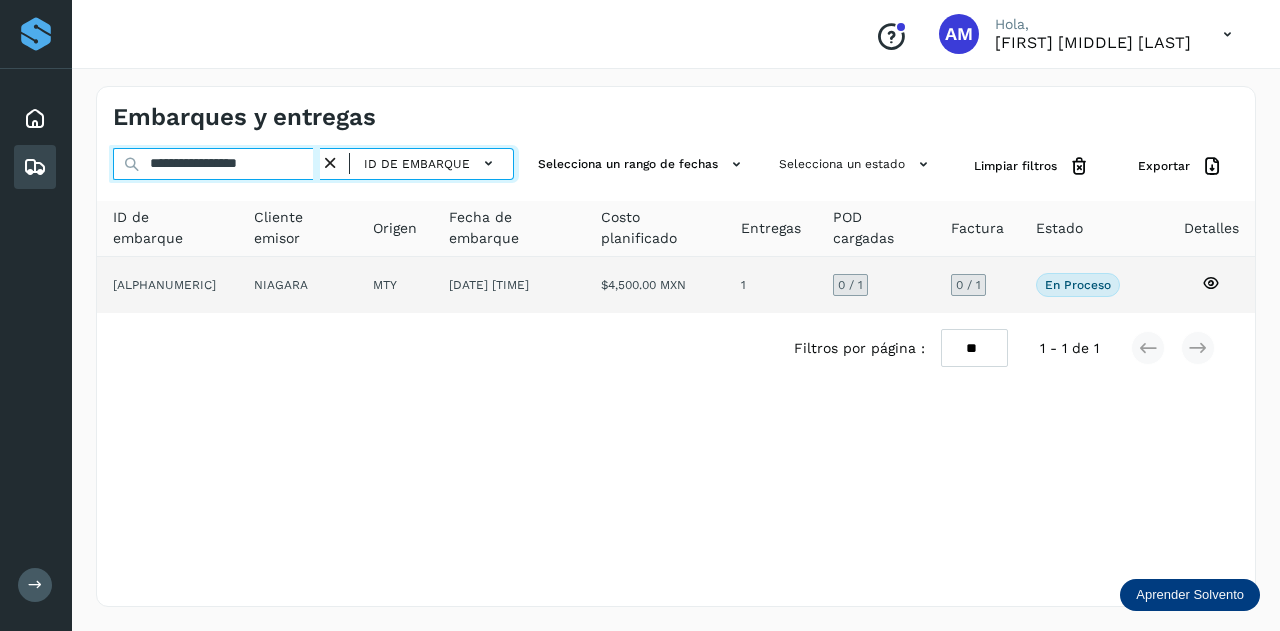 type on "**********" 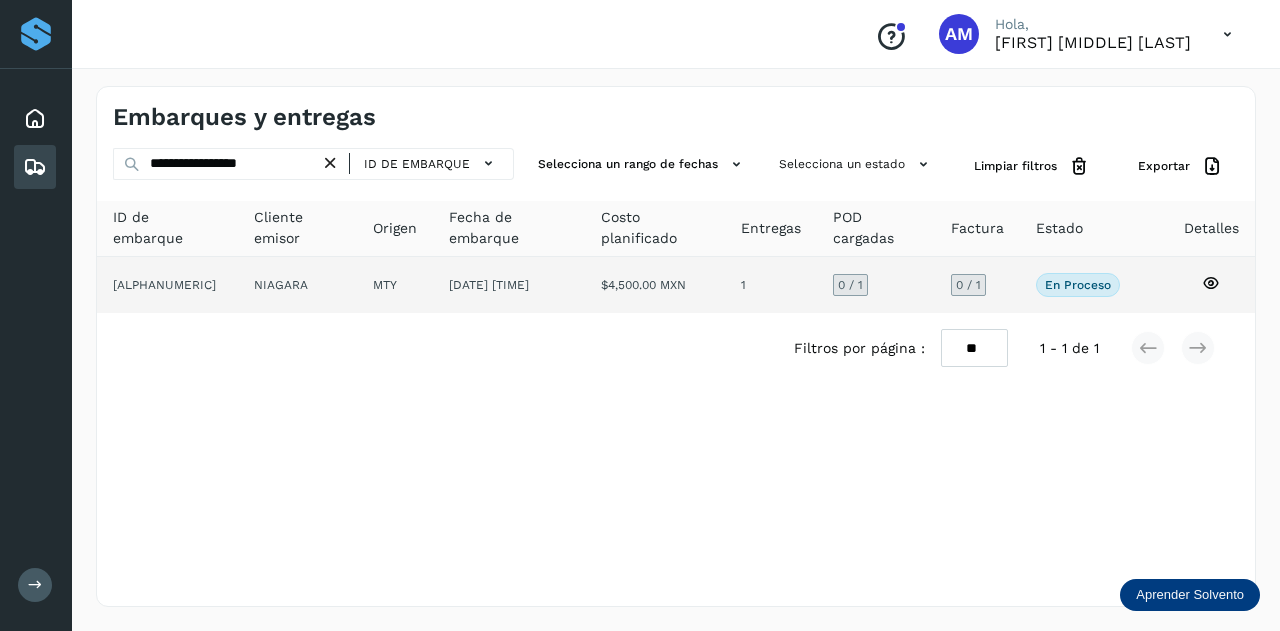 click on "NIAGARA" 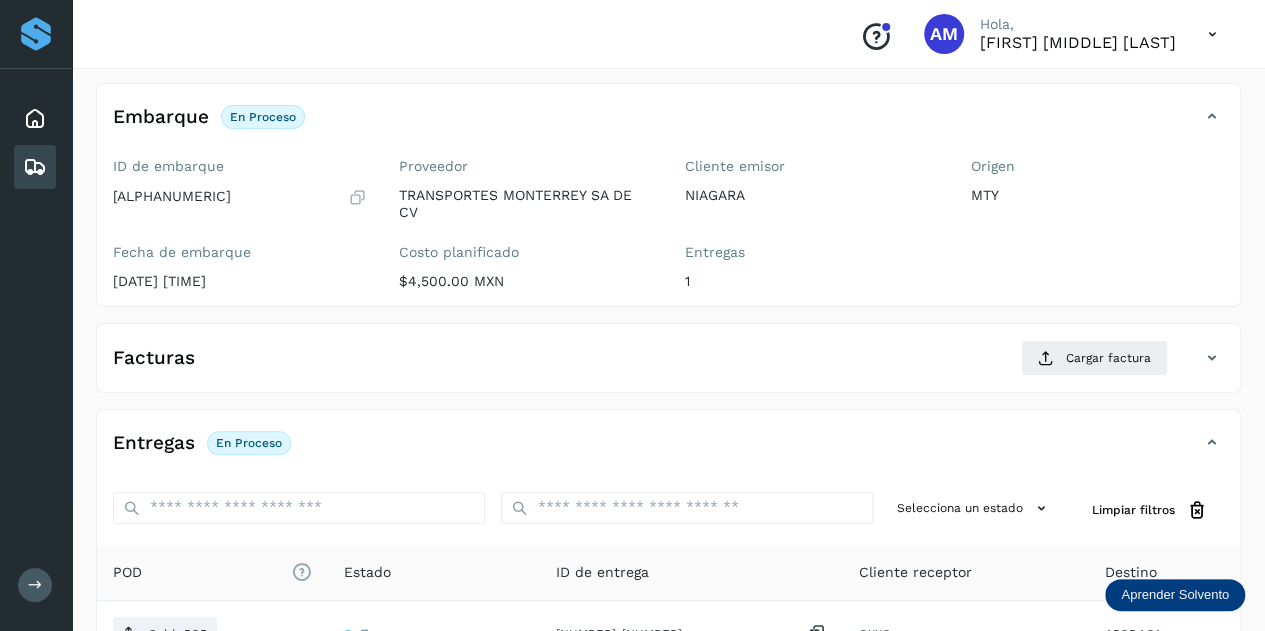 scroll, scrollTop: 200, scrollLeft: 0, axis: vertical 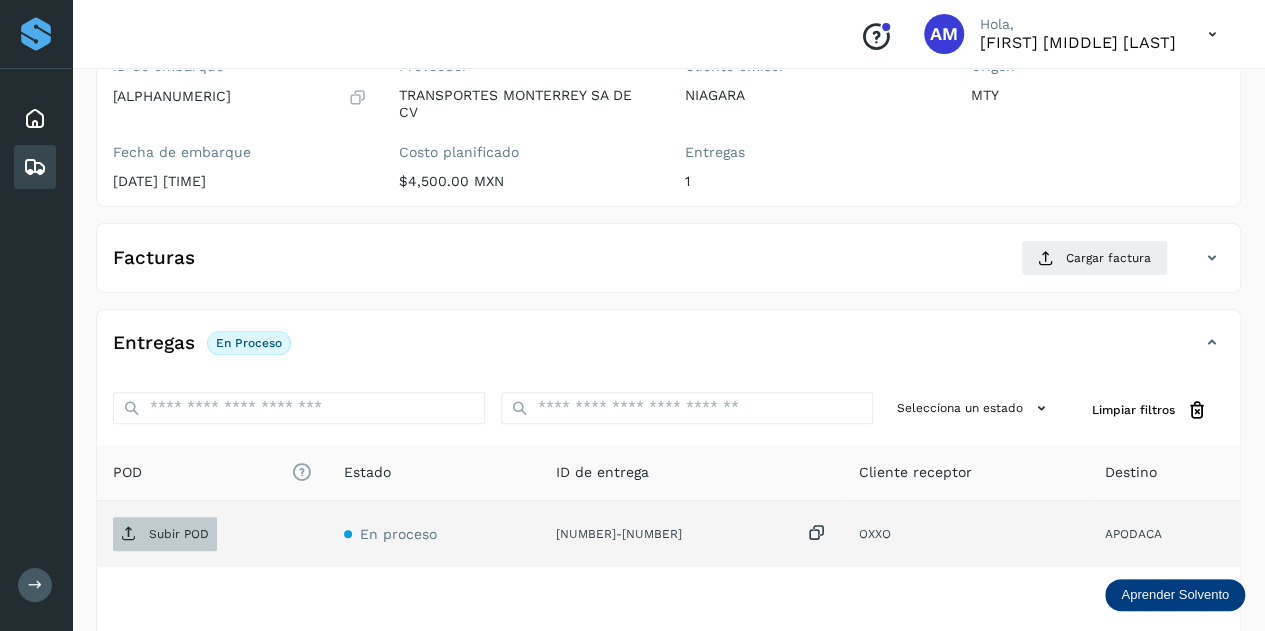 click on "Subir POD" at bounding box center (165, 534) 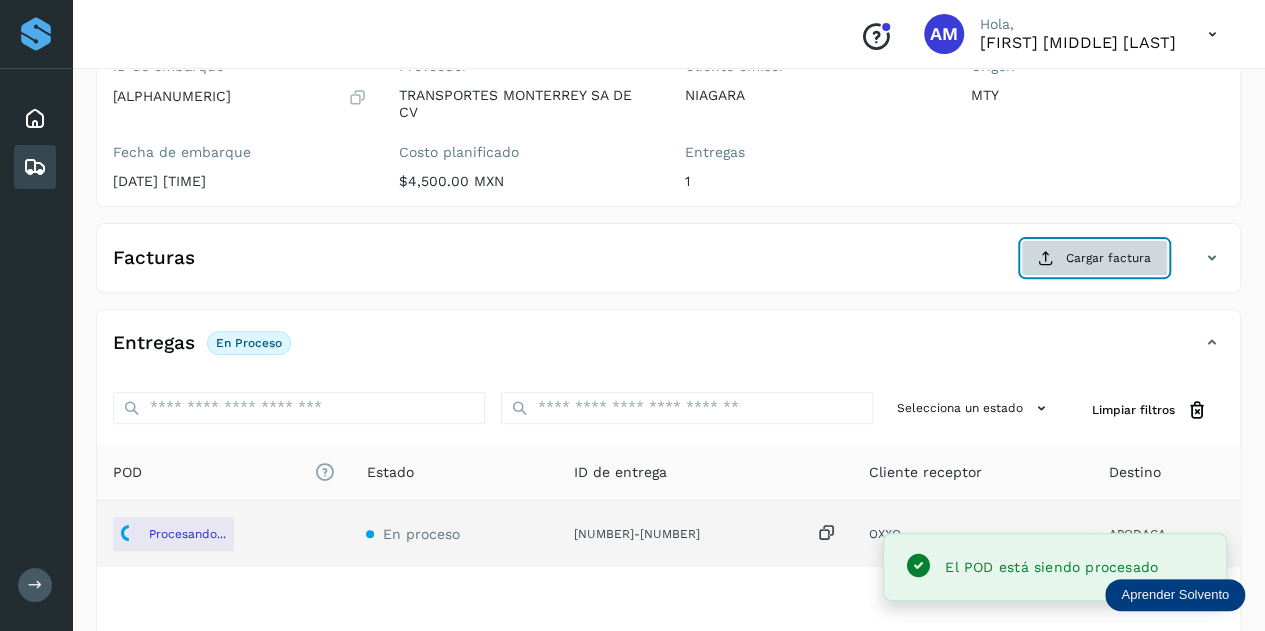 click at bounding box center [1046, 258] 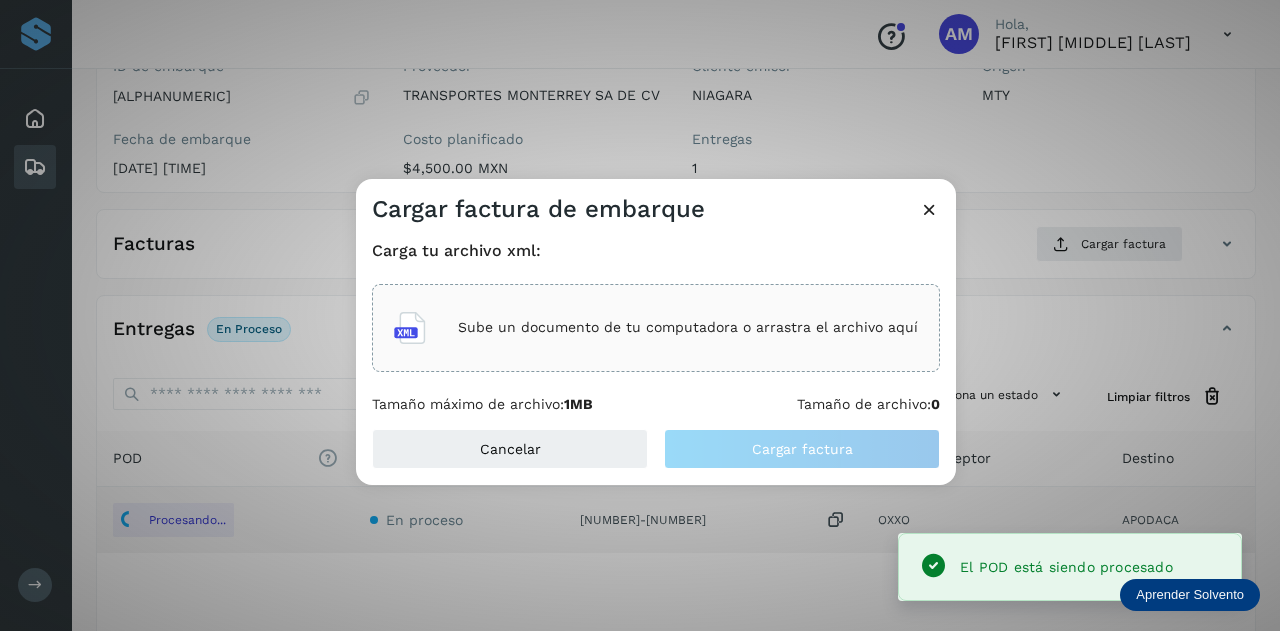 click on "Sube un documento de tu computadora o arrastra el archivo aquí" 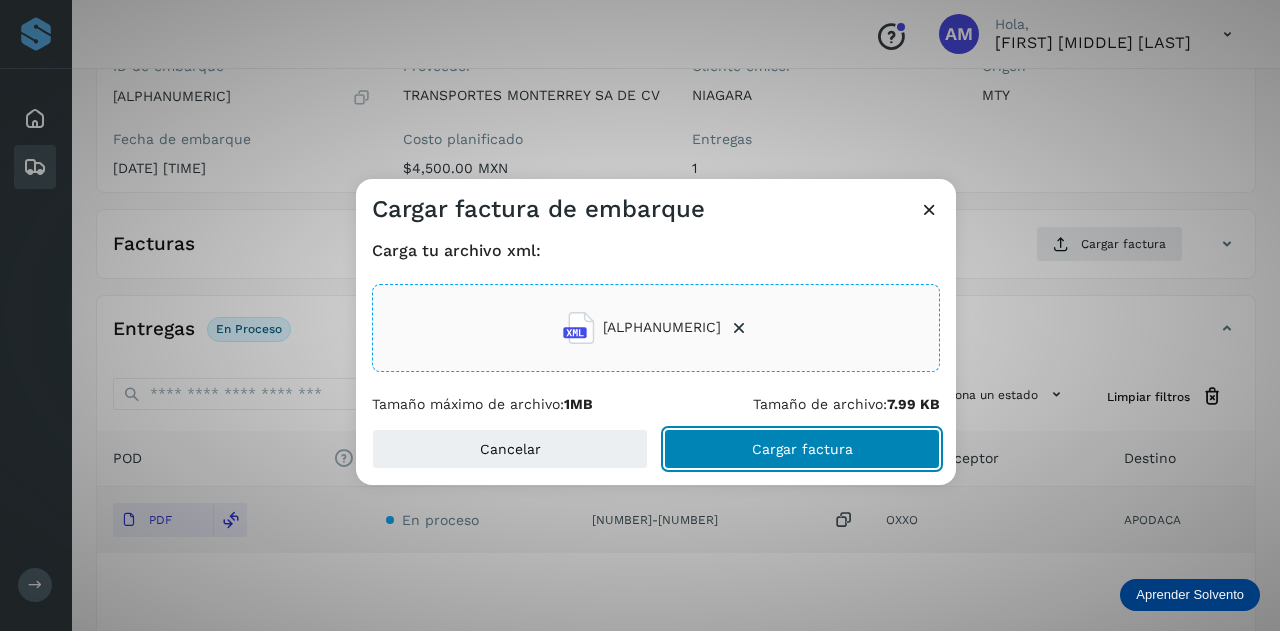click on "Cargar factura" 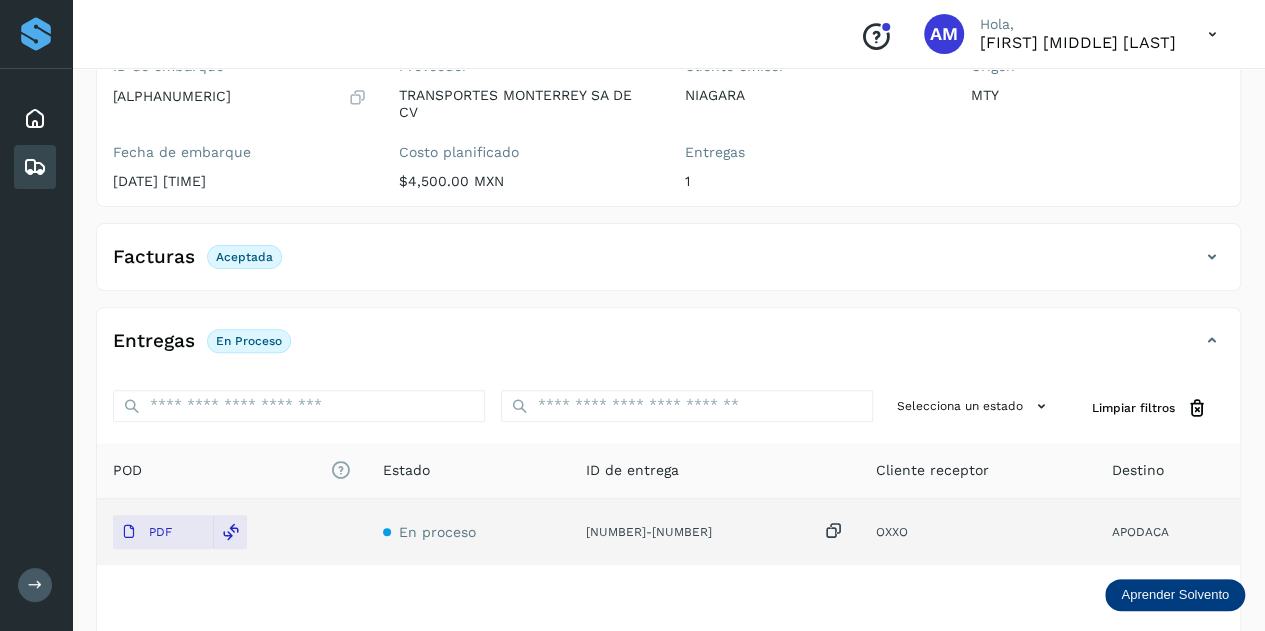 scroll, scrollTop: 0, scrollLeft: 0, axis: both 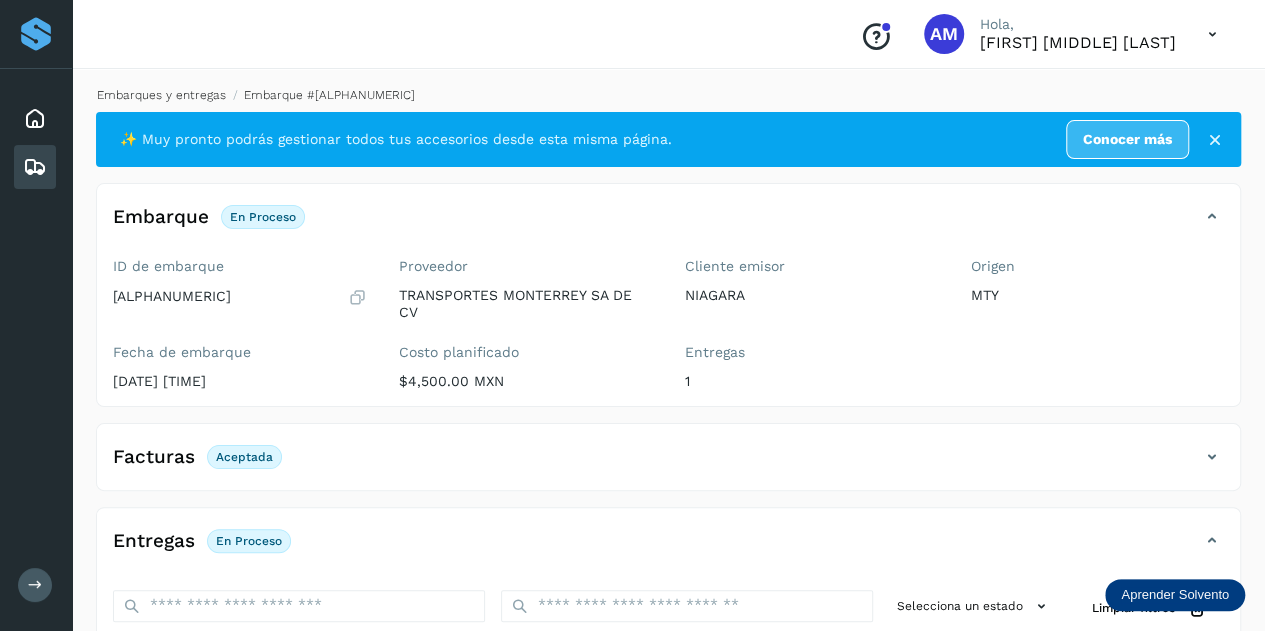click on "Embarques y entregas" at bounding box center (161, 95) 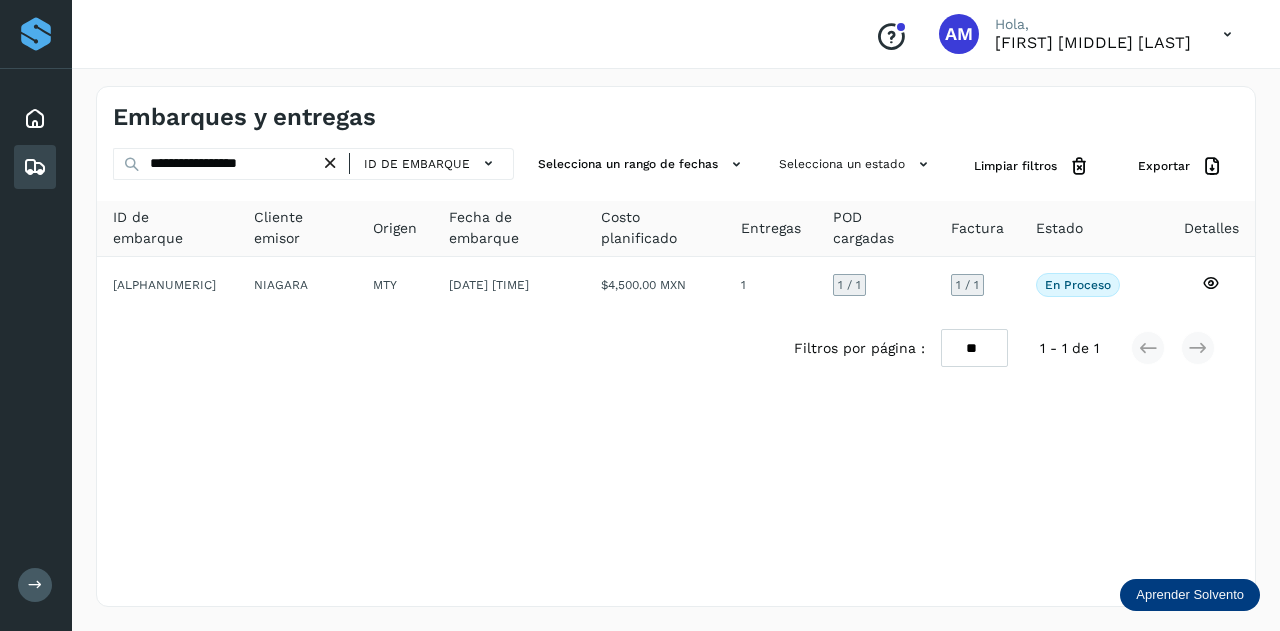click at bounding box center [330, 163] 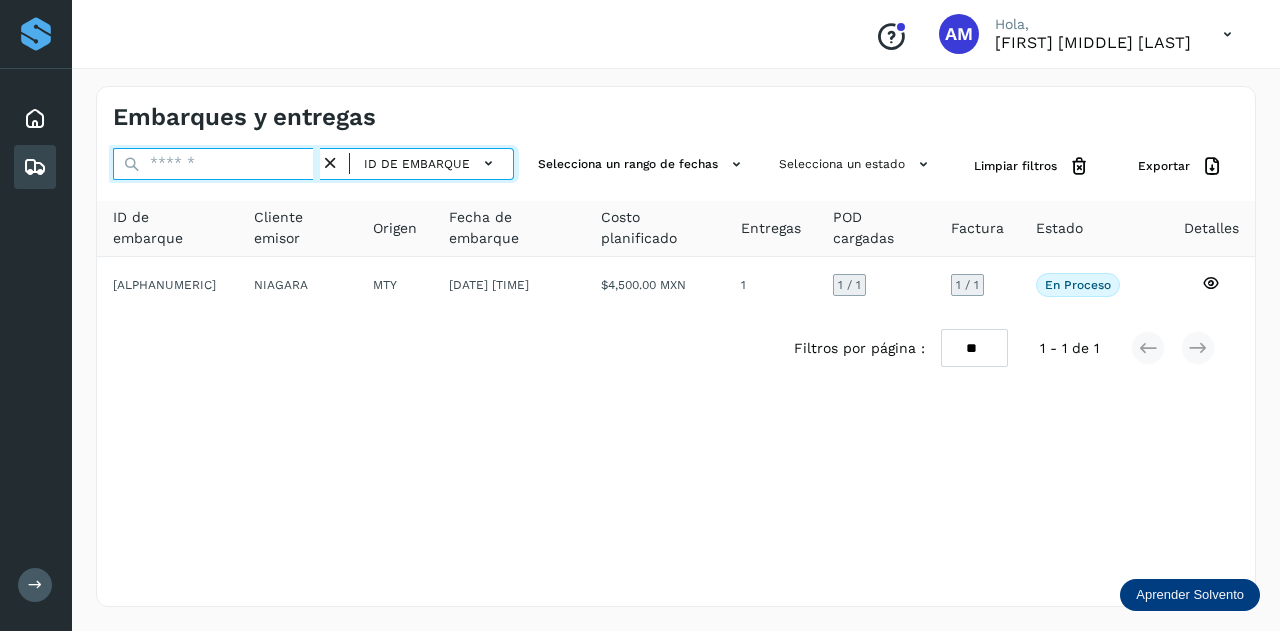 click at bounding box center [216, 164] 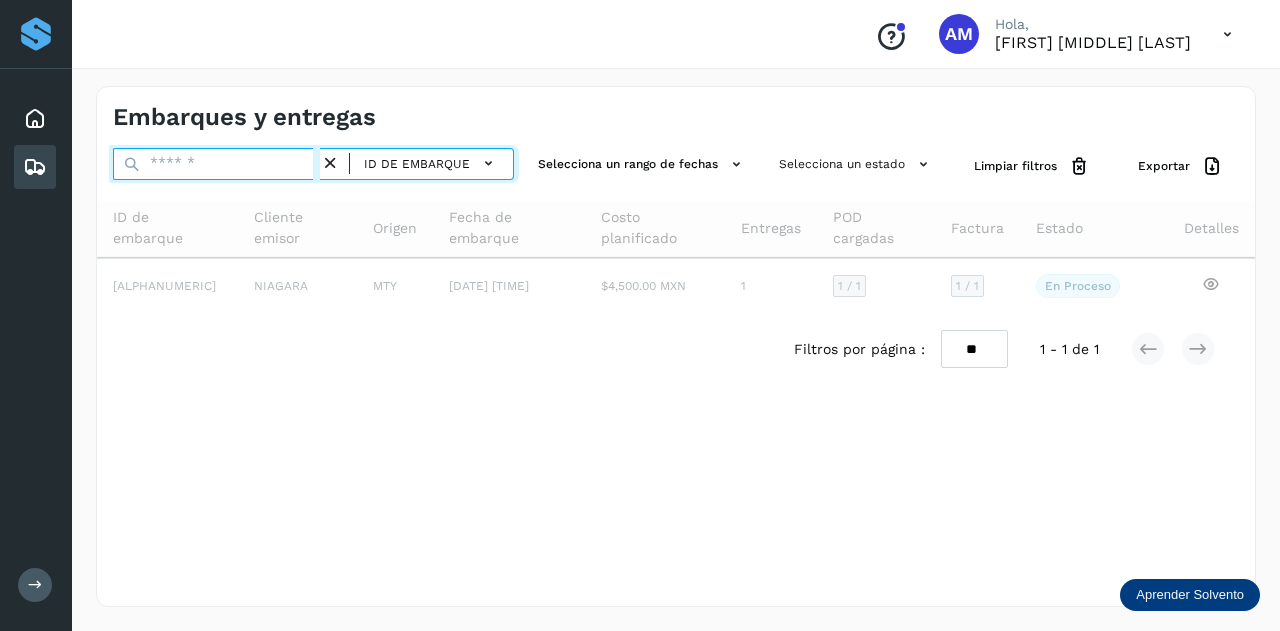 paste on "**********" 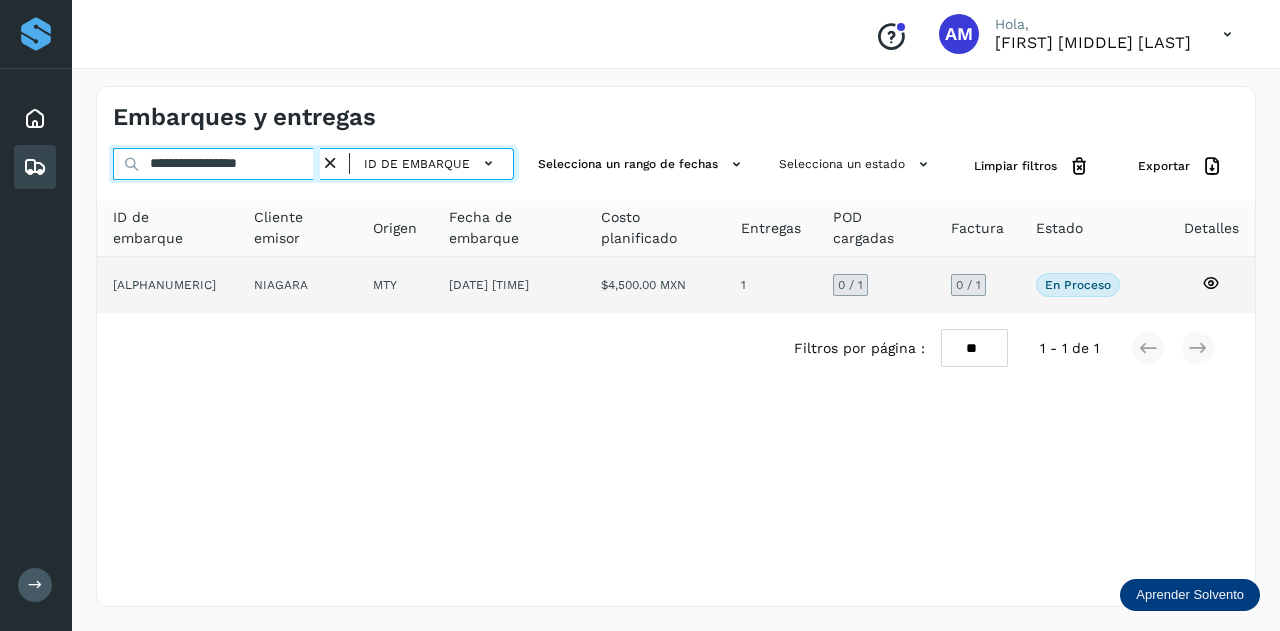 type on "**********" 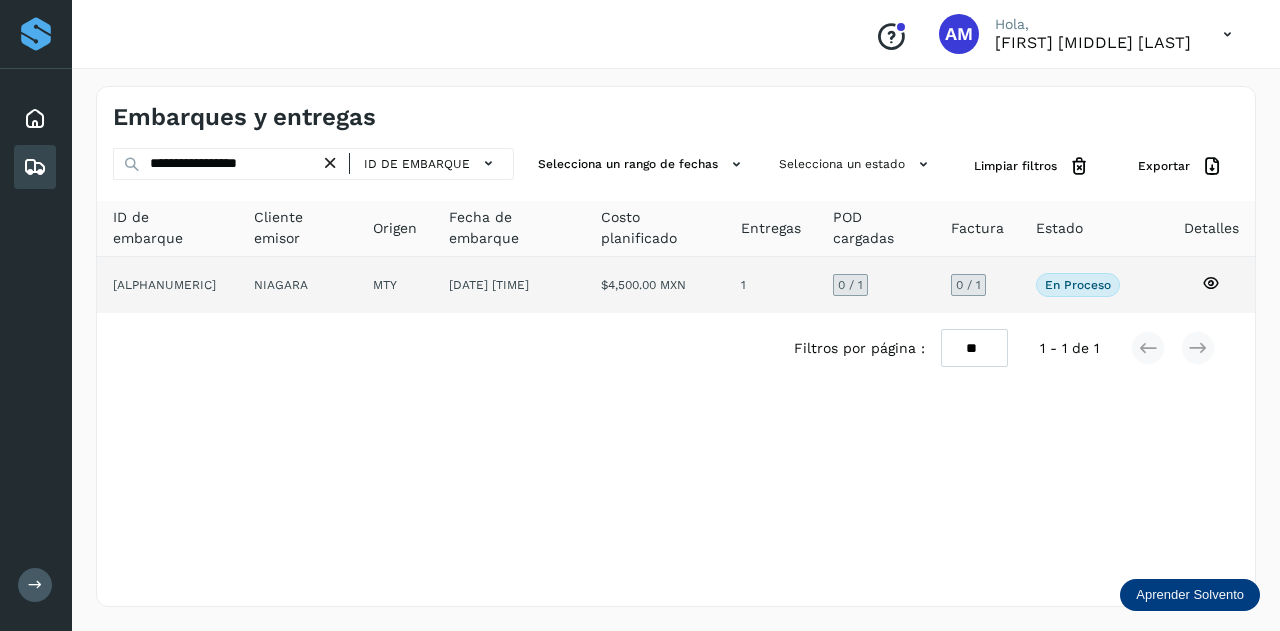 click on "NIAGARA" 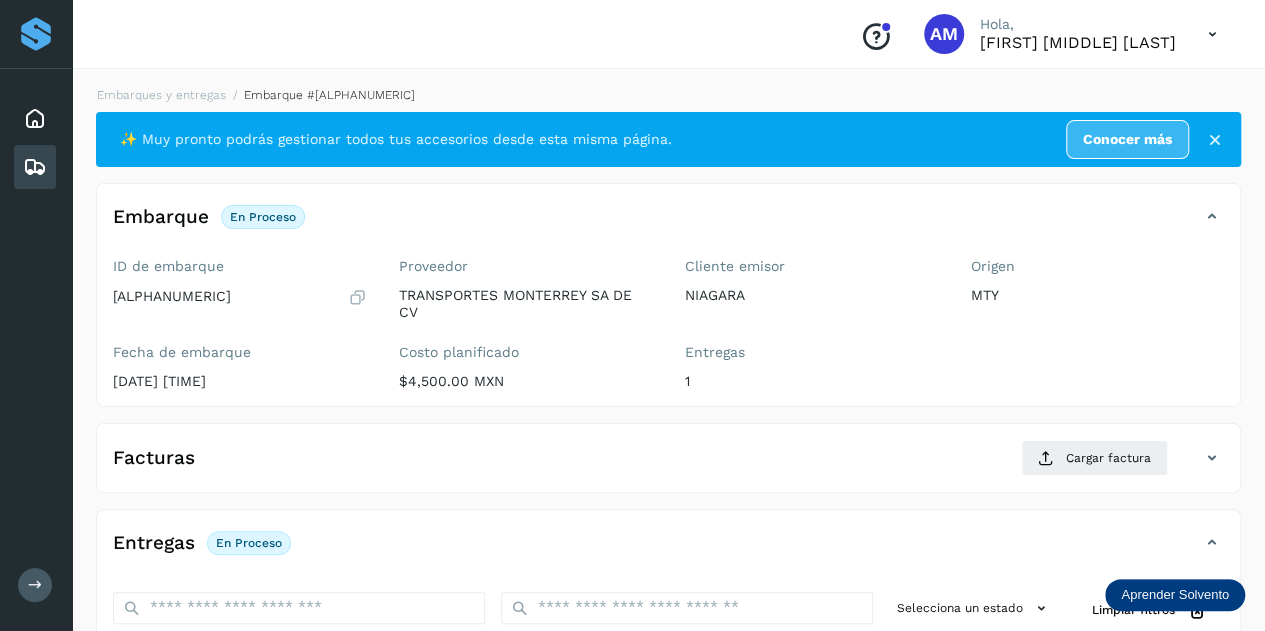 scroll, scrollTop: 200, scrollLeft: 0, axis: vertical 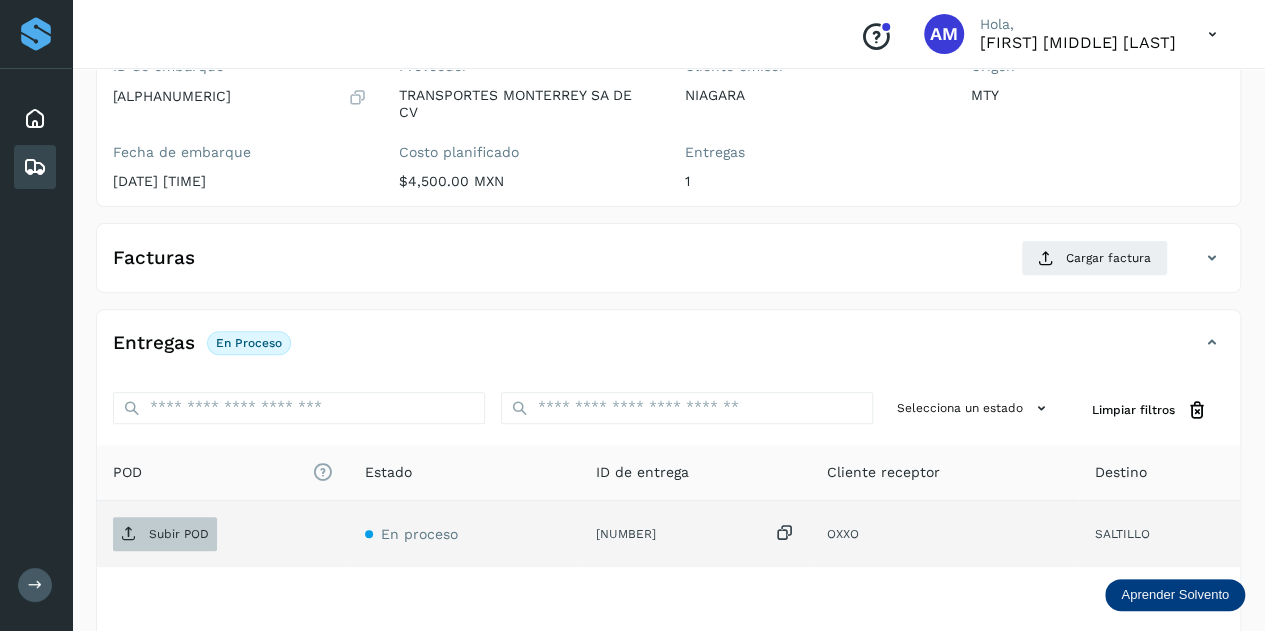 click on "Subir POD" at bounding box center (179, 534) 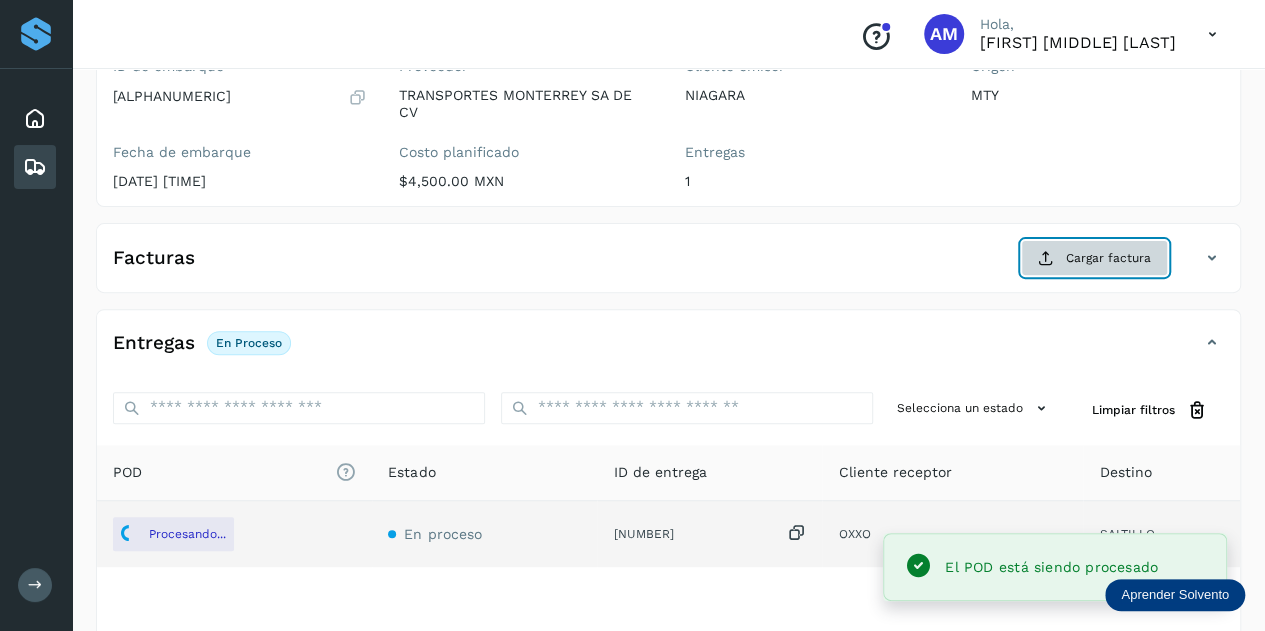 click on "Cargar factura" 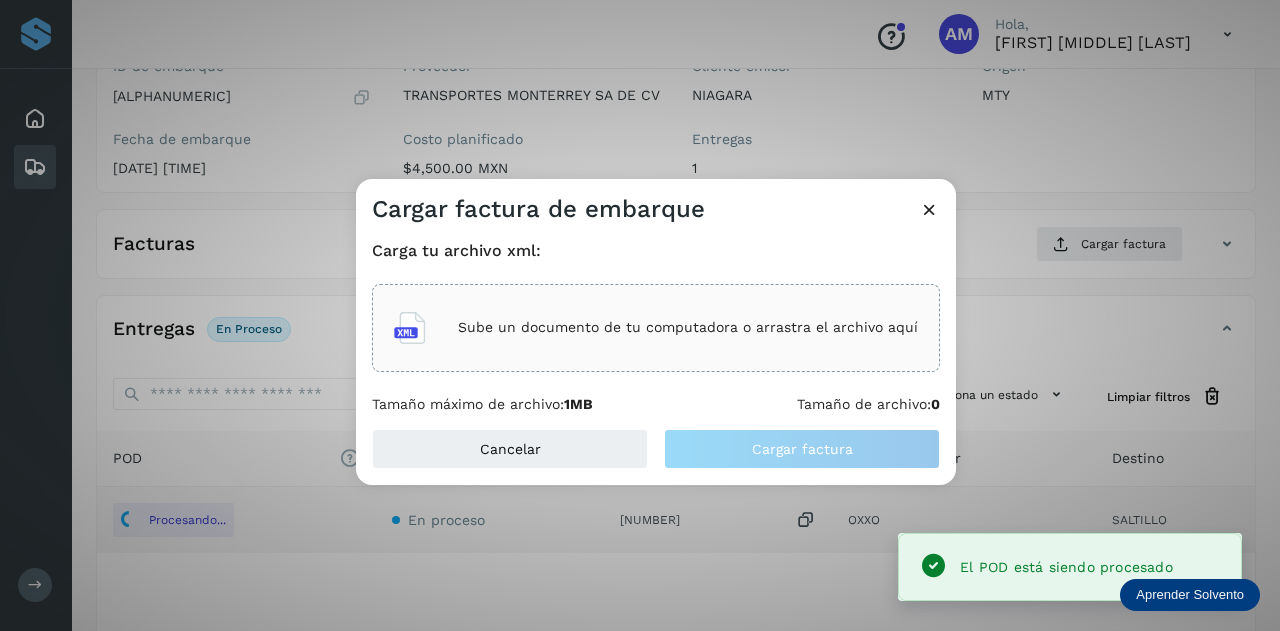 click on "Sube un documento de tu computadora o arrastra el archivo aquí" 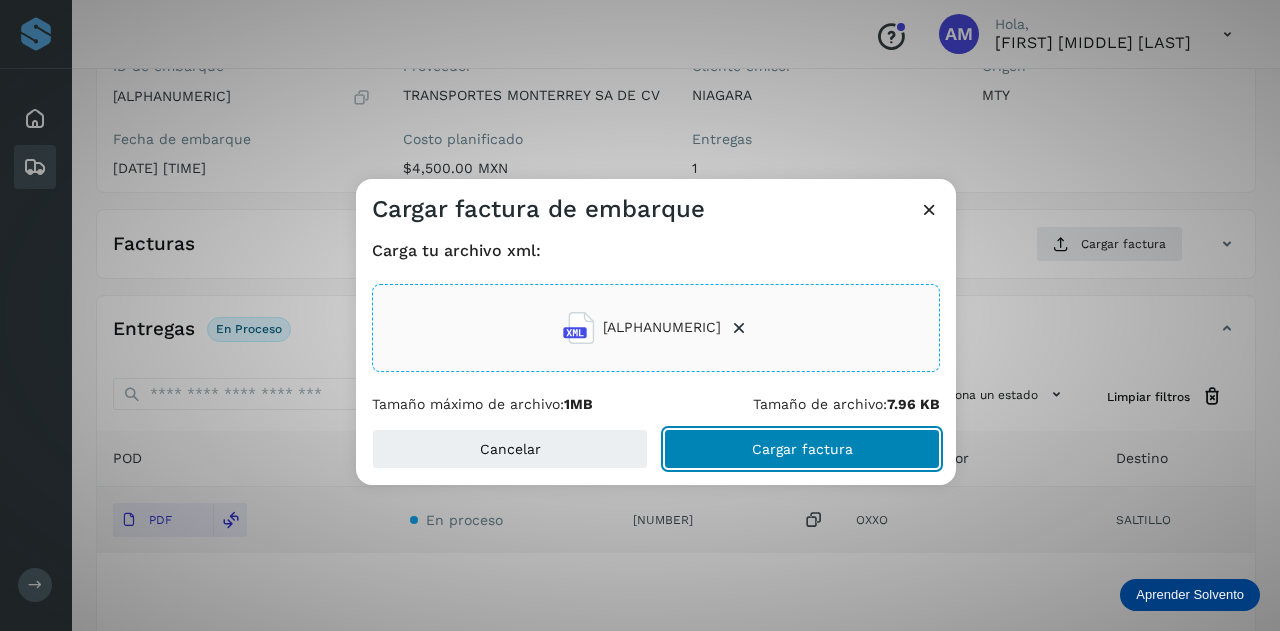 click on "Cargar factura" 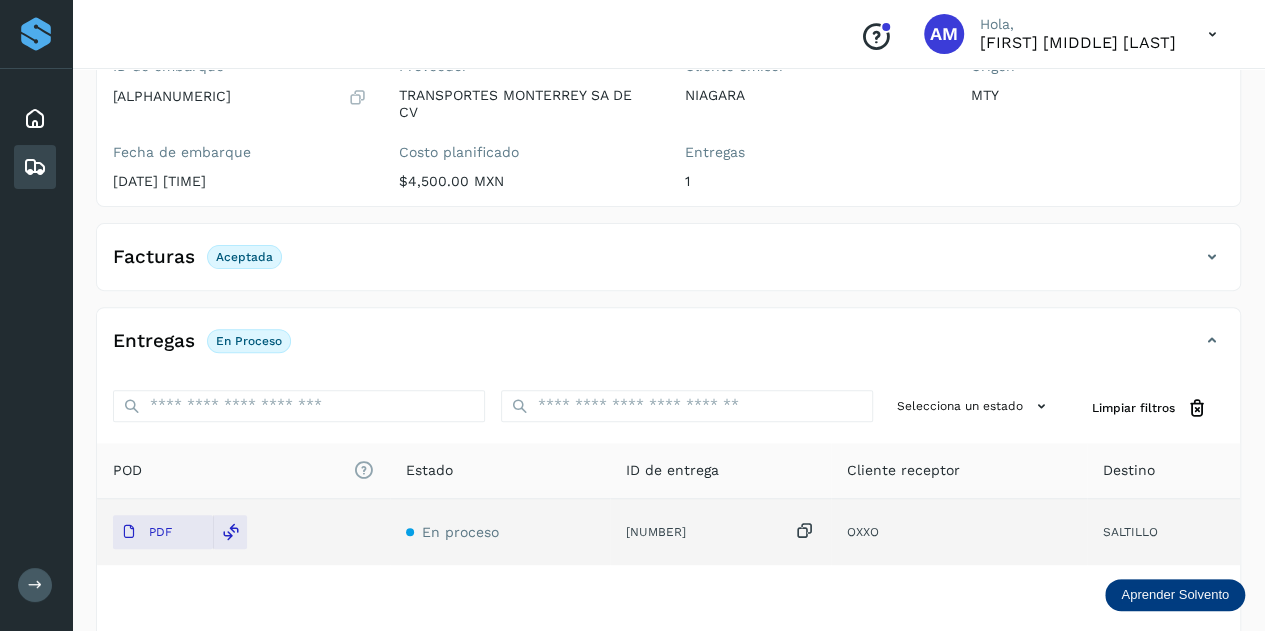 scroll, scrollTop: 0, scrollLeft: 0, axis: both 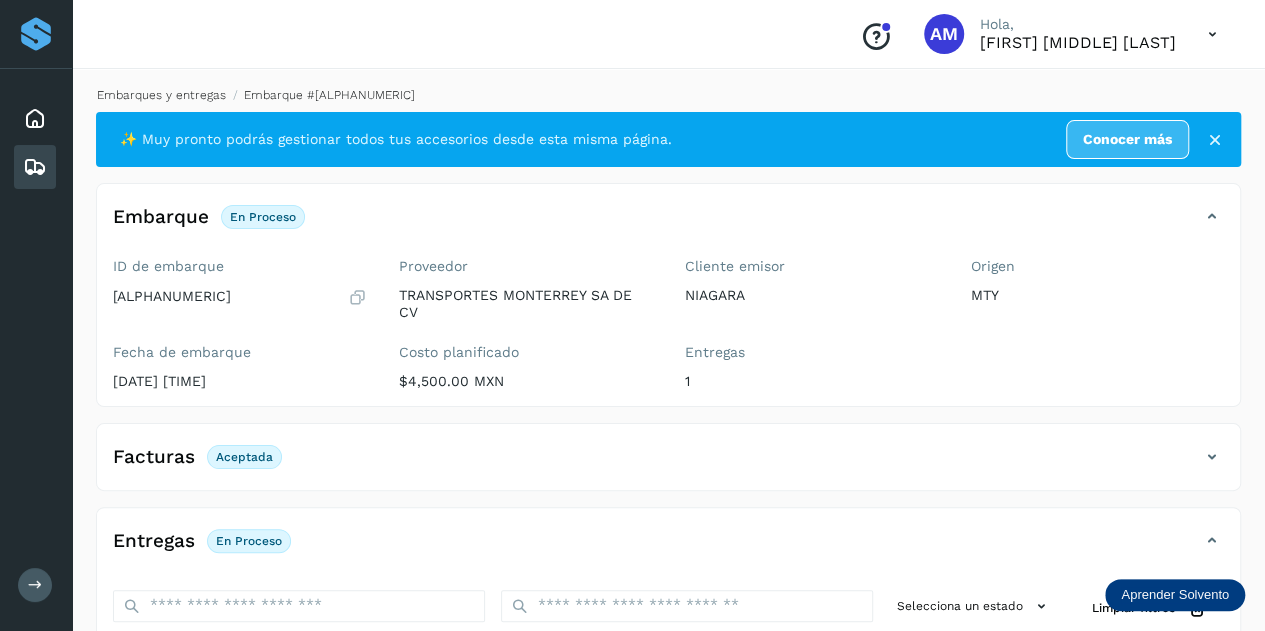 click on "Embarques y entregas" at bounding box center [161, 95] 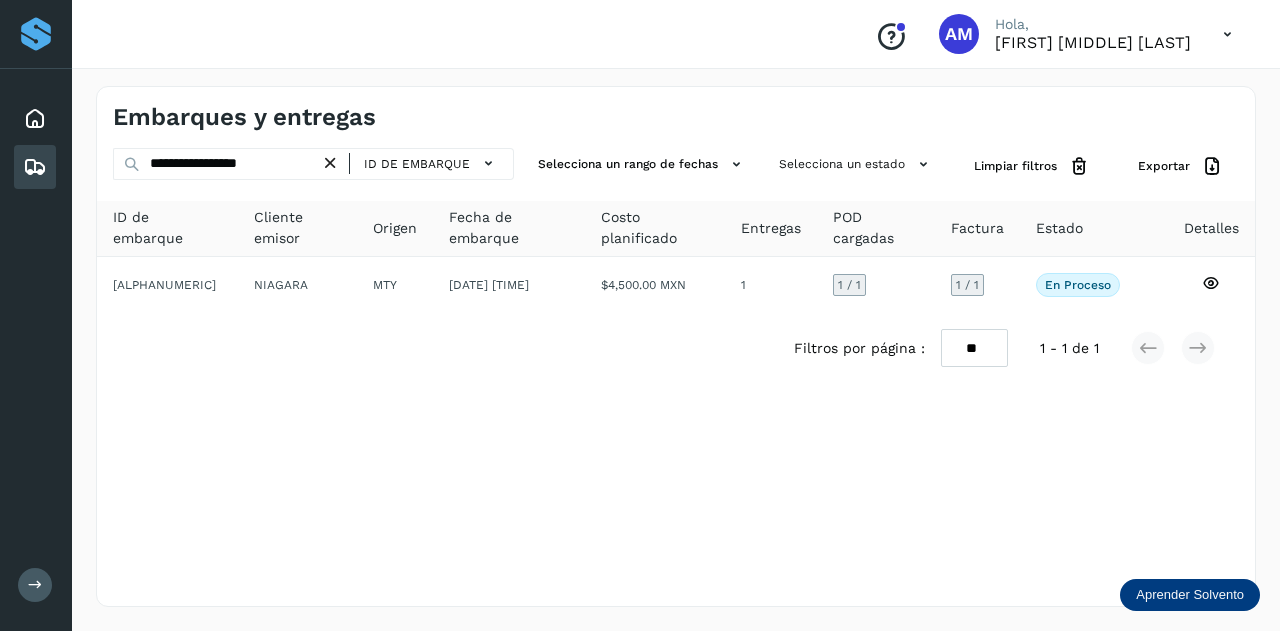 click at bounding box center [330, 163] 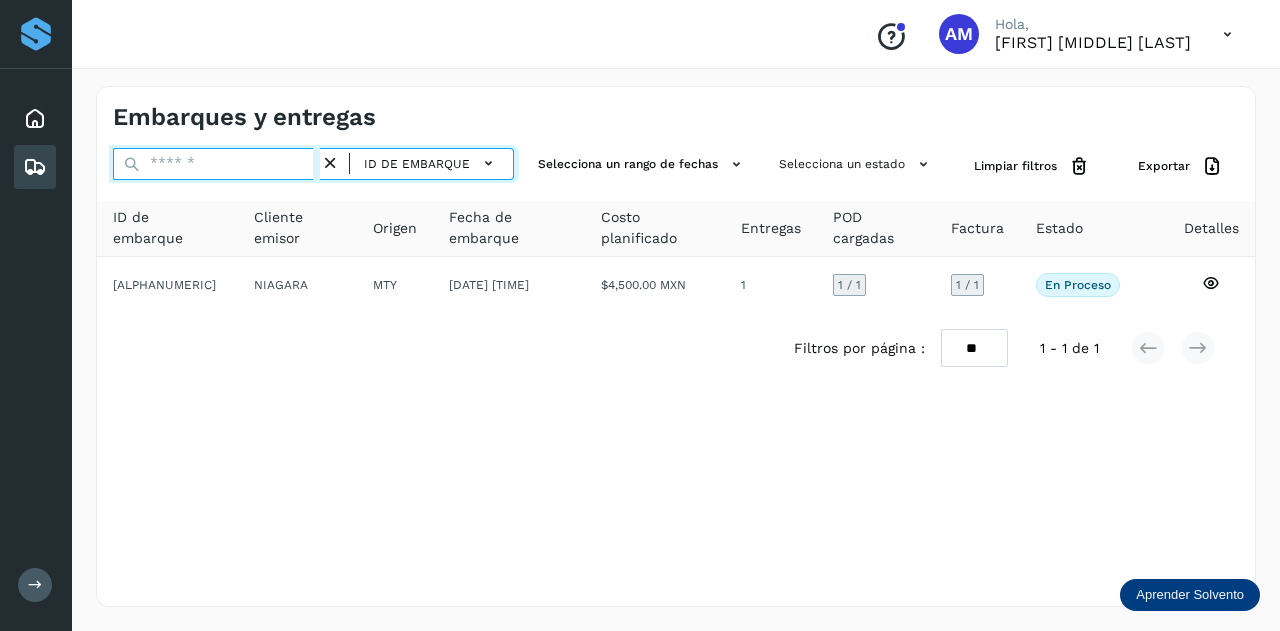 click at bounding box center [216, 164] 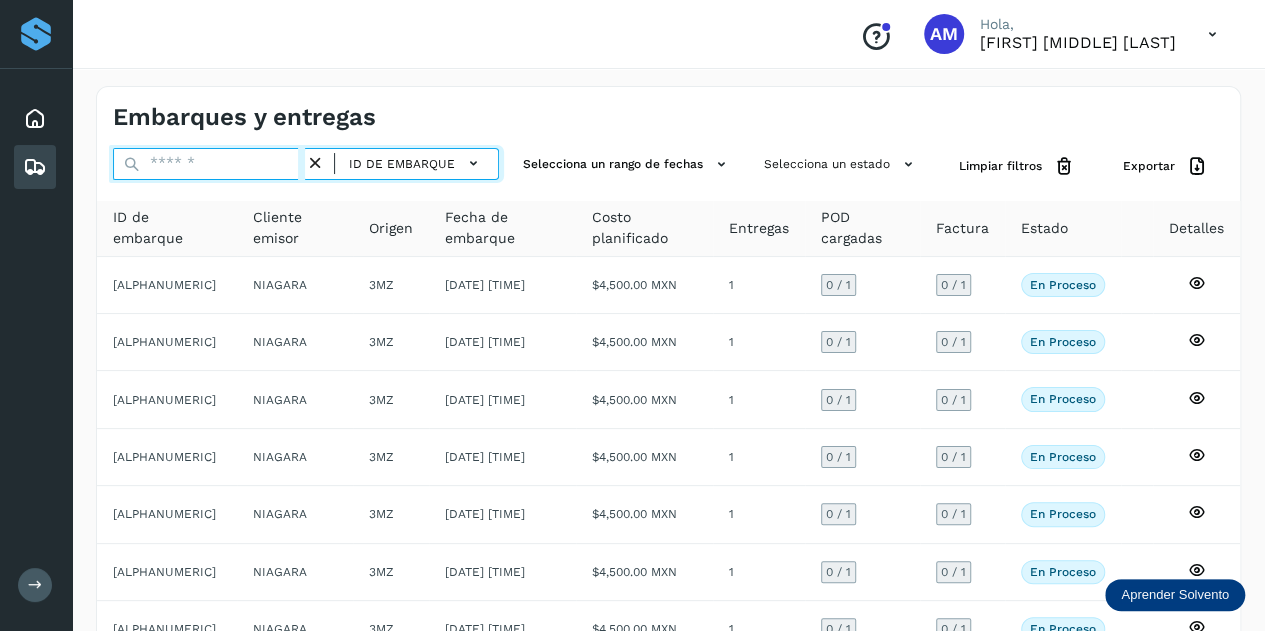 paste on "**********" 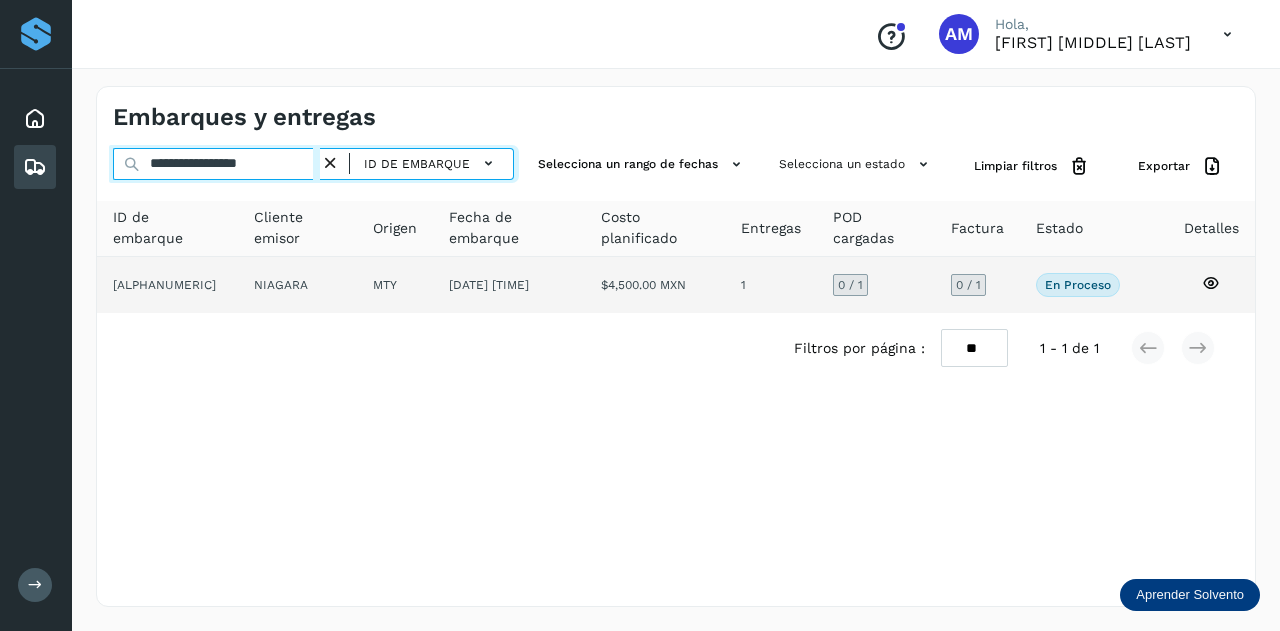 type on "**********" 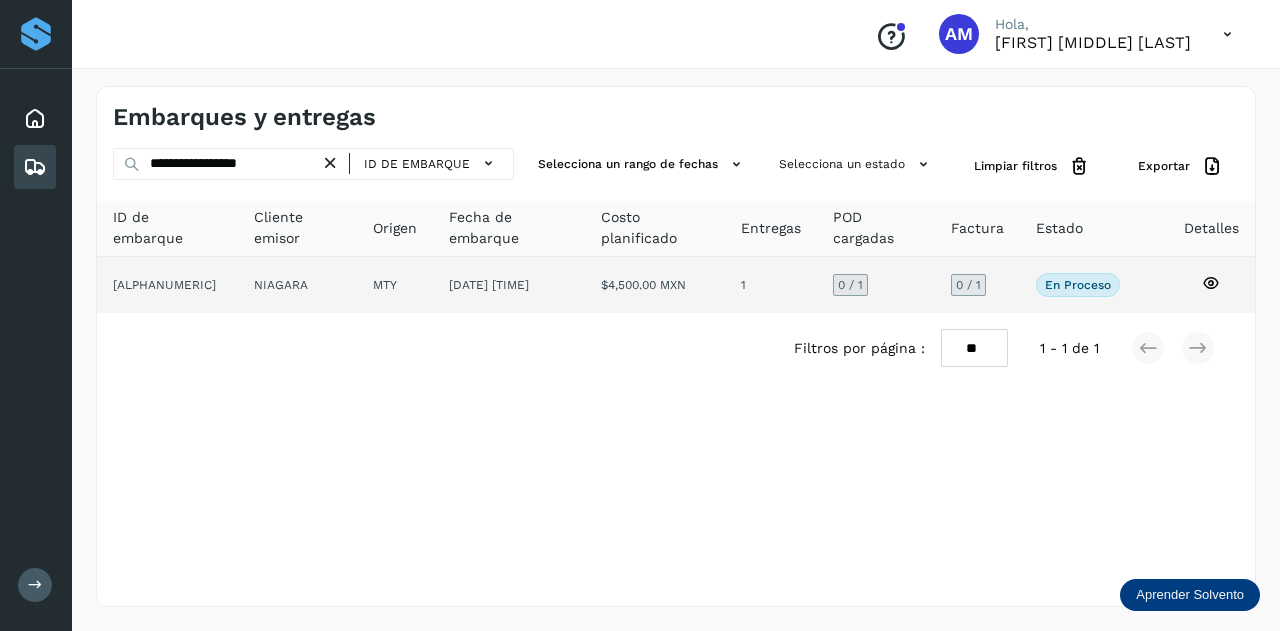 click on "NIAGARA" 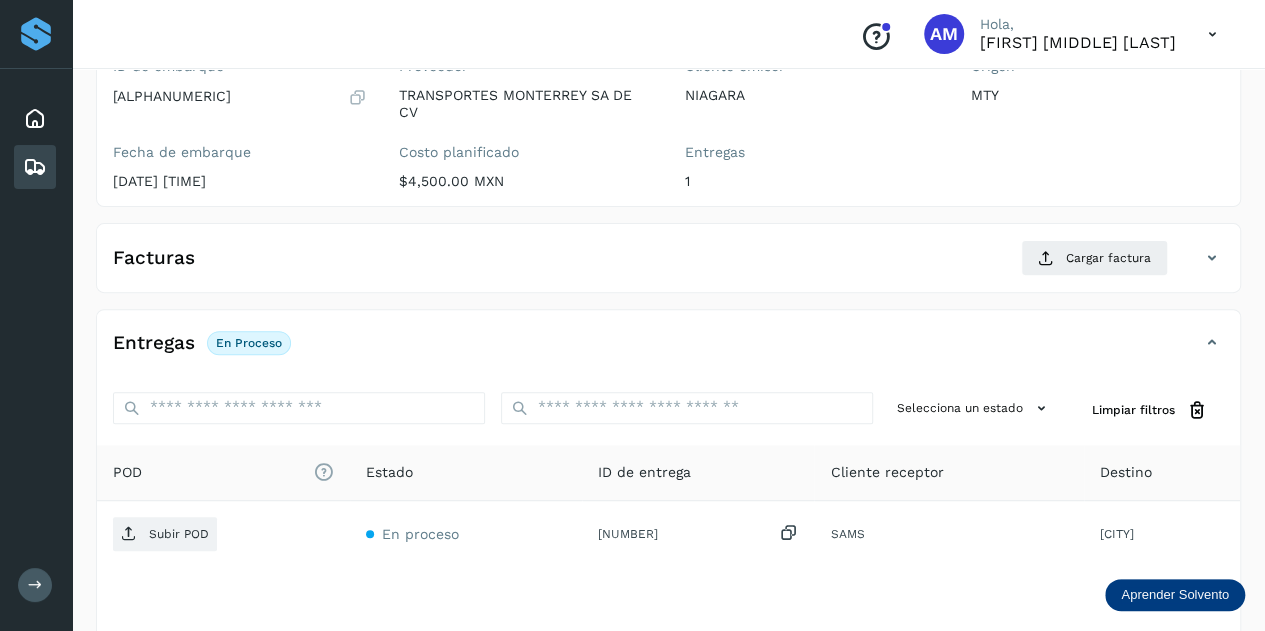 scroll, scrollTop: 300, scrollLeft: 0, axis: vertical 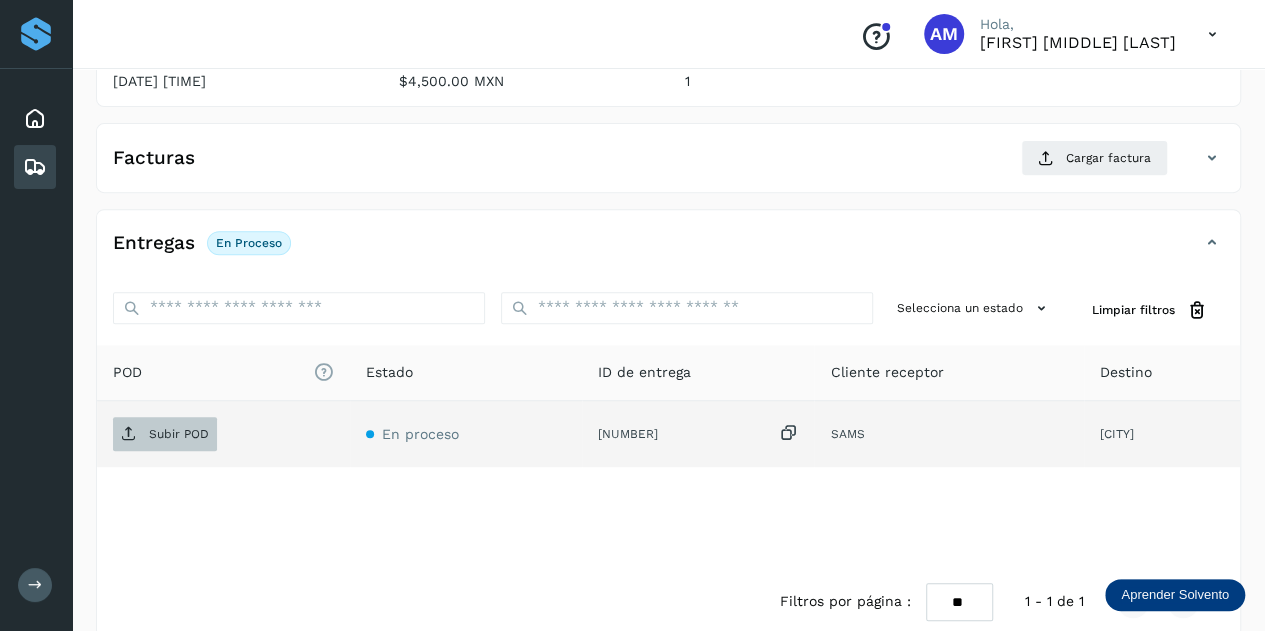 click on "Subir POD" at bounding box center (179, 434) 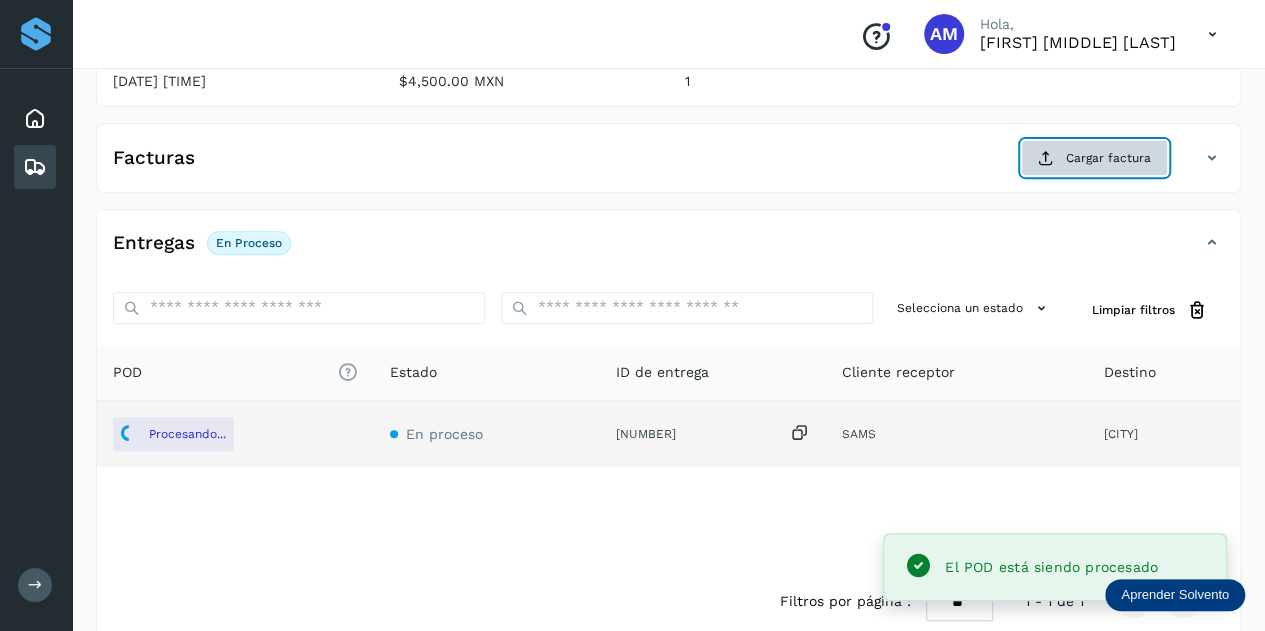 click on "Cargar factura" at bounding box center (1094, 158) 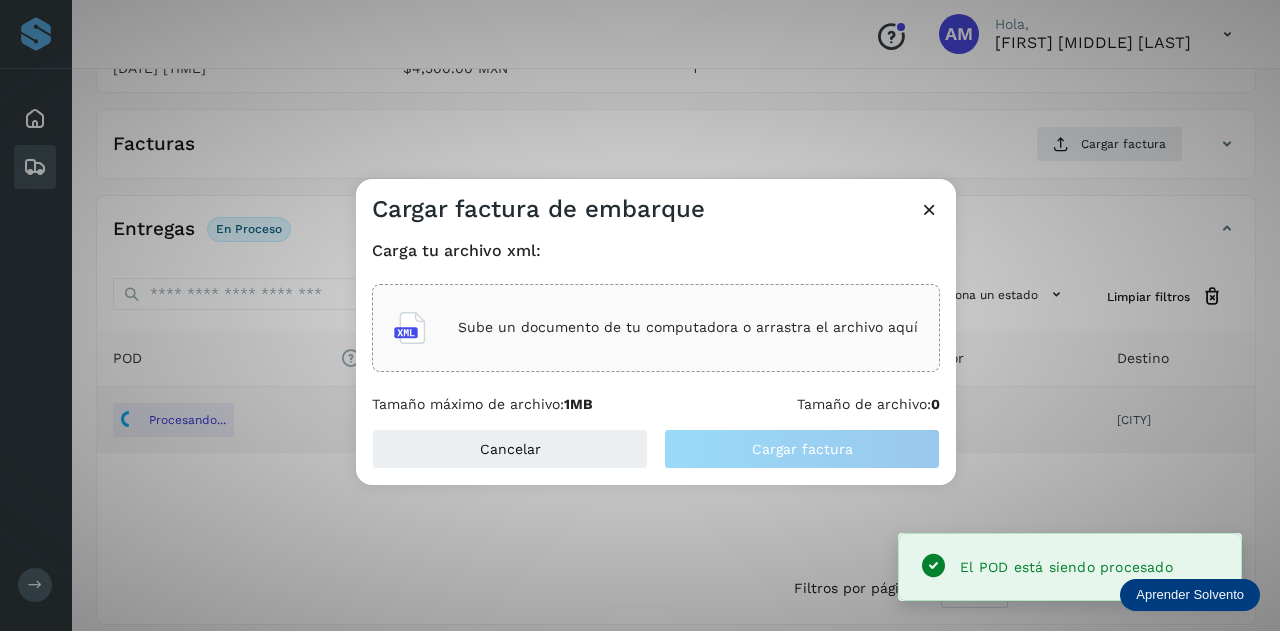 click on "Sube un documento de tu computadora o arrastra el archivo aquí" 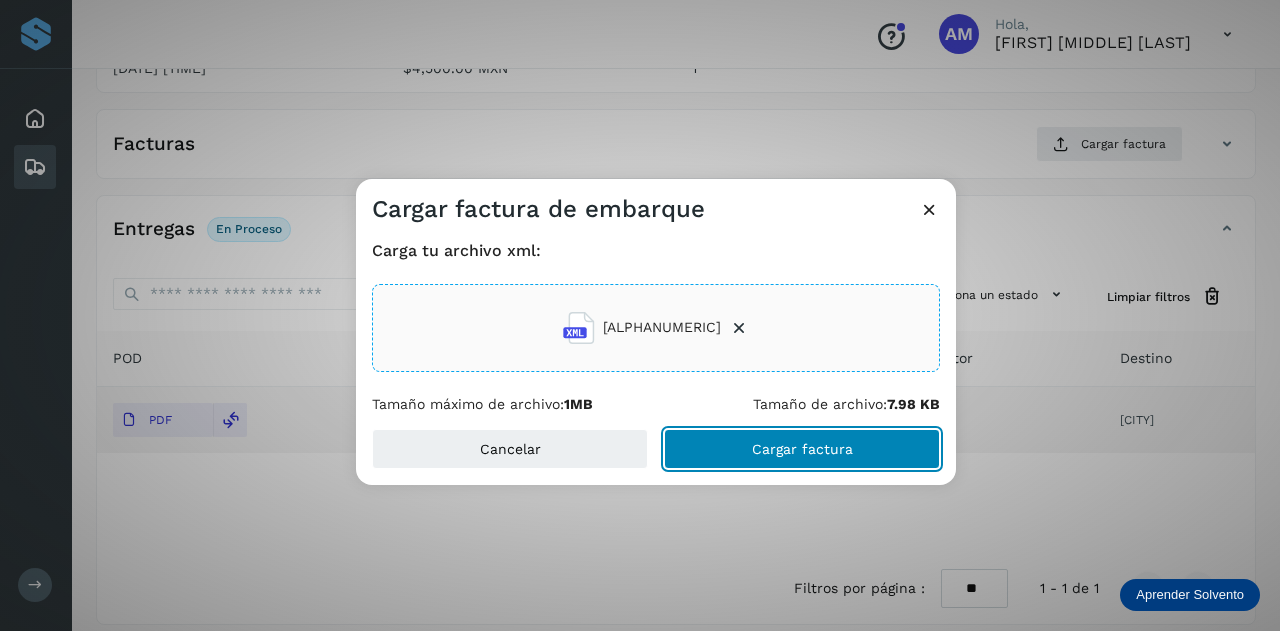click on "Cargar factura" 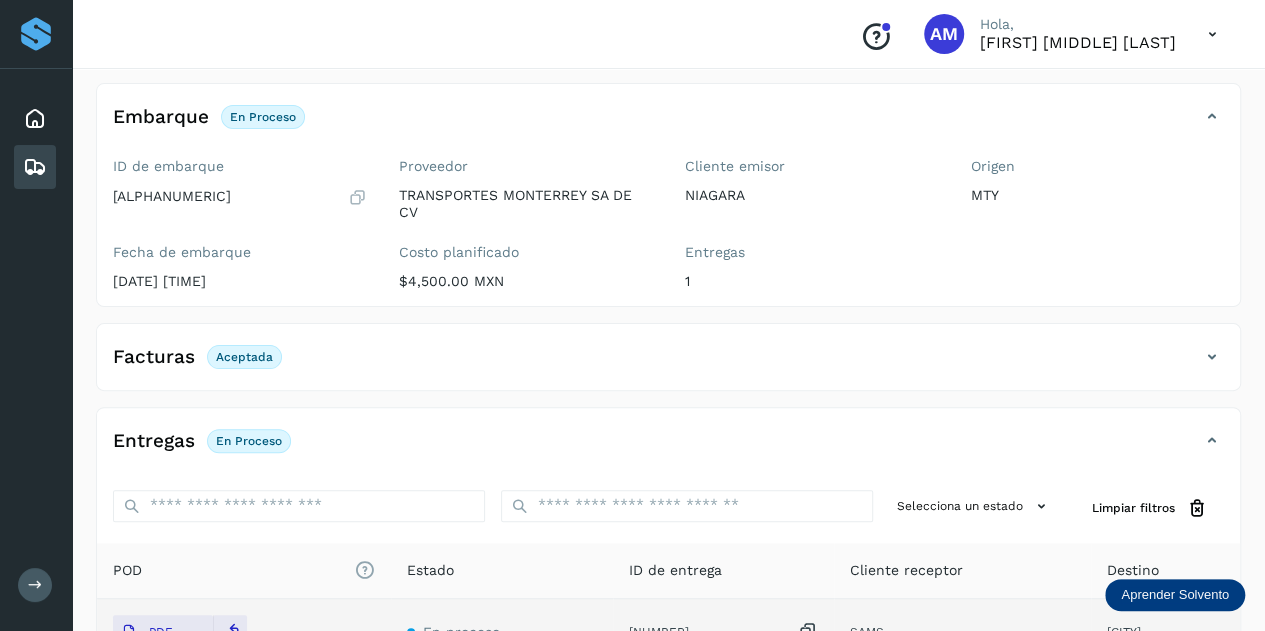 scroll, scrollTop: 0, scrollLeft: 0, axis: both 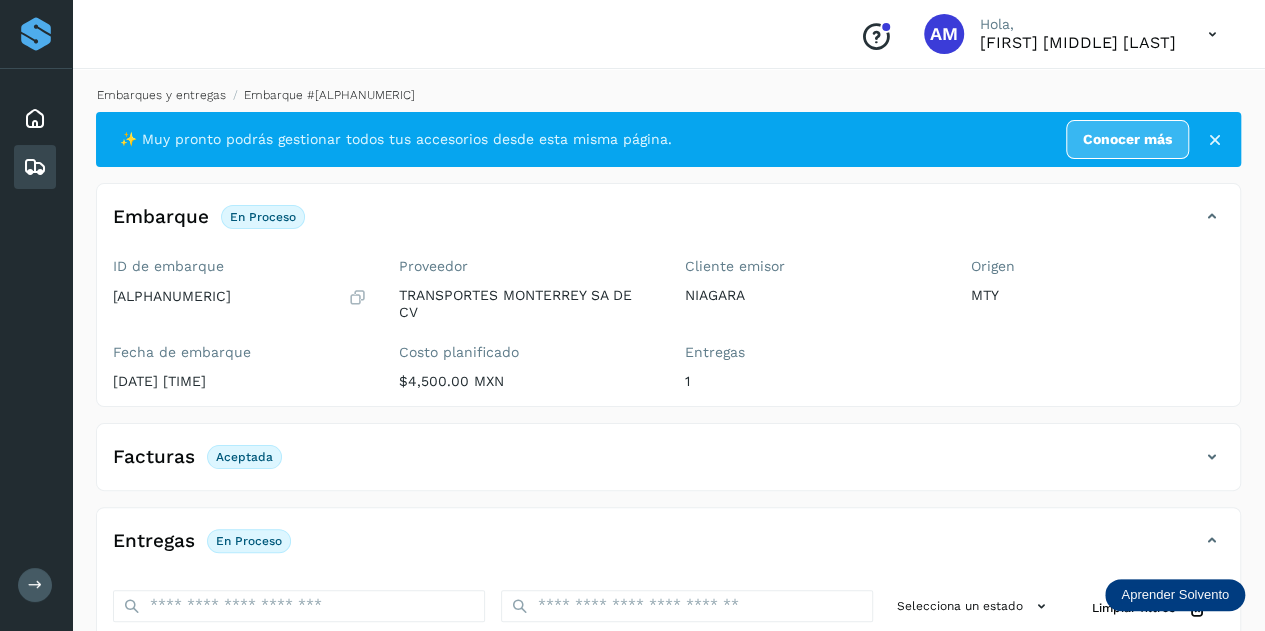 click on "Embarques y entregas" at bounding box center (161, 95) 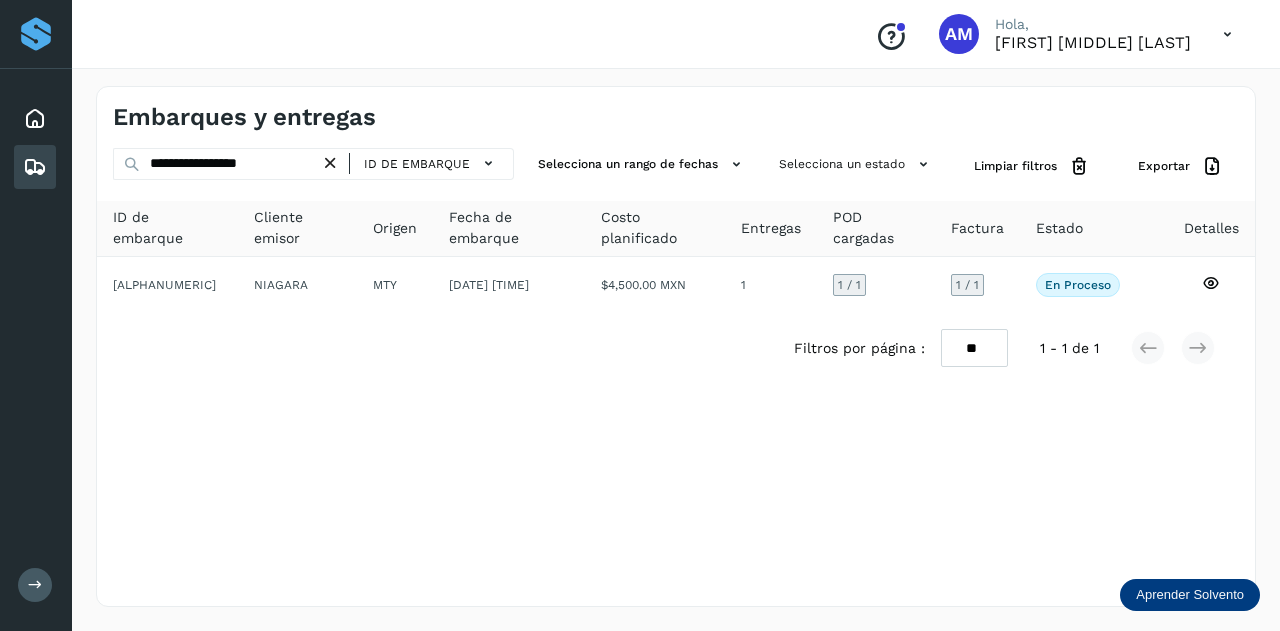 click at bounding box center [330, 163] 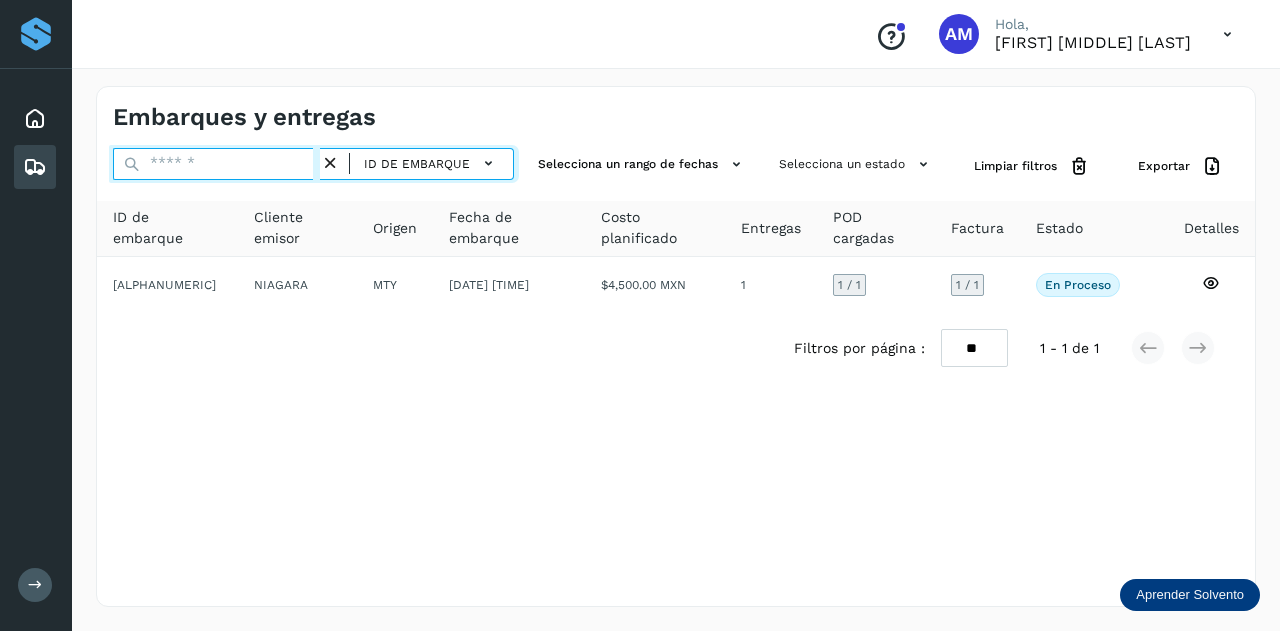 click at bounding box center (216, 164) 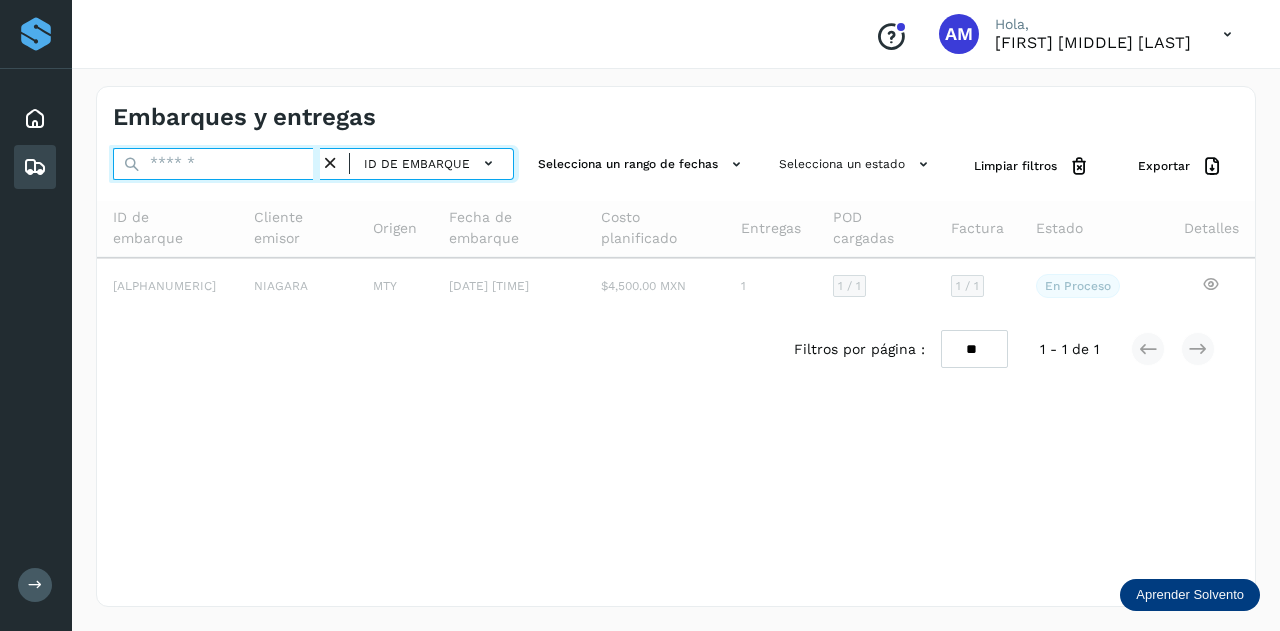paste on "**********" 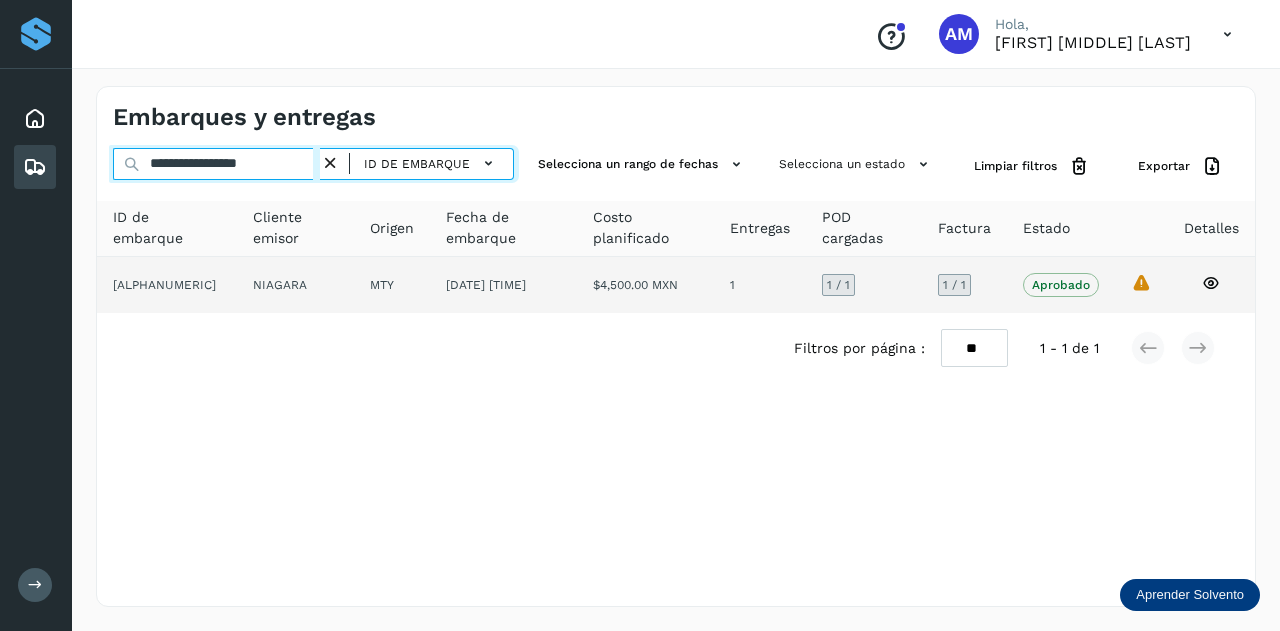 type on "**********" 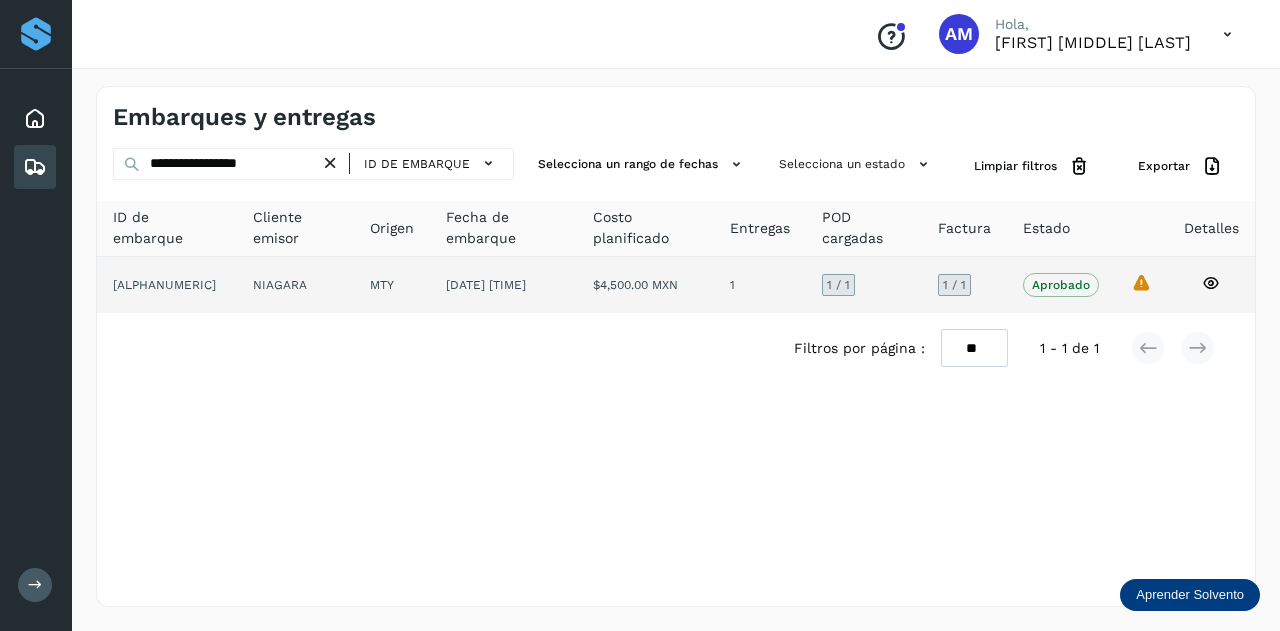 click on "MTY" 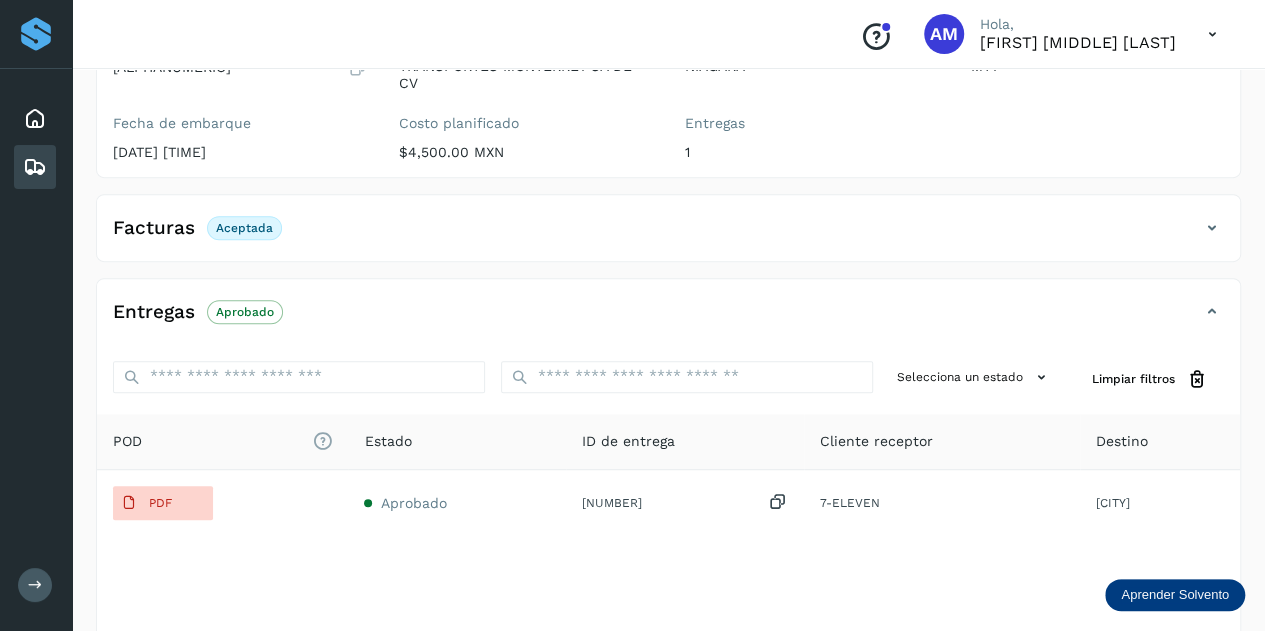 scroll, scrollTop: 0, scrollLeft: 0, axis: both 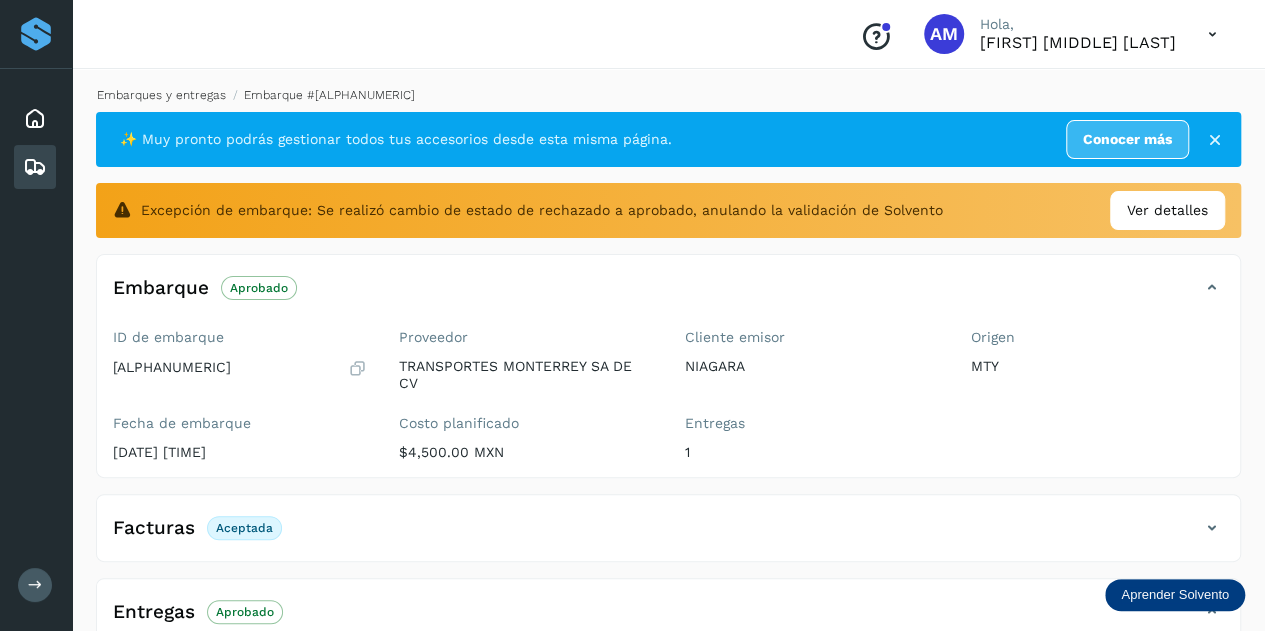 click on "Embarques y entregas" at bounding box center [161, 95] 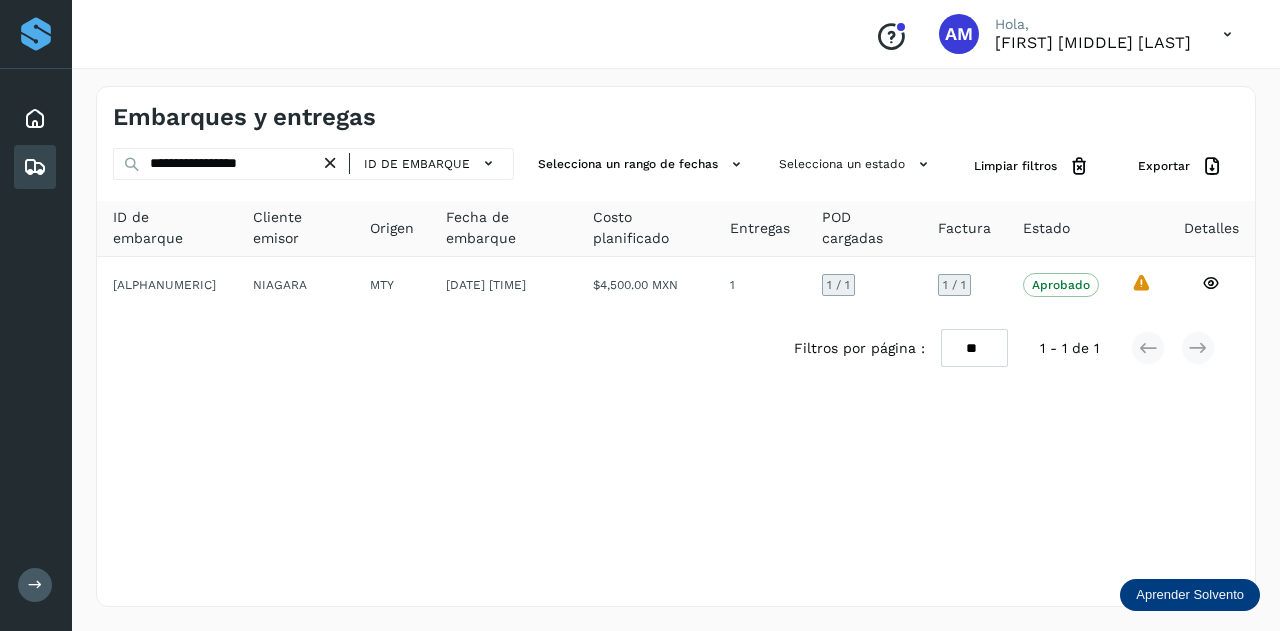 click at bounding box center [330, 163] 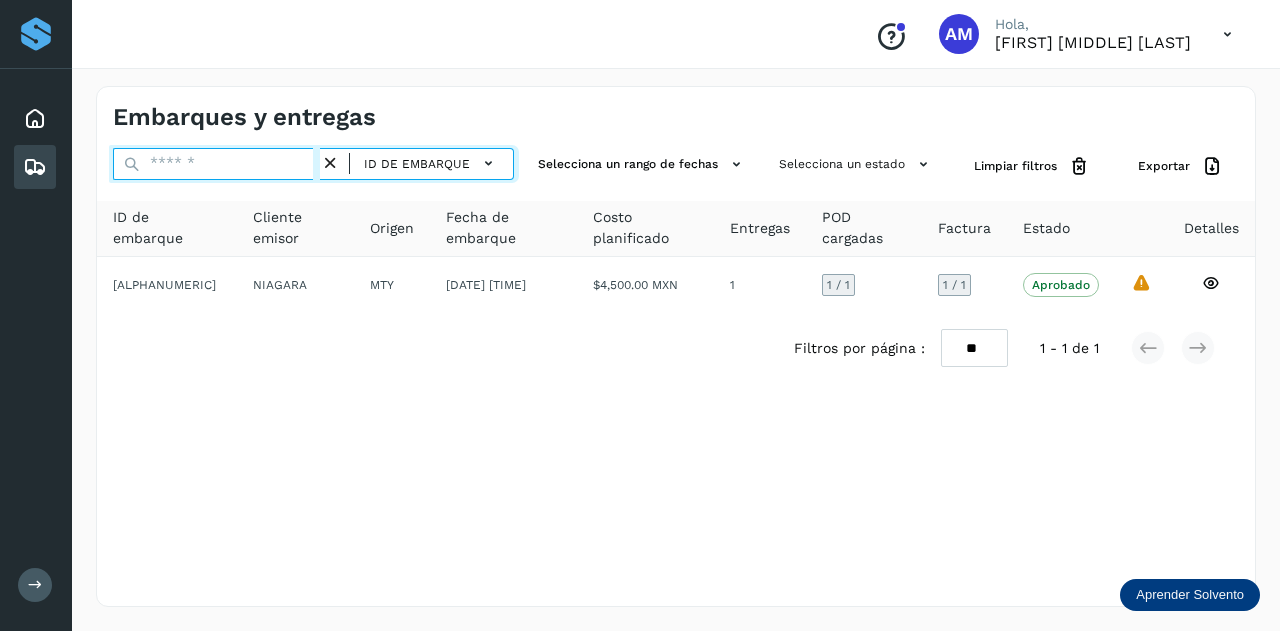 click at bounding box center [216, 164] 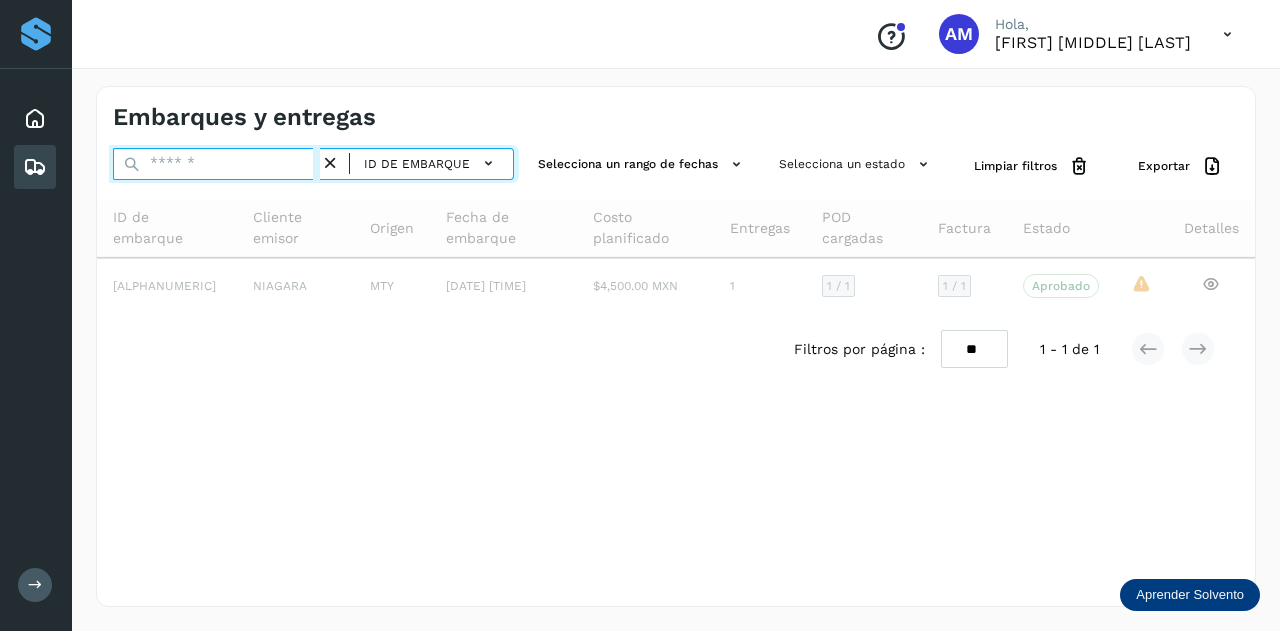 paste on "**********" 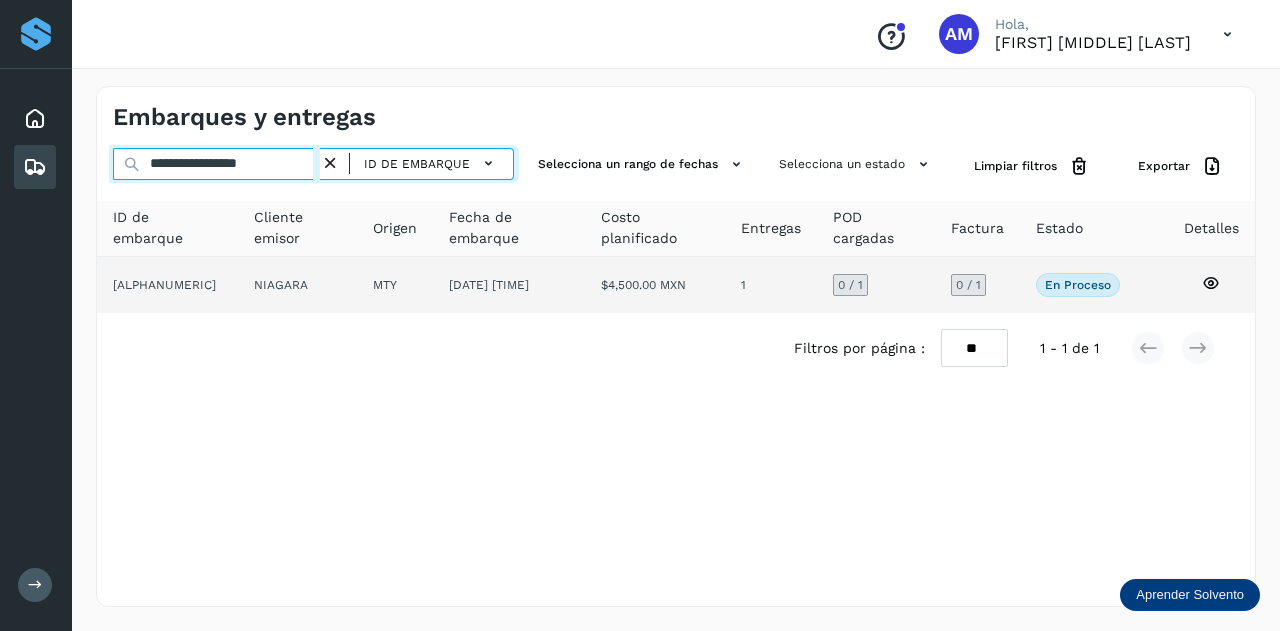 type on "**********" 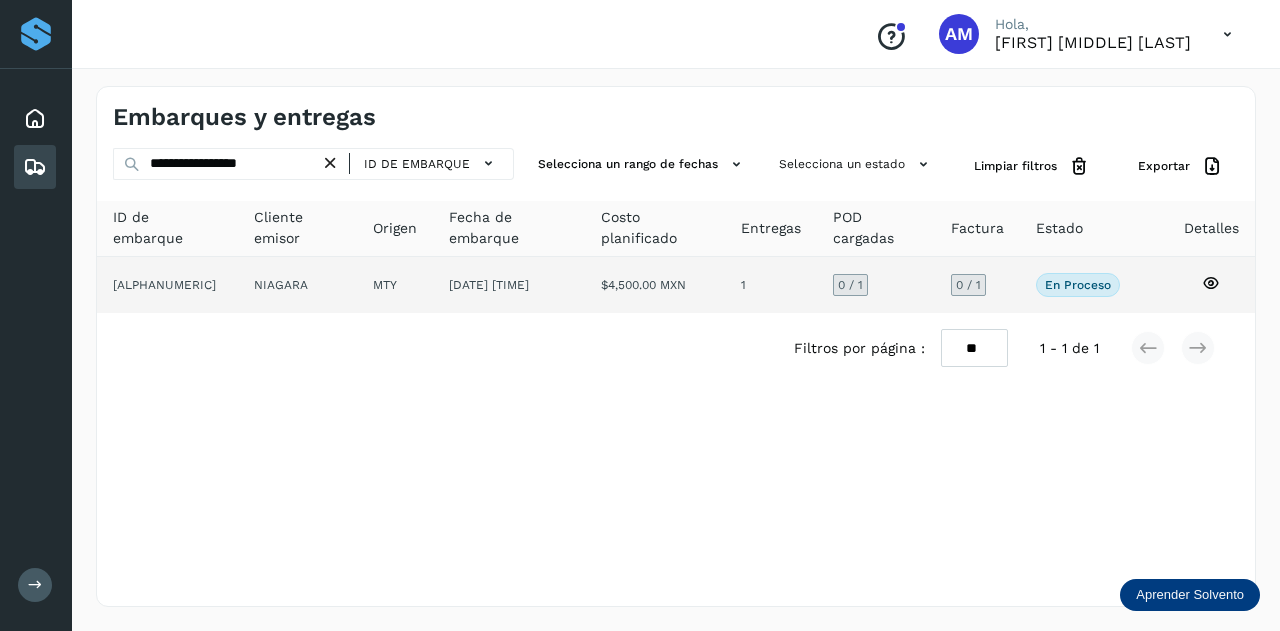 click on "MTY" 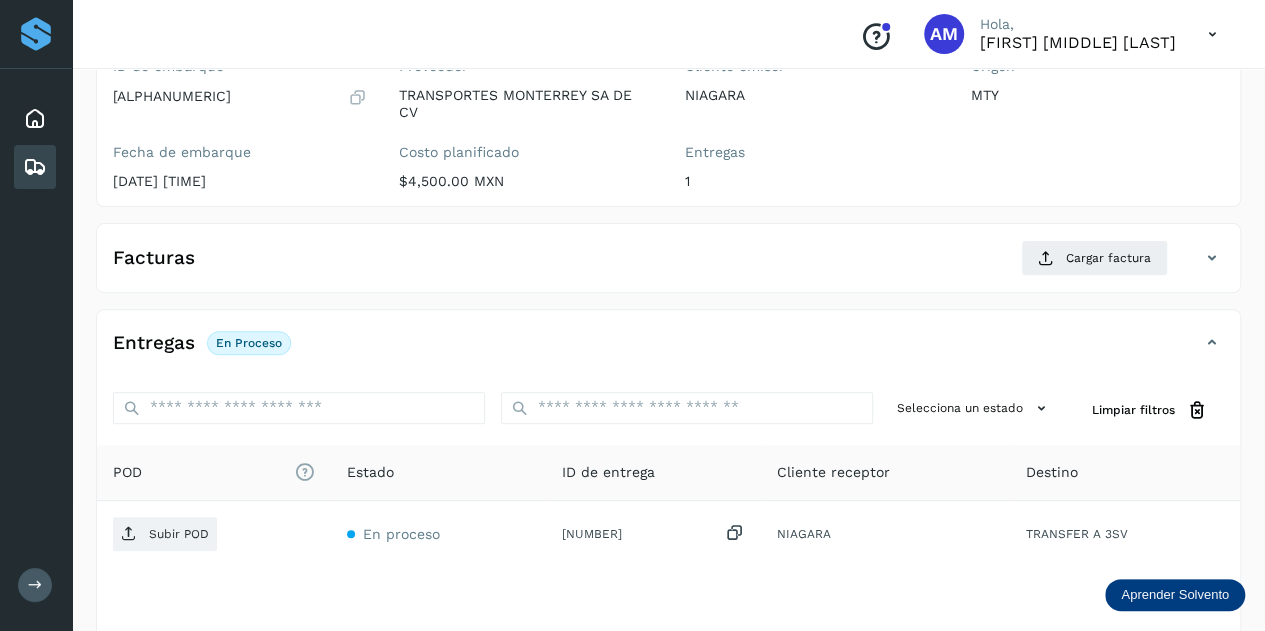 scroll, scrollTop: 300, scrollLeft: 0, axis: vertical 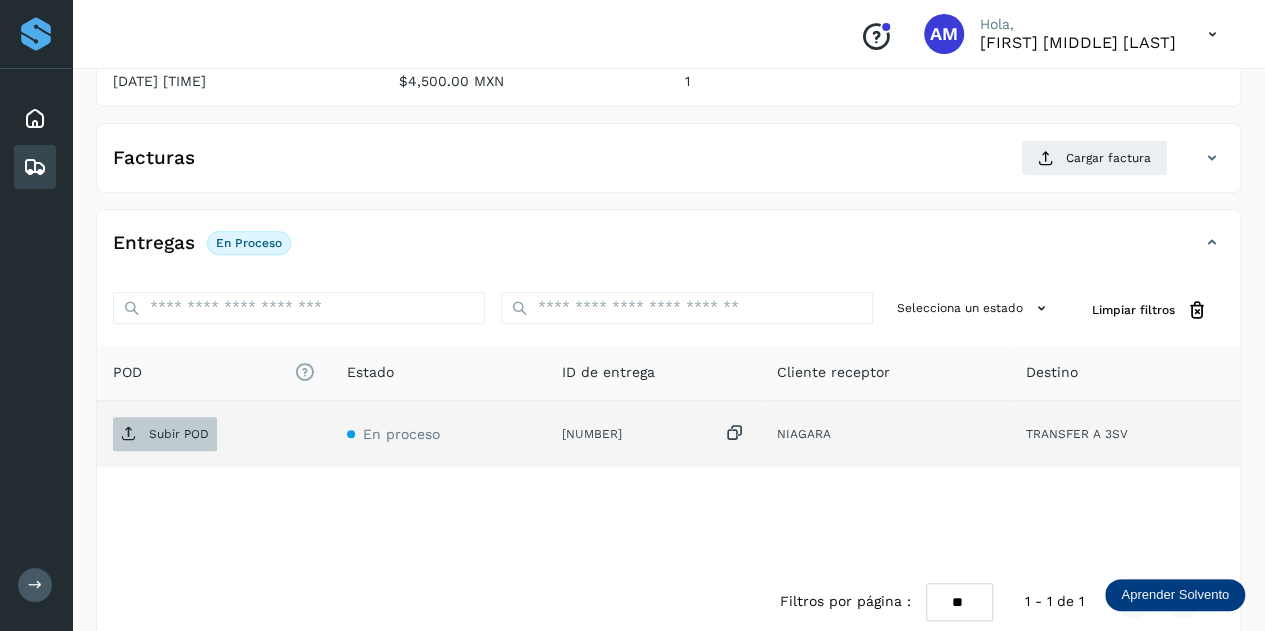 click on "Subir POD" at bounding box center [179, 434] 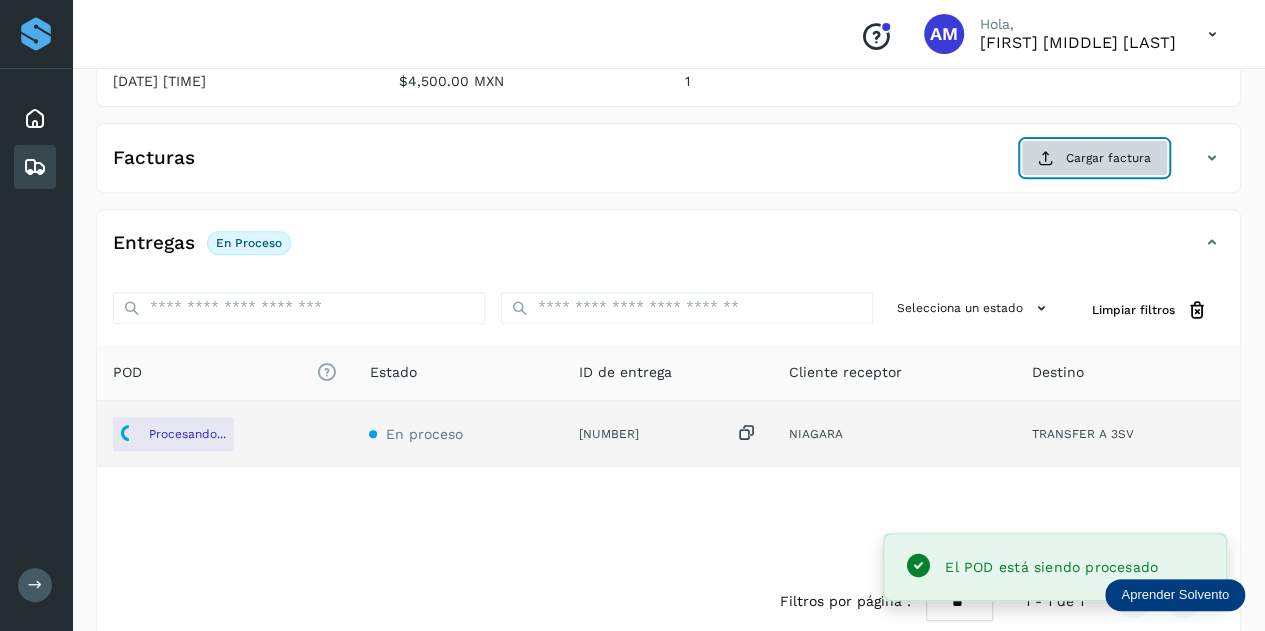 click on "Cargar factura" at bounding box center [1094, 158] 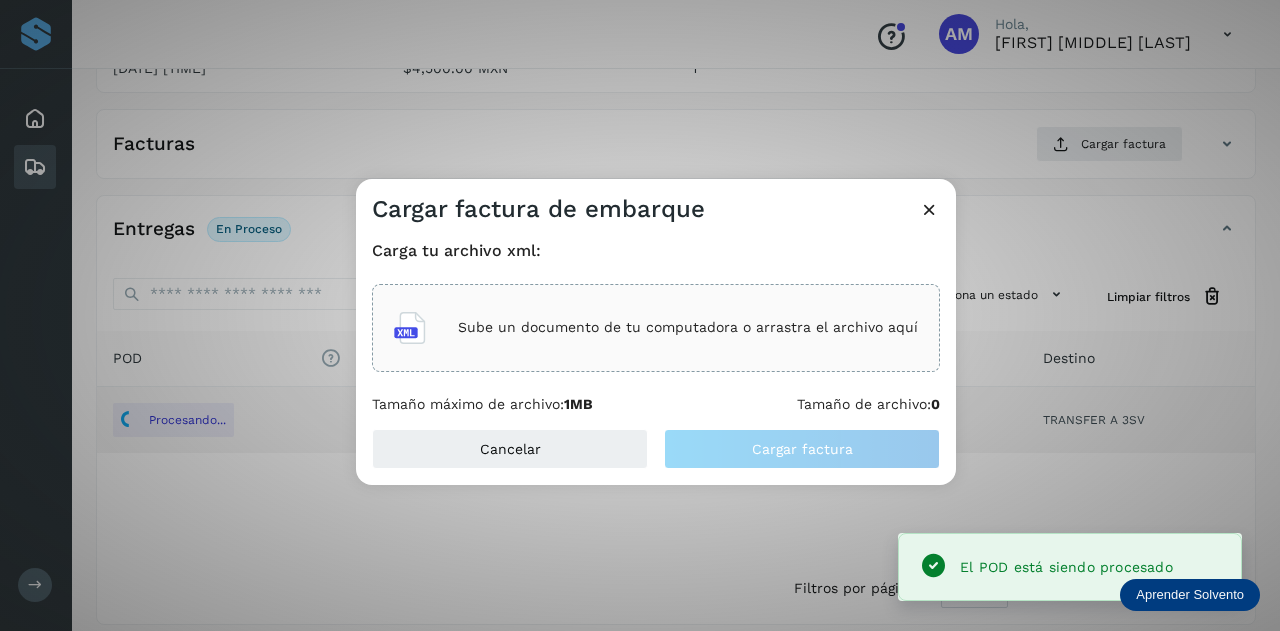 click on "Sube un documento de tu computadora o arrastra el archivo aquí" 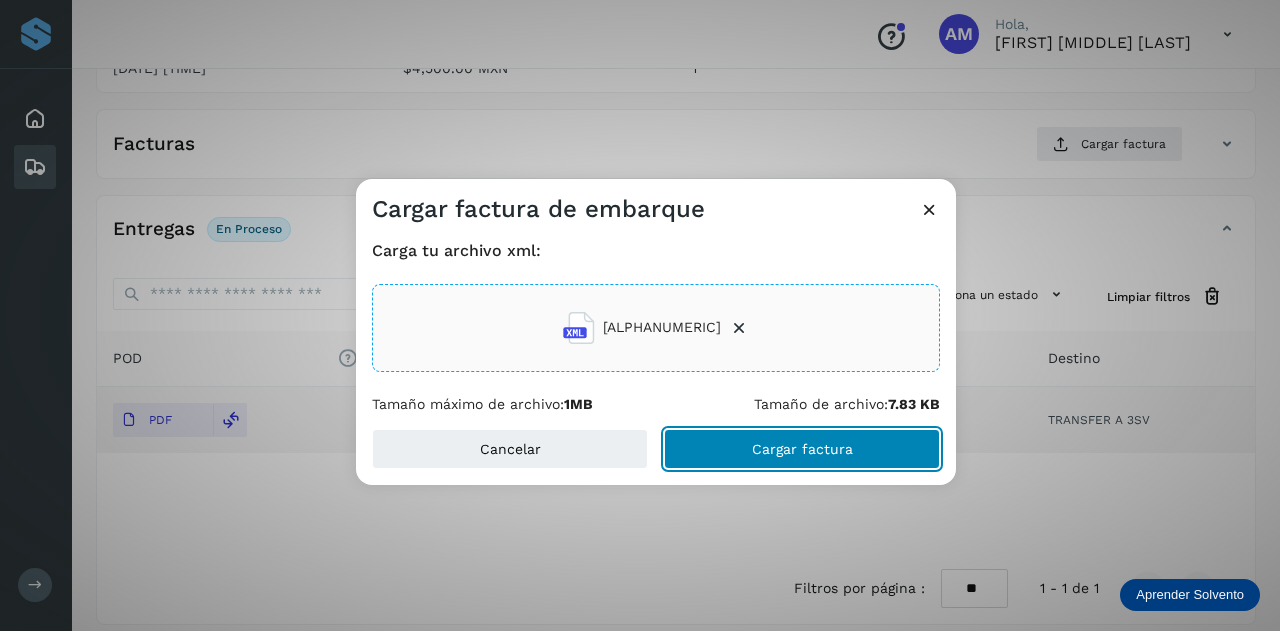 click on "Cargar factura" 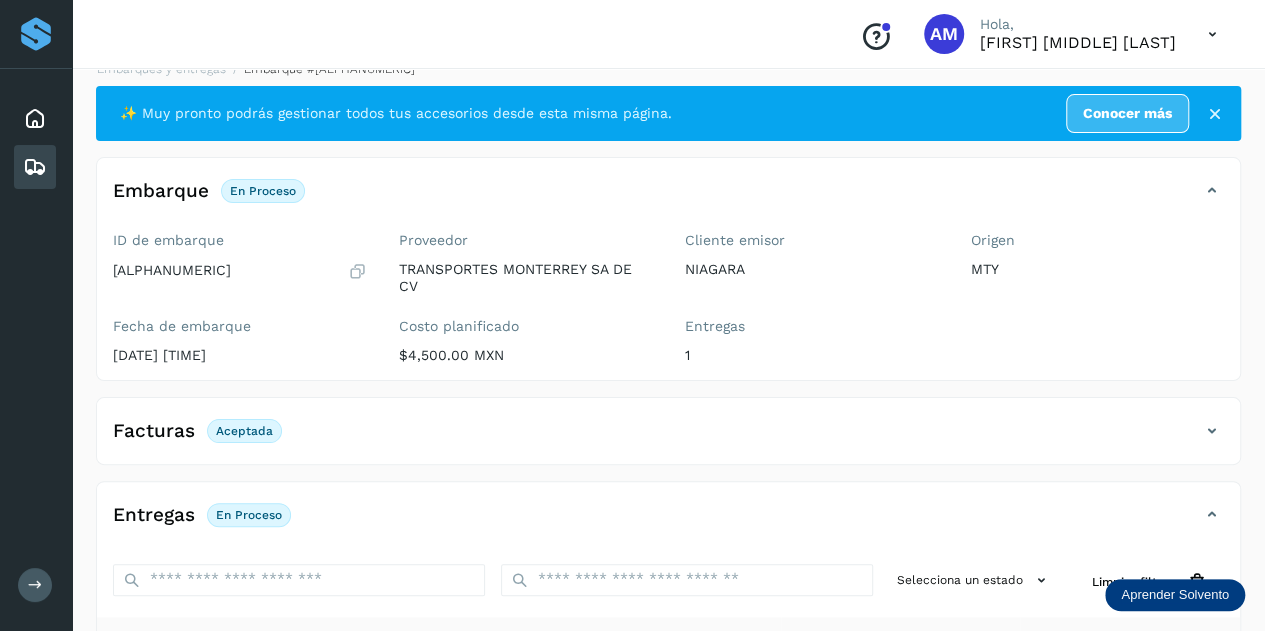 scroll, scrollTop: 0, scrollLeft: 0, axis: both 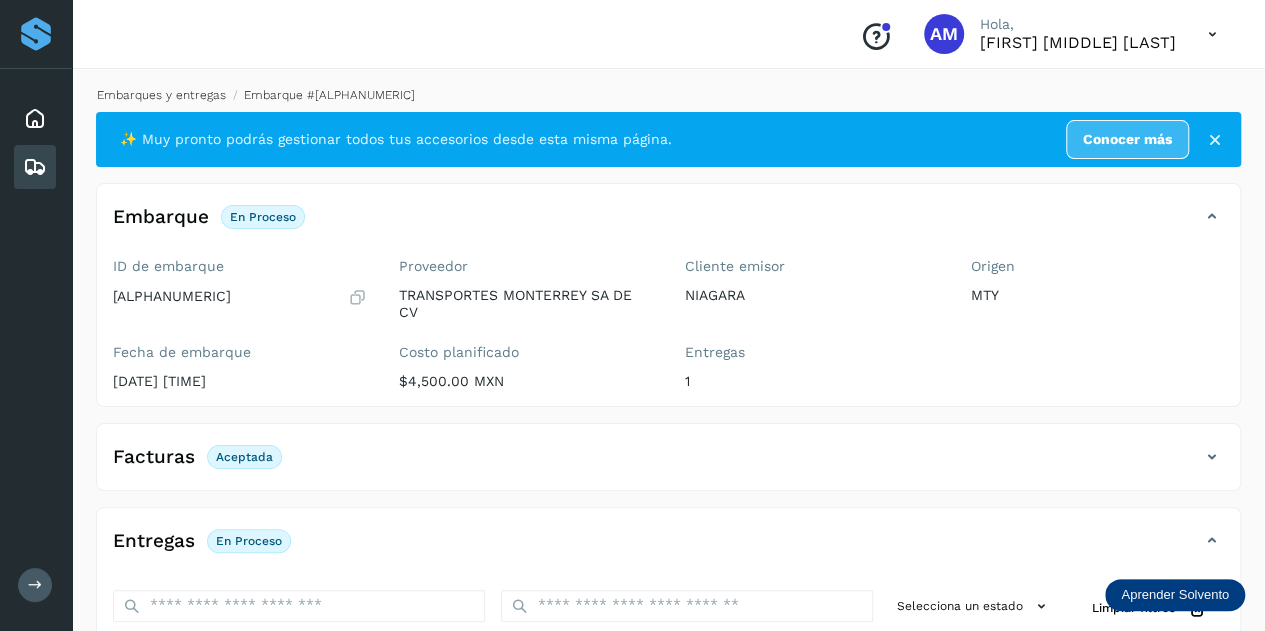 click on "Embarques y entregas" at bounding box center (161, 95) 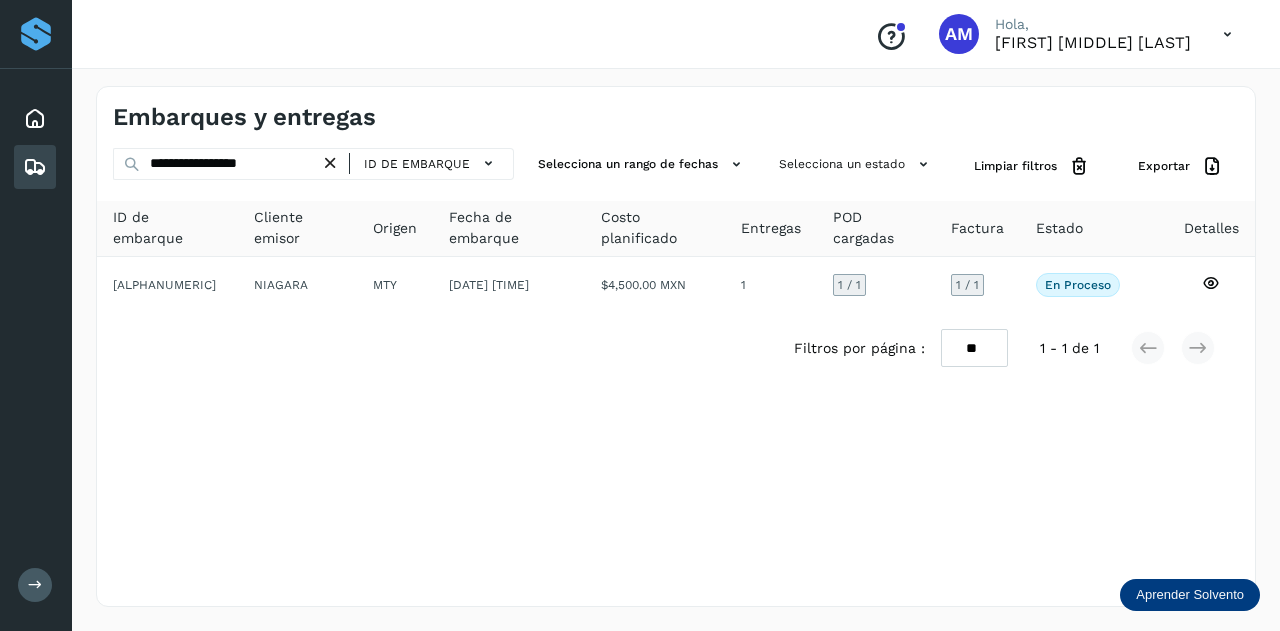 drag, startPoint x: 339, startPoint y: 167, endPoint x: 294, endPoint y: 163, distance: 45.17743 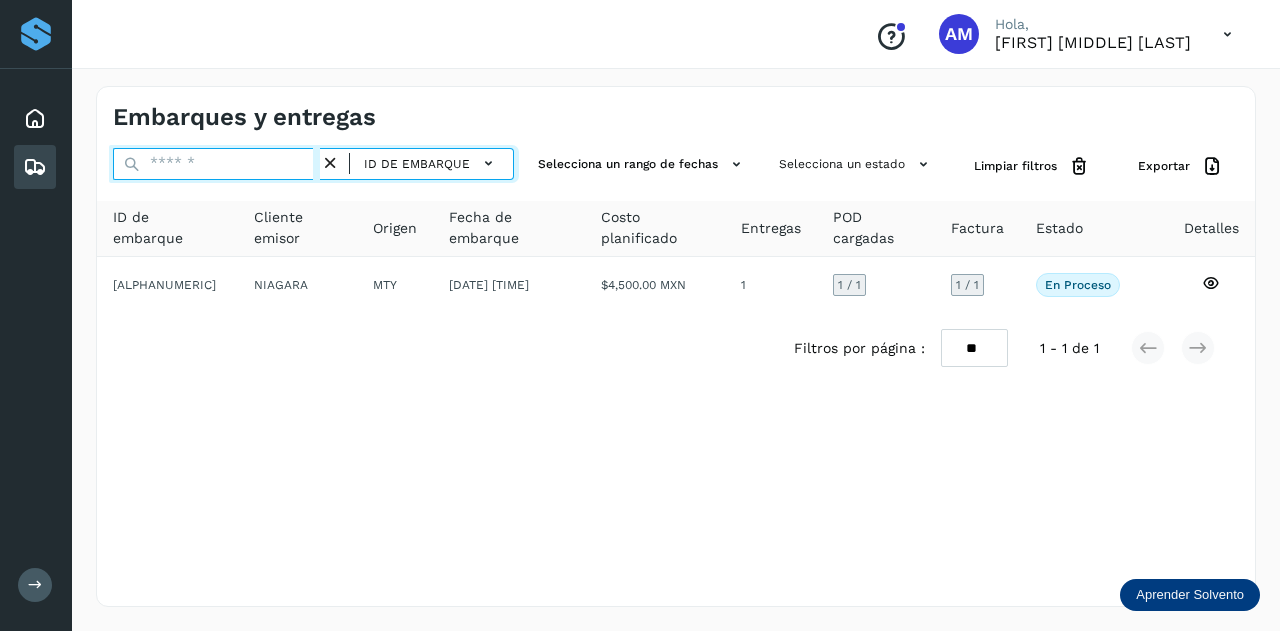 click at bounding box center [216, 164] 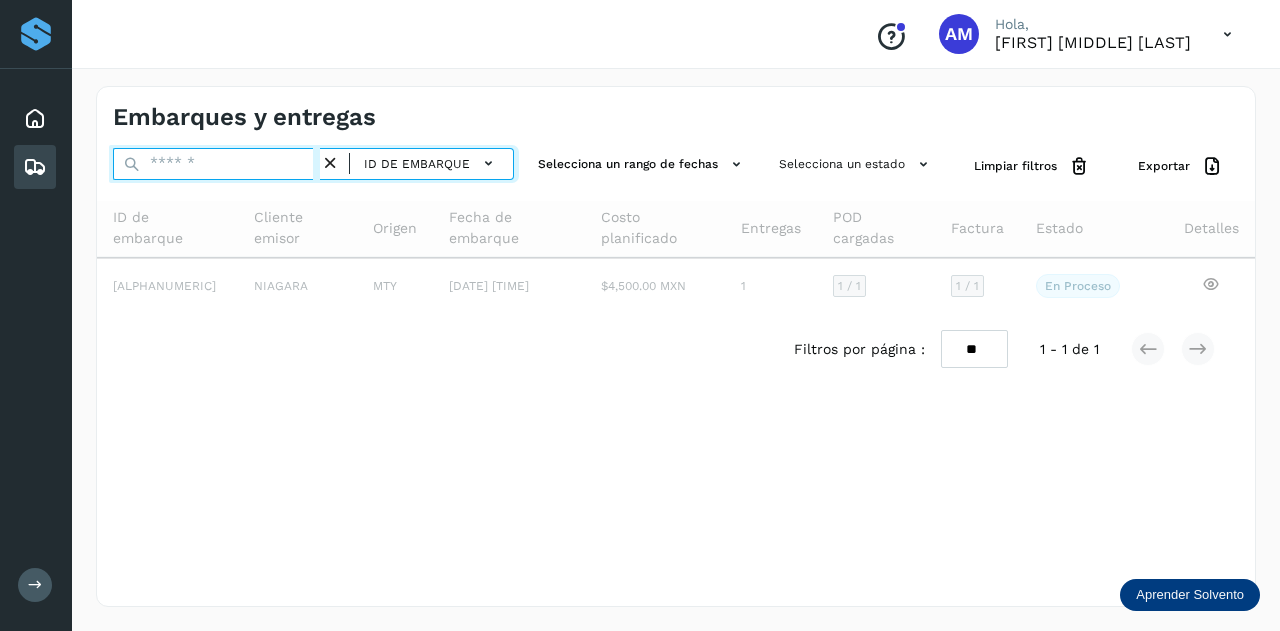 paste on "**********" 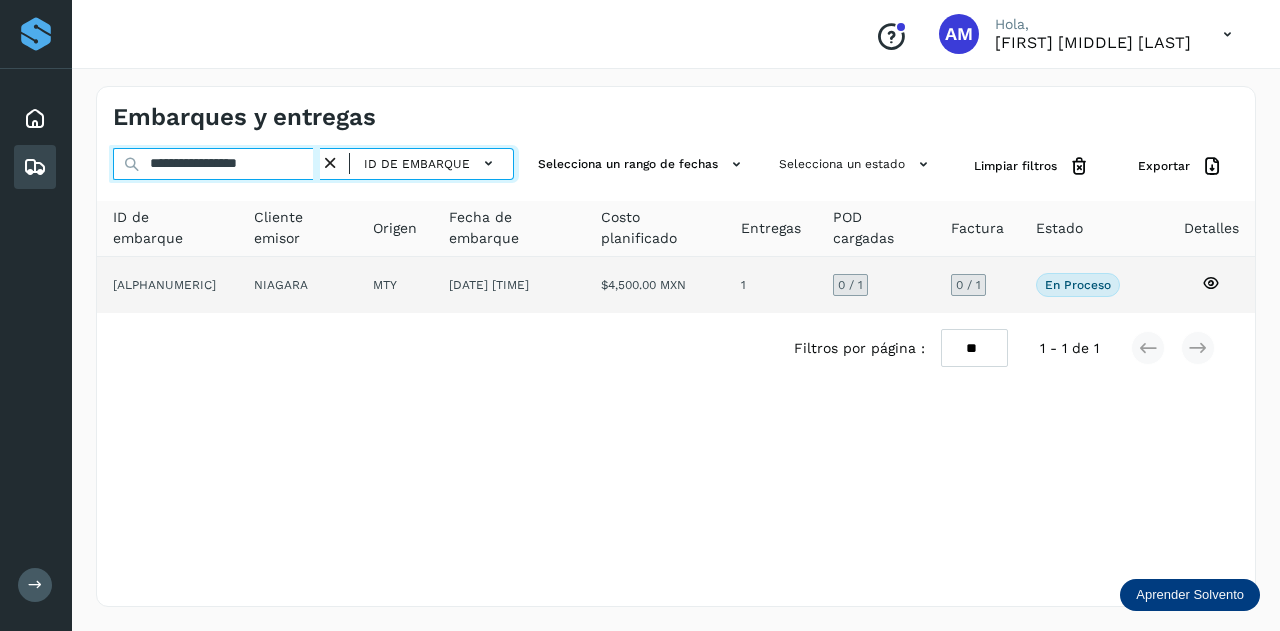 type on "**********" 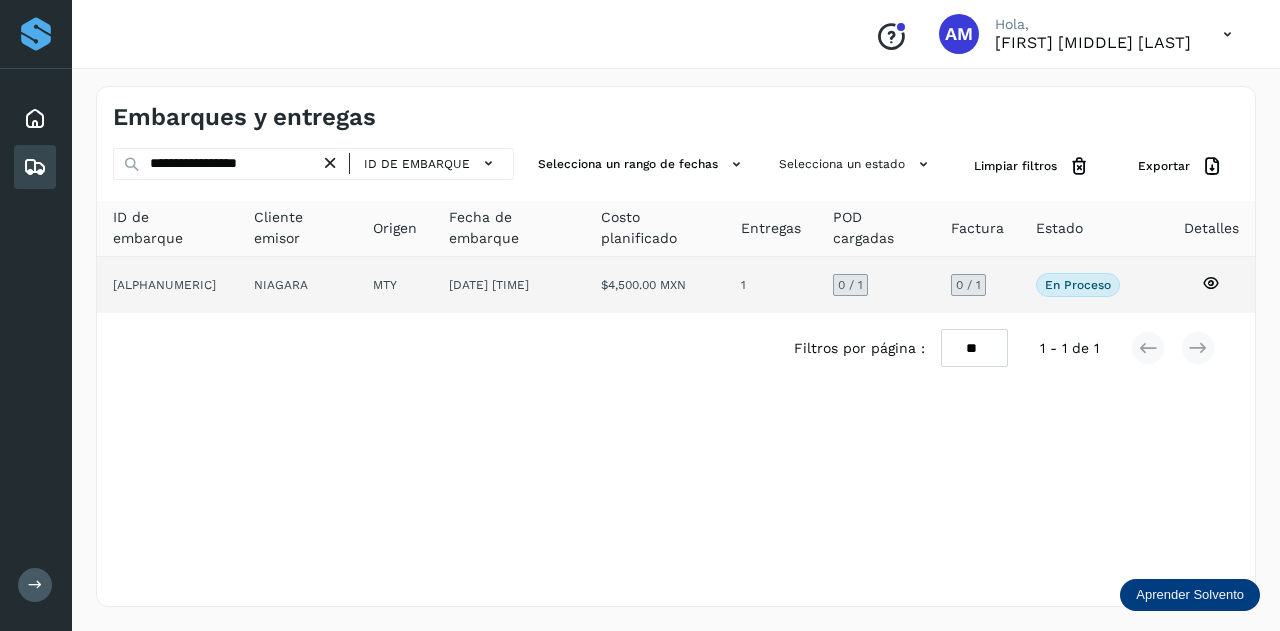 click on "NIAGARA" 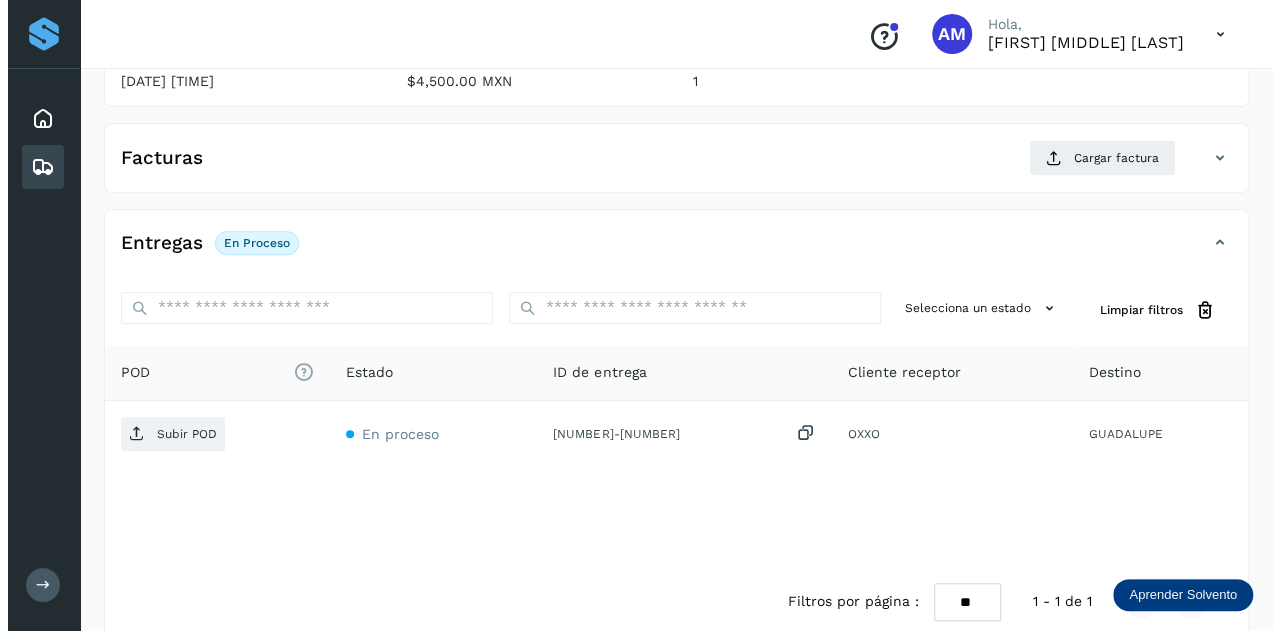 scroll, scrollTop: 327, scrollLeft: 0, axis: vertical 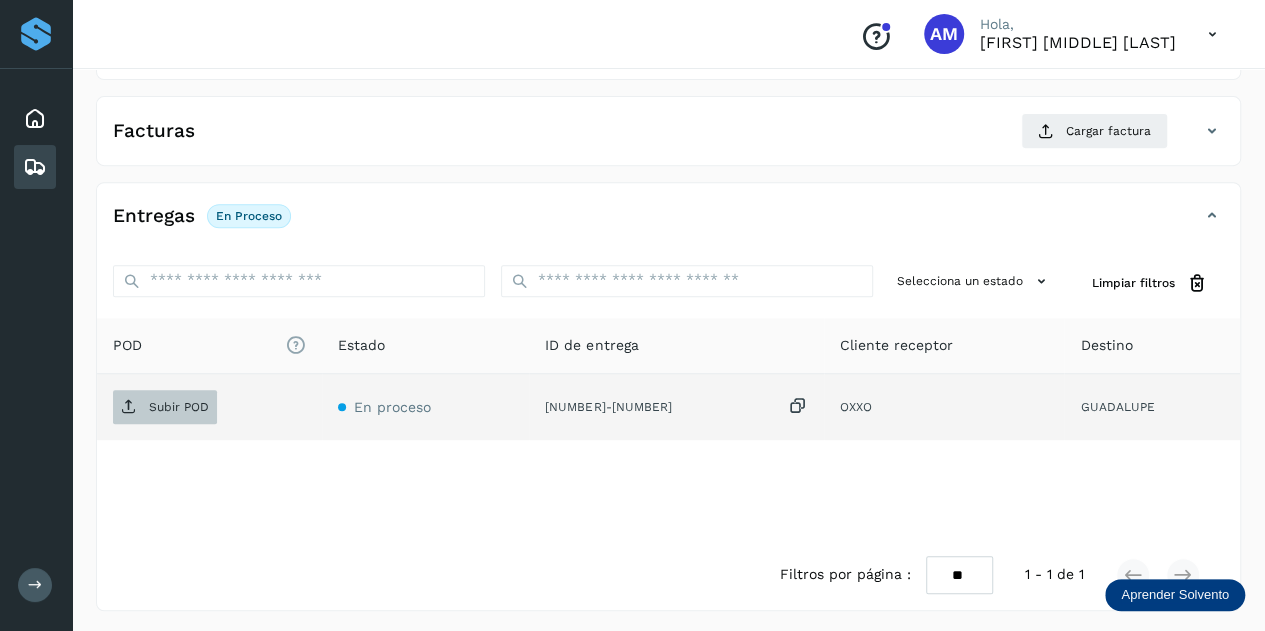 click on "Subir POD" at bounding box center [179, 407] 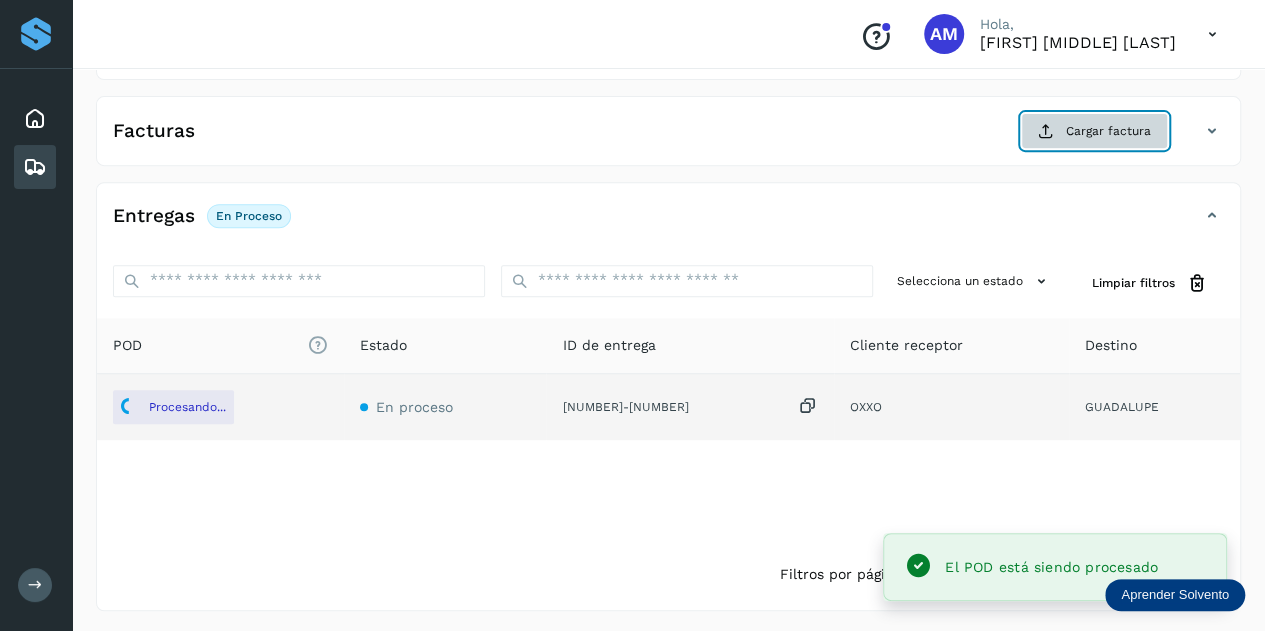 click on "Cargar factura" at bounding box center [1094, 131] 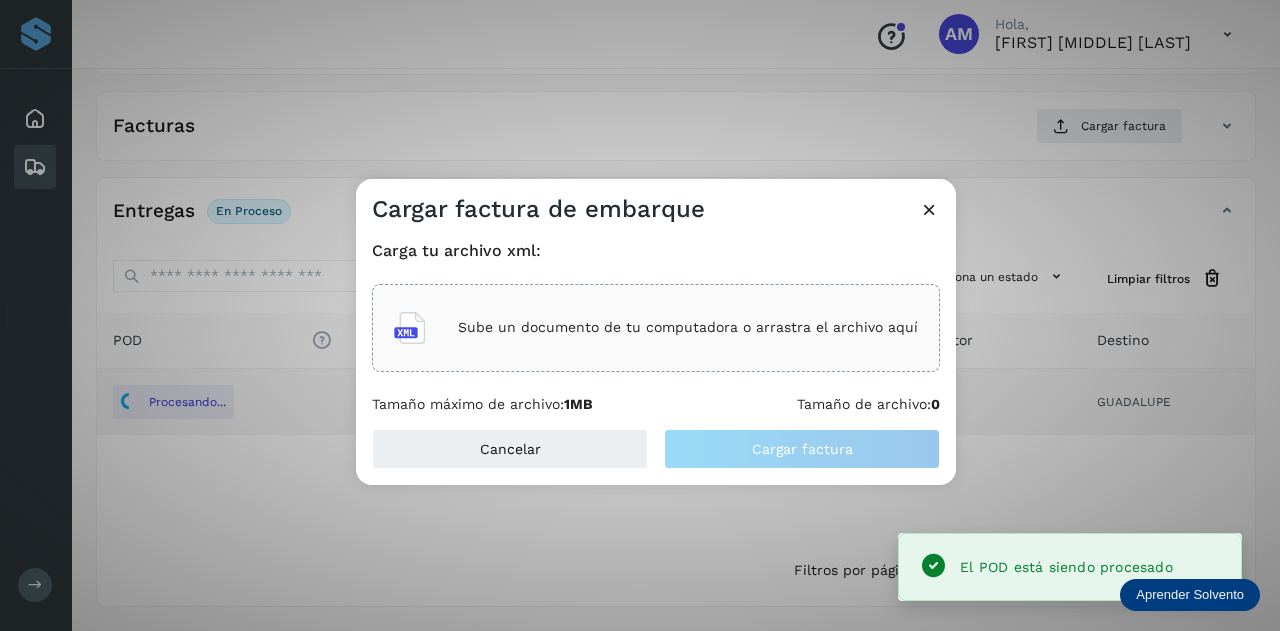 click on "Sube un documento de tu computadora o arrastra el archivo aquí" 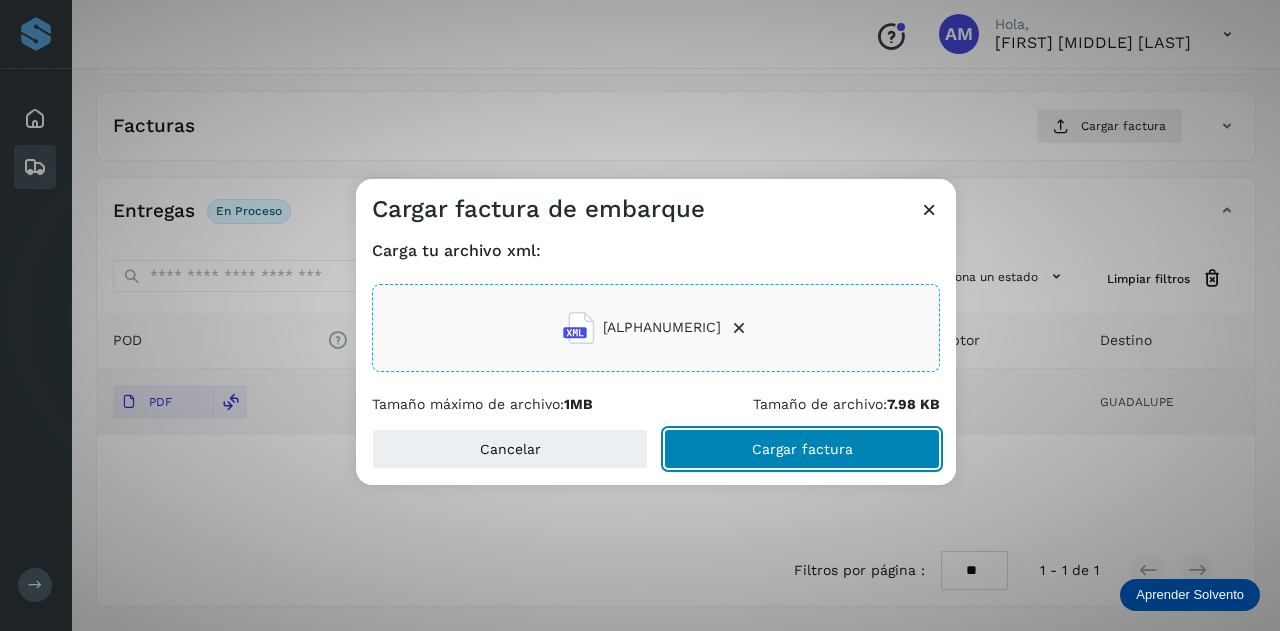 click on "Cargar factura" 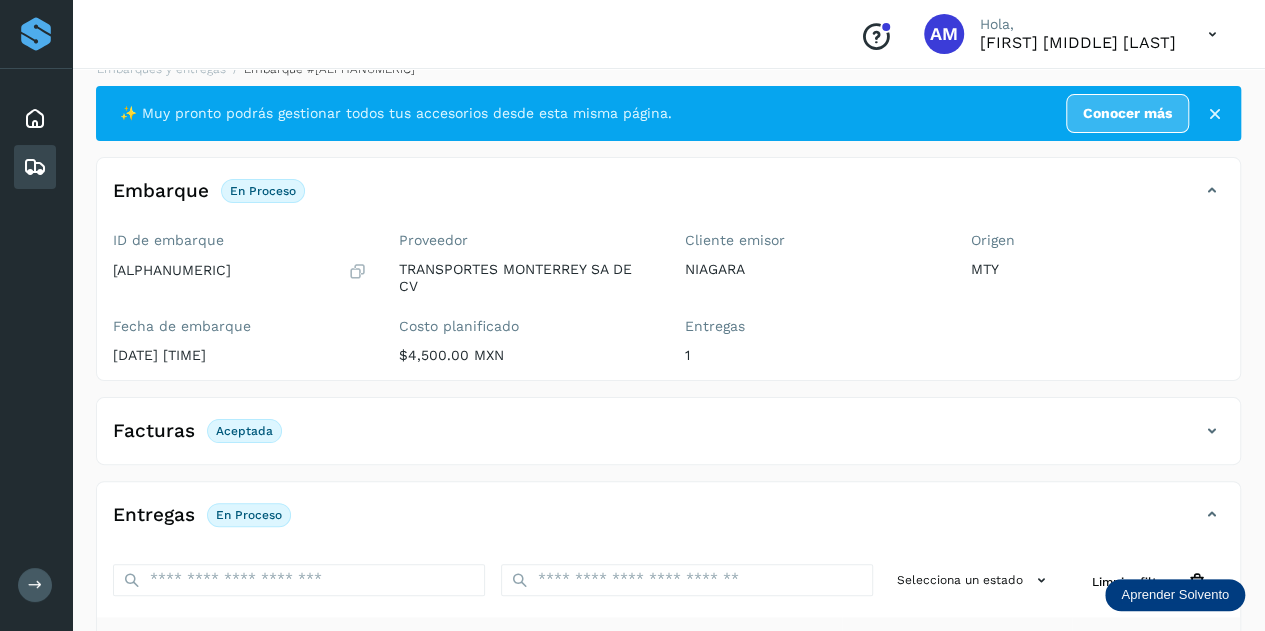 scroll, scrollTop: 0, scrollLeft: 0, axis: both 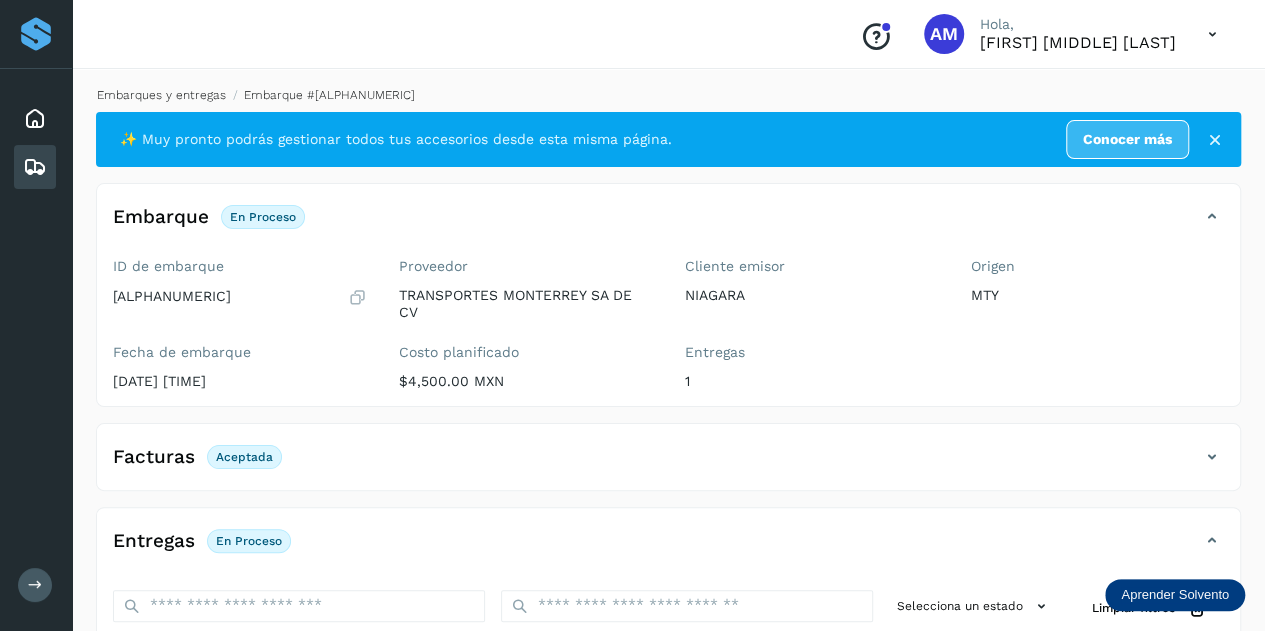 click on "Embarques y entregas" at bounding box center [161, 95] 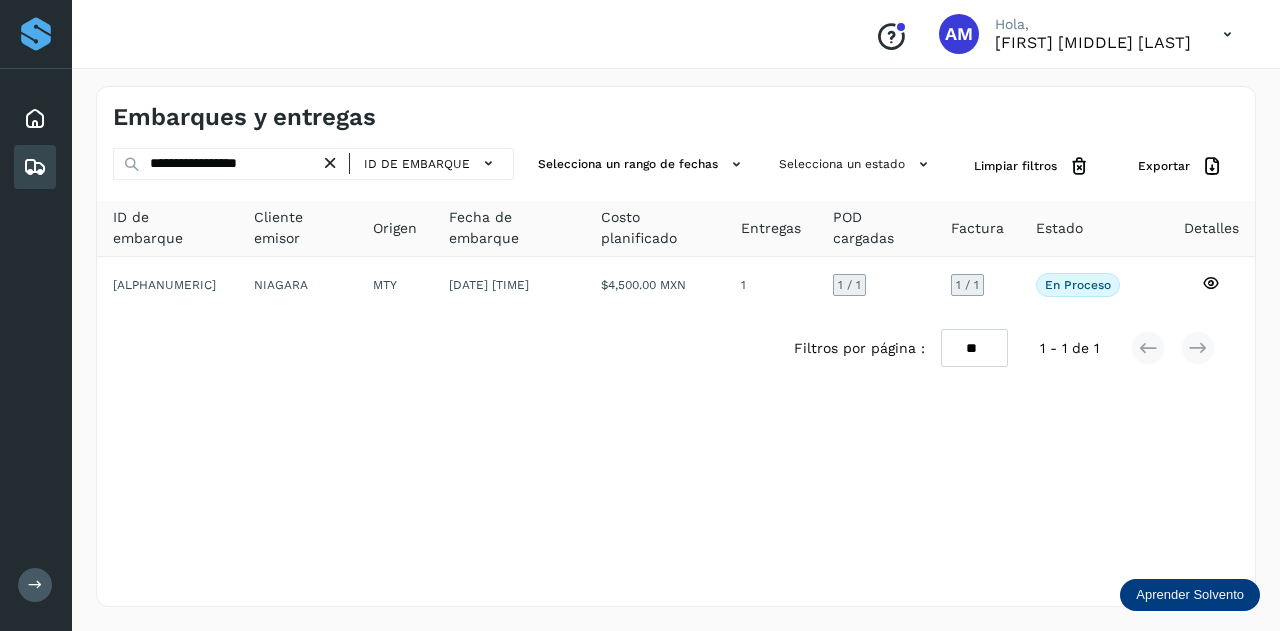 click at bounding box center (330, 163) 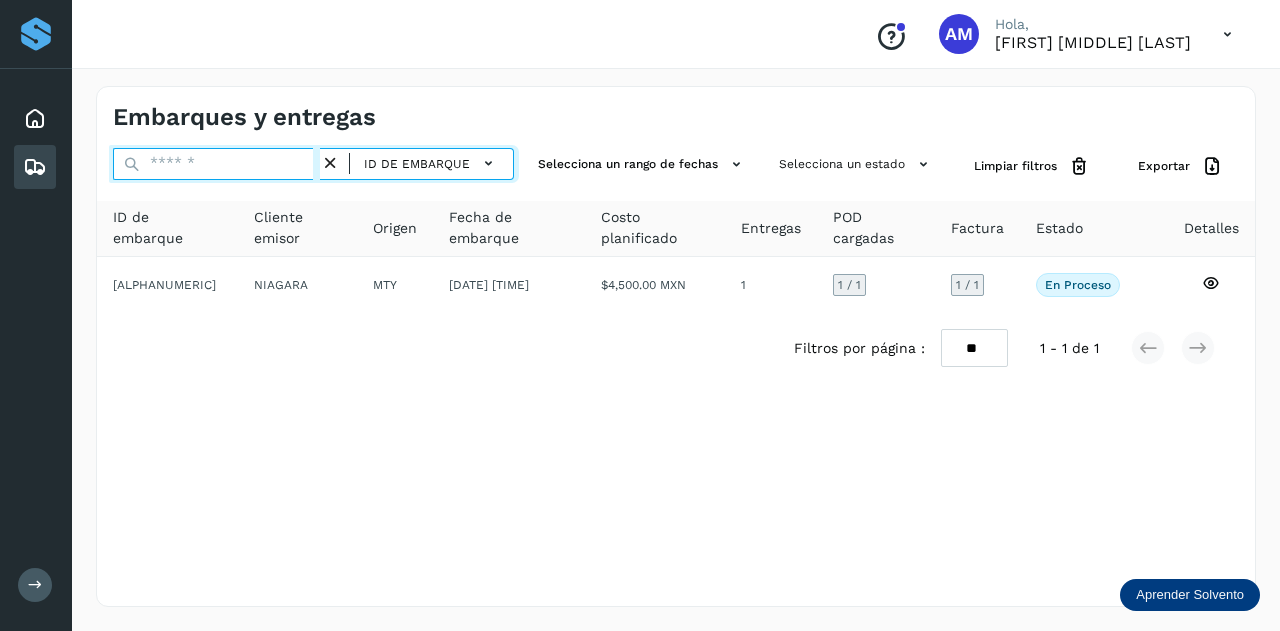 click at bounding box center [216, 164] 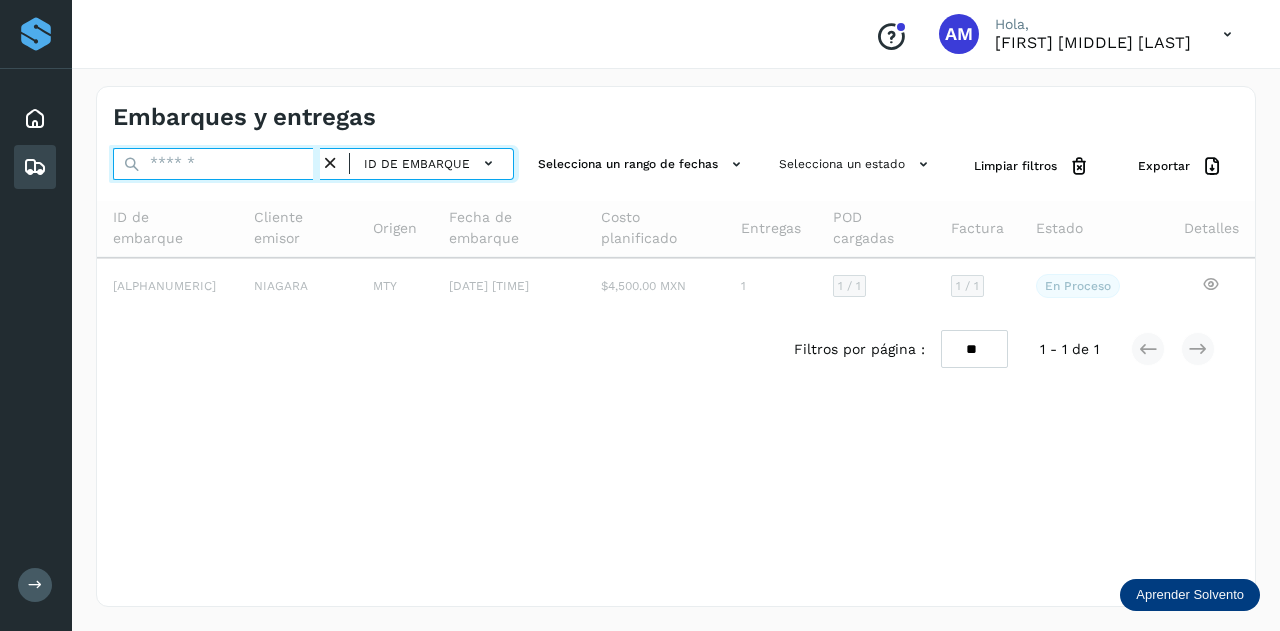 paste on "**********" 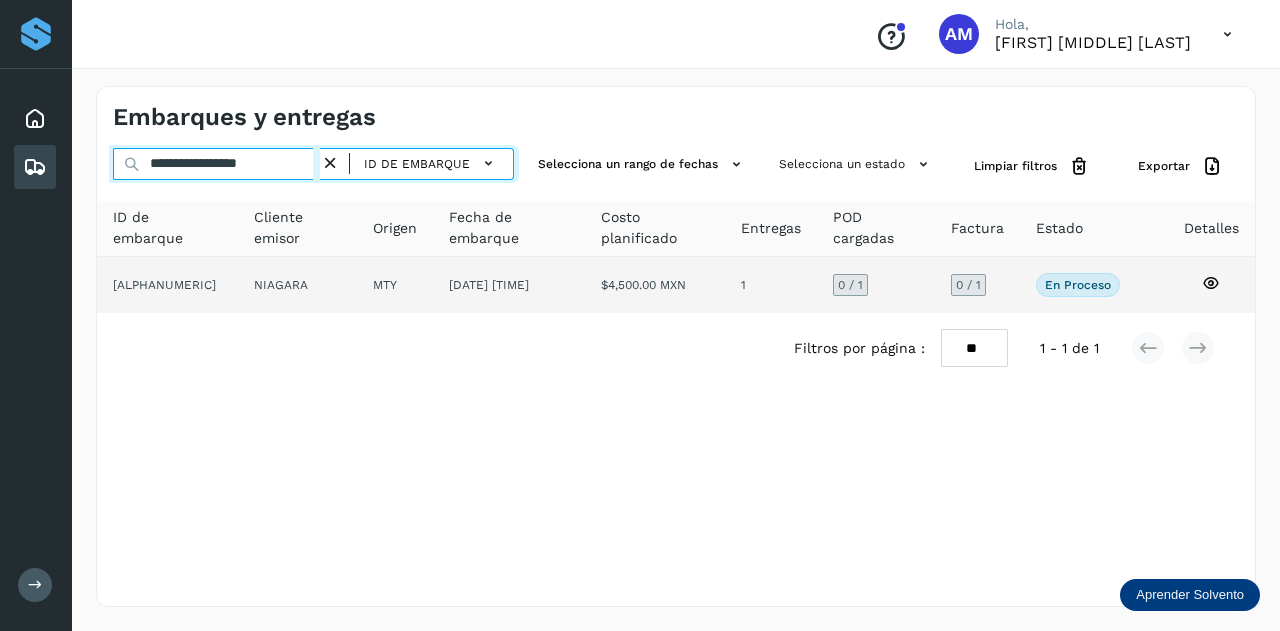 type on "**********" 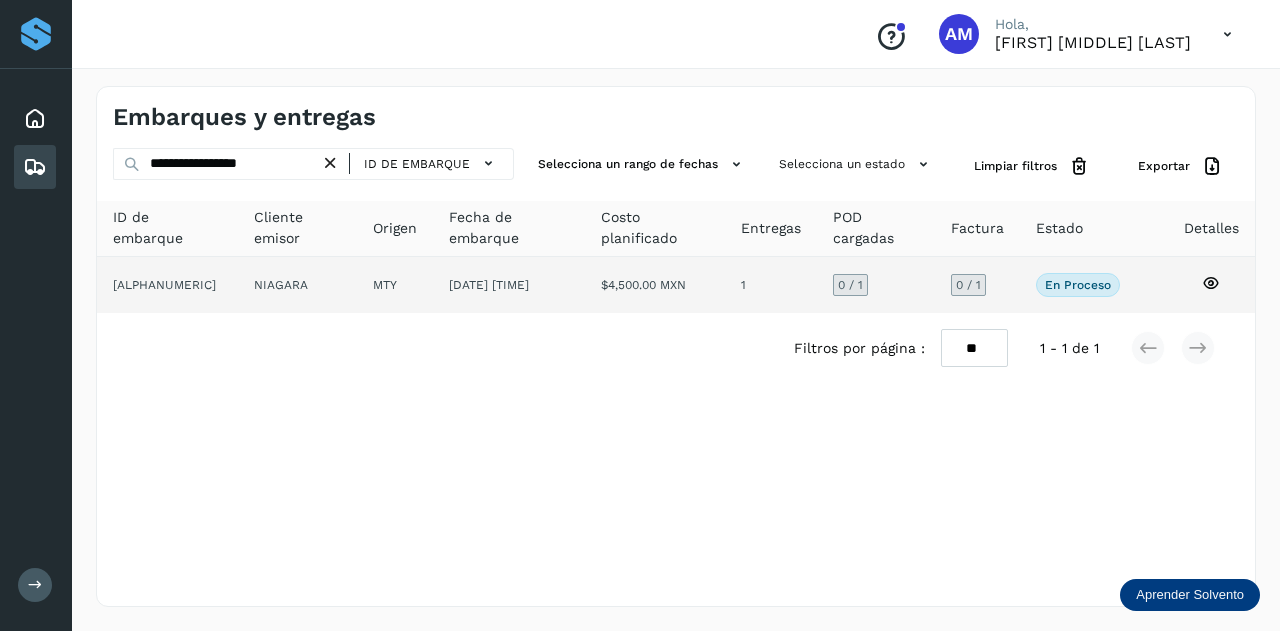 click on "MTY" 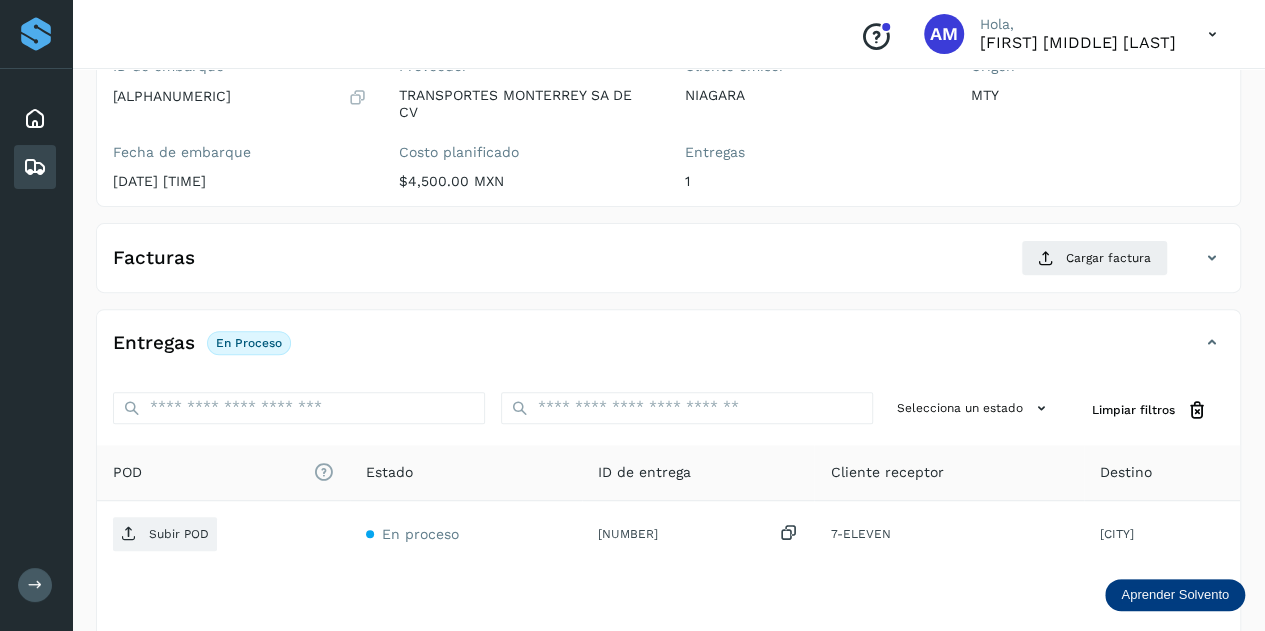 scroll, scrollTop: 300, scrollLeft: 0, axis: vertical 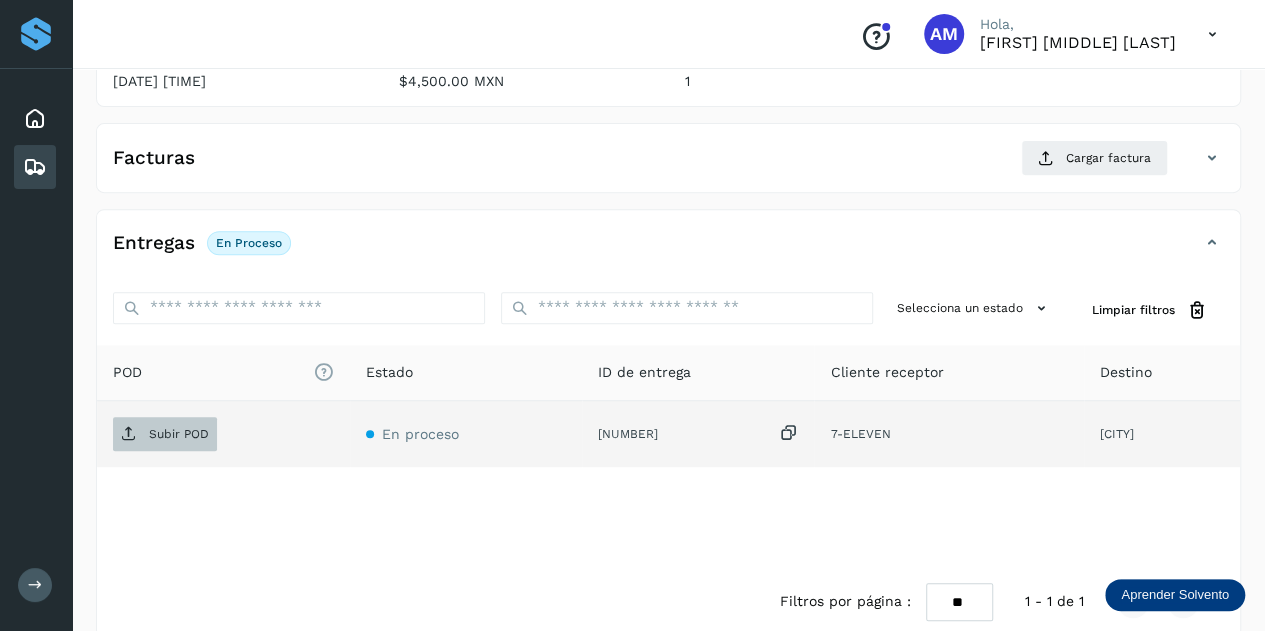 click on "Subir POD" at bounding box center [179, 434] 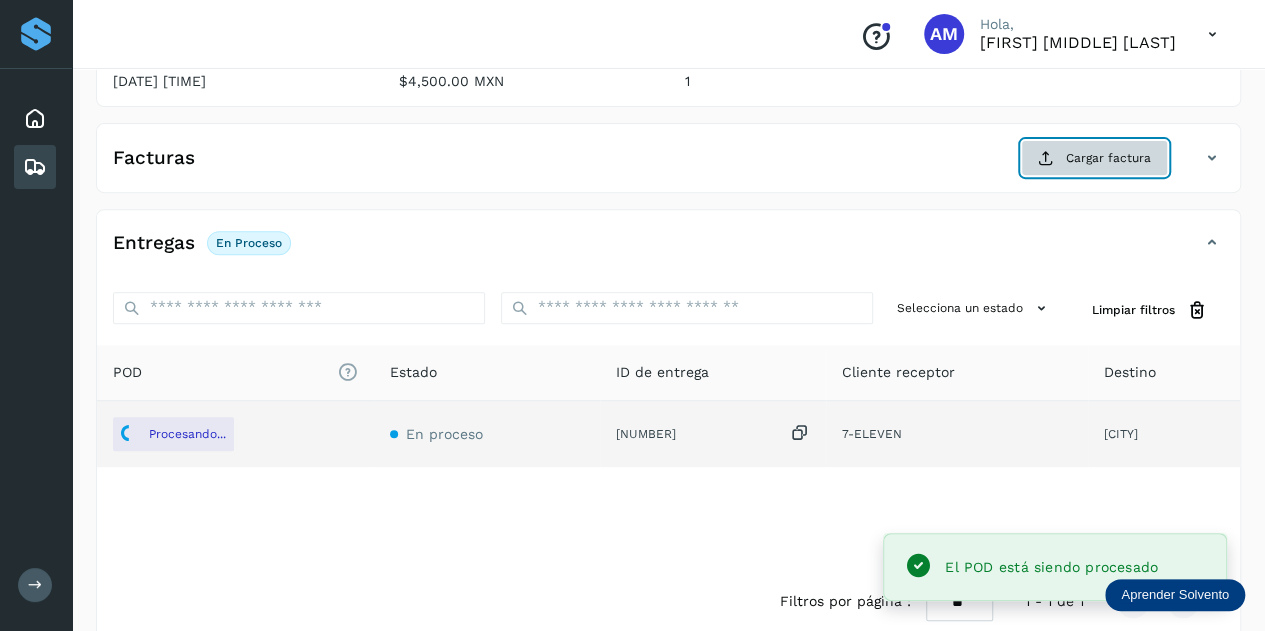 click on "Cargar factura" at bounding box center [1094, 158] 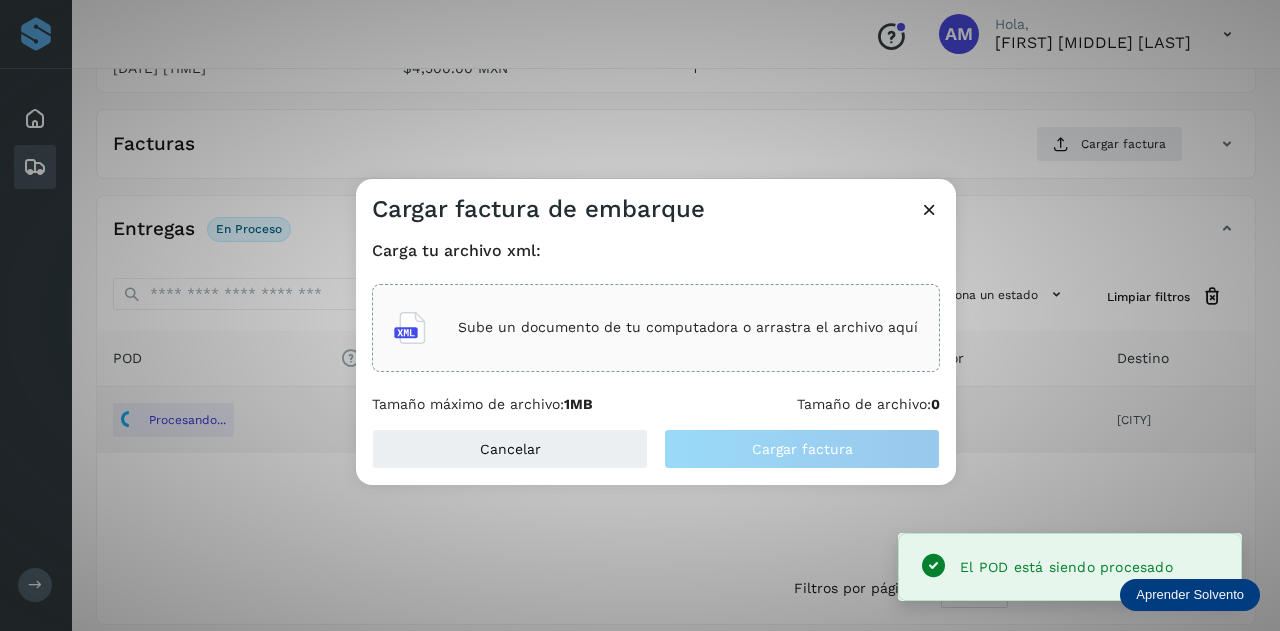 click on "Sube un documento de tu computadora o arrastra el archivo aquí" 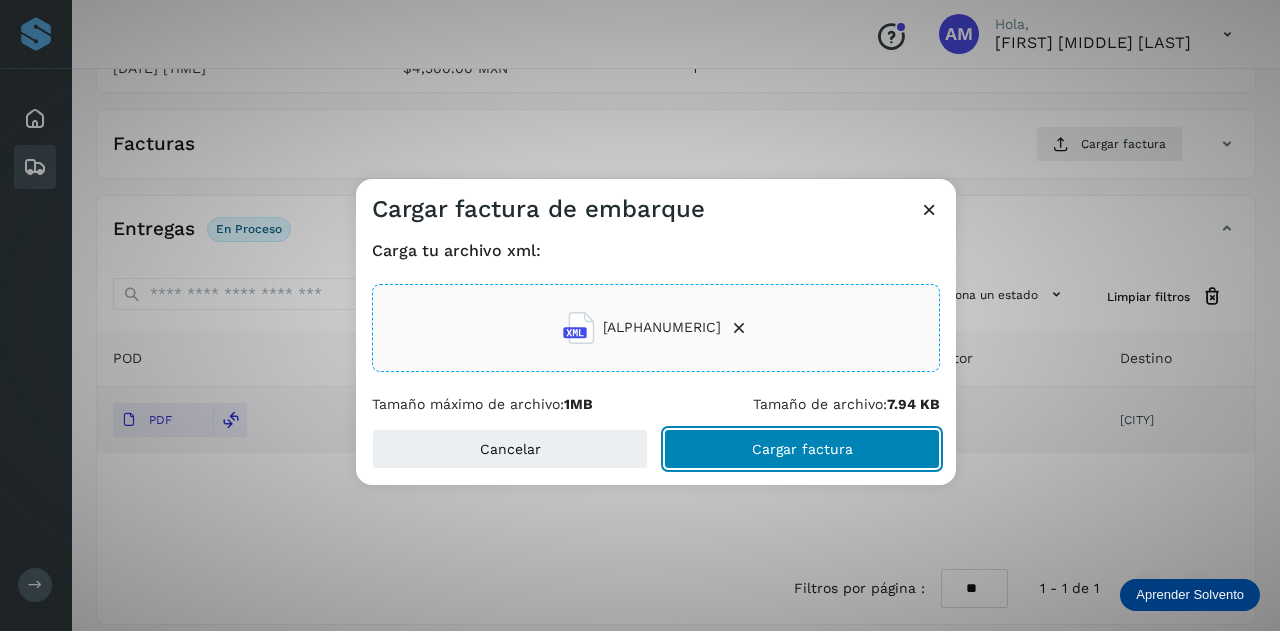 click on "Cargar factura" 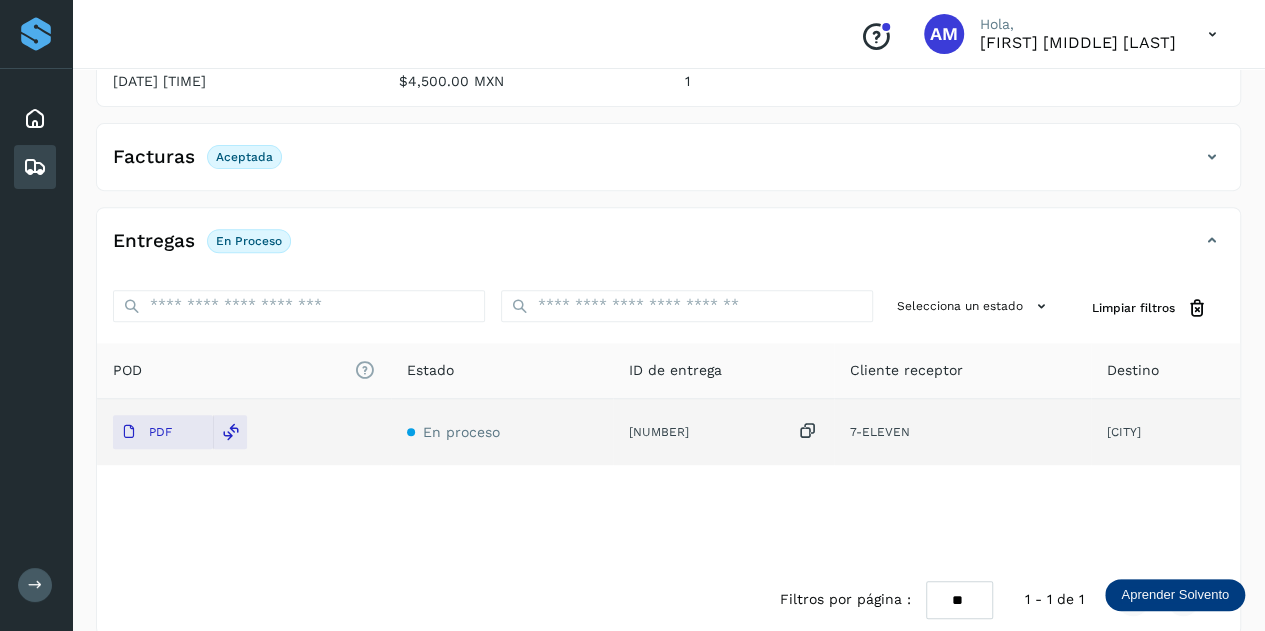 scroll, scrollTop: 0, scrollLeft: 0, axis: both 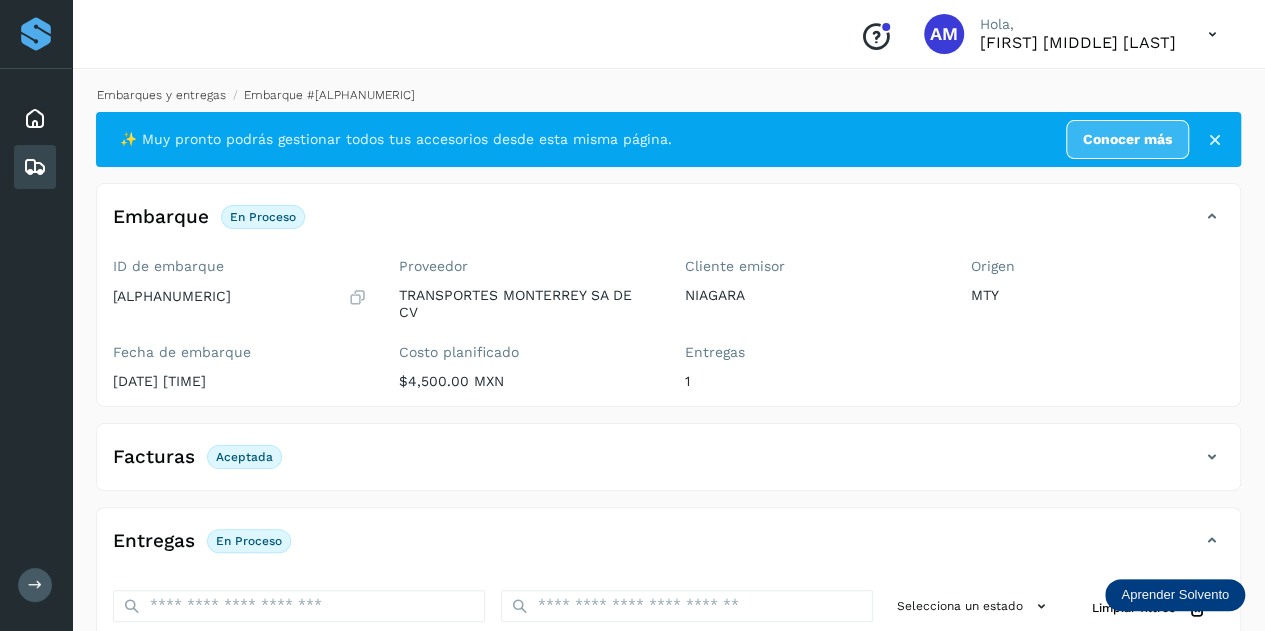click on "Embarques y entregas" at bounding box center (161, 95) 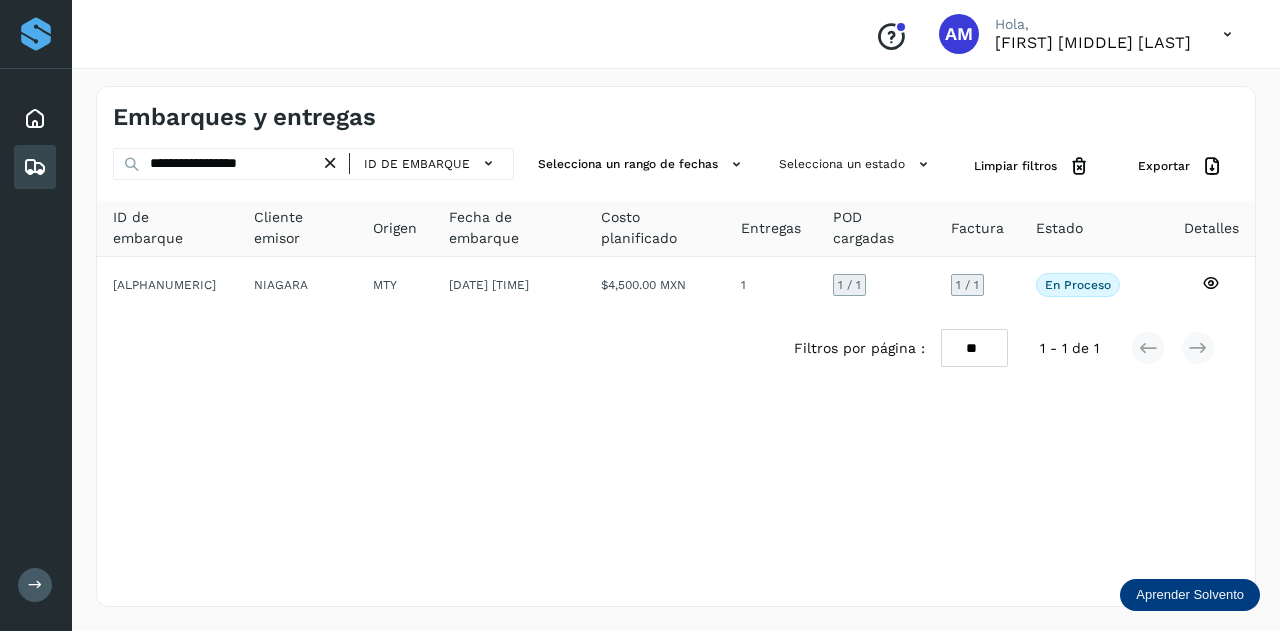 drag, startPoint x: 336, startPoint y: 161, endPoint x: 315, endPoint y: 162, distance: 21.023796 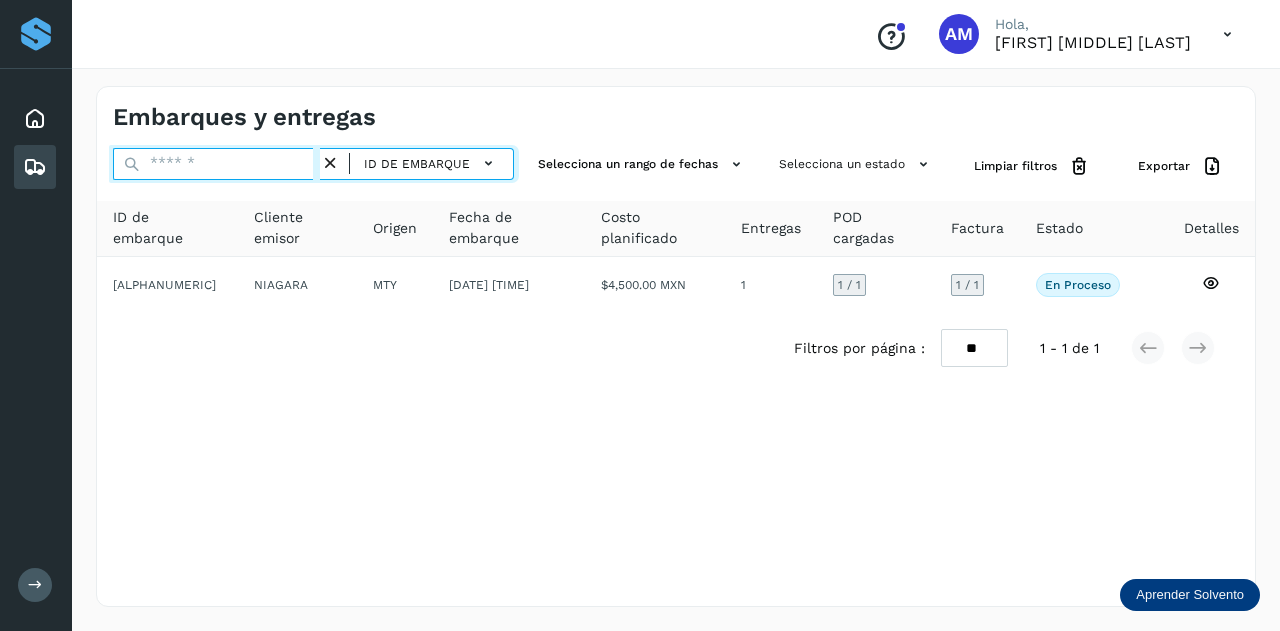 click at bounding box center [216, 164] 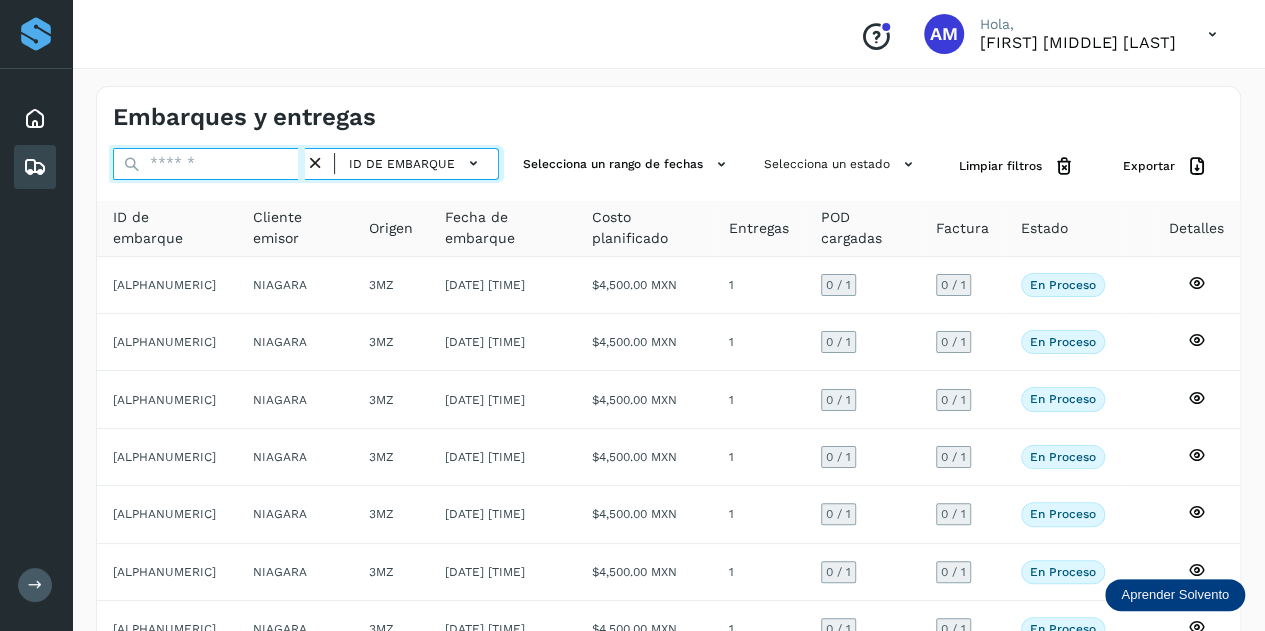 paste on "**********" 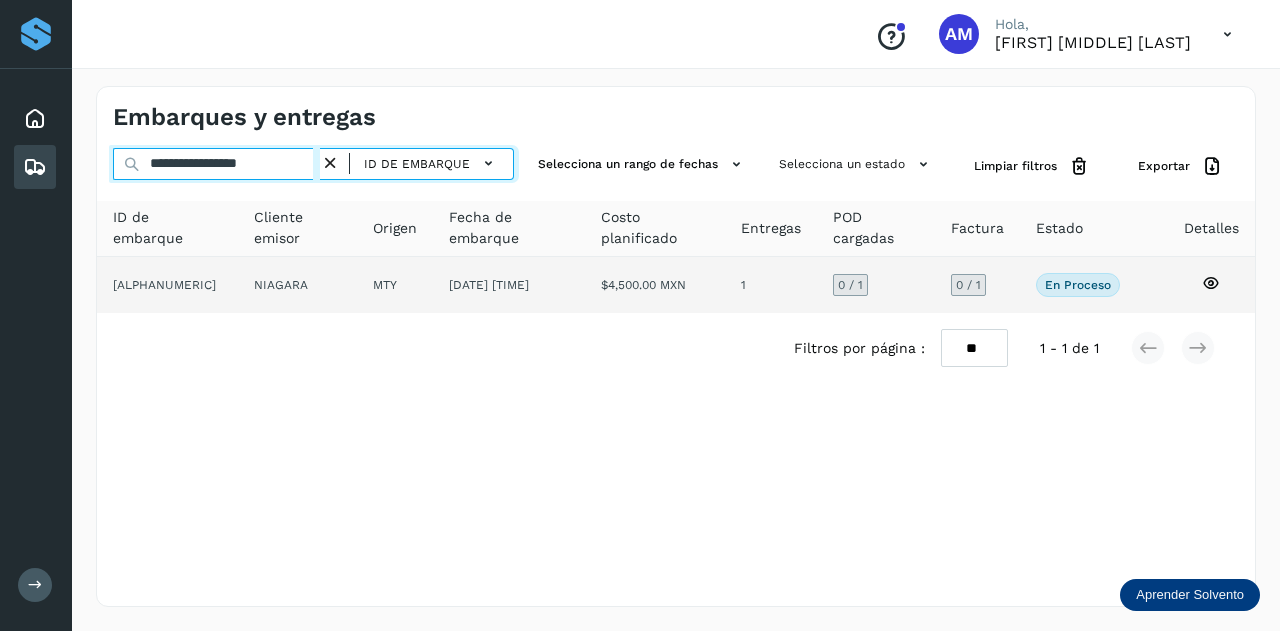 type on "**********" 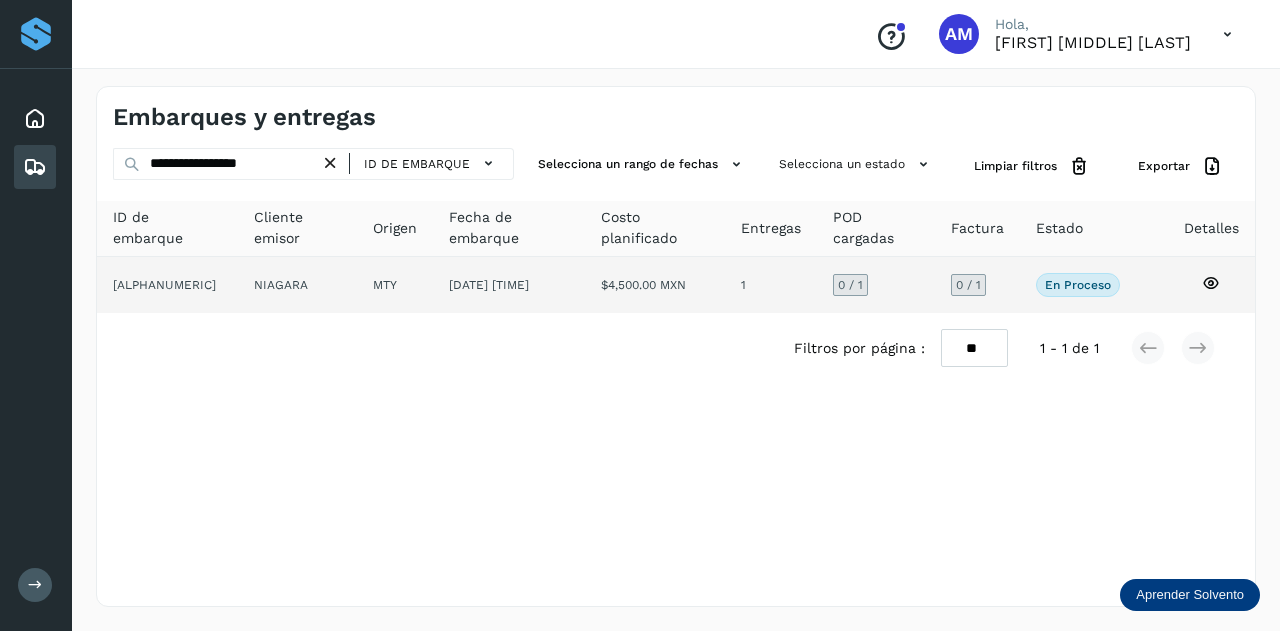 click on "NIAGARA" 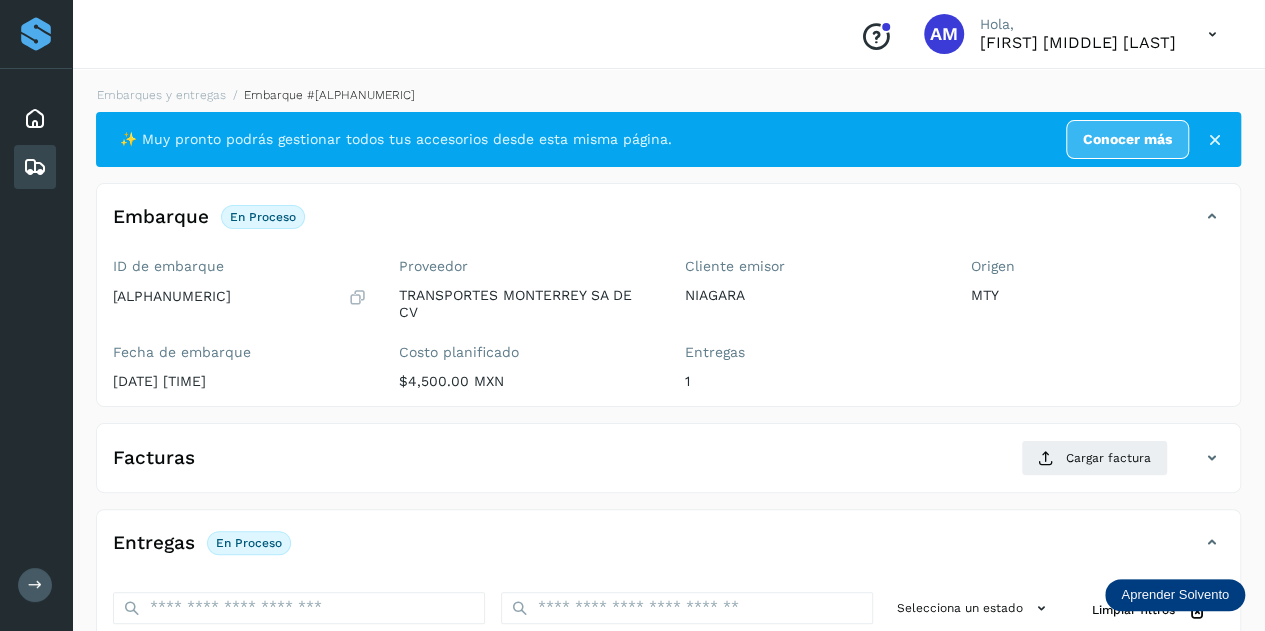 scroll, scrollTop: 200, scrollLeft: 0, axis: vertical 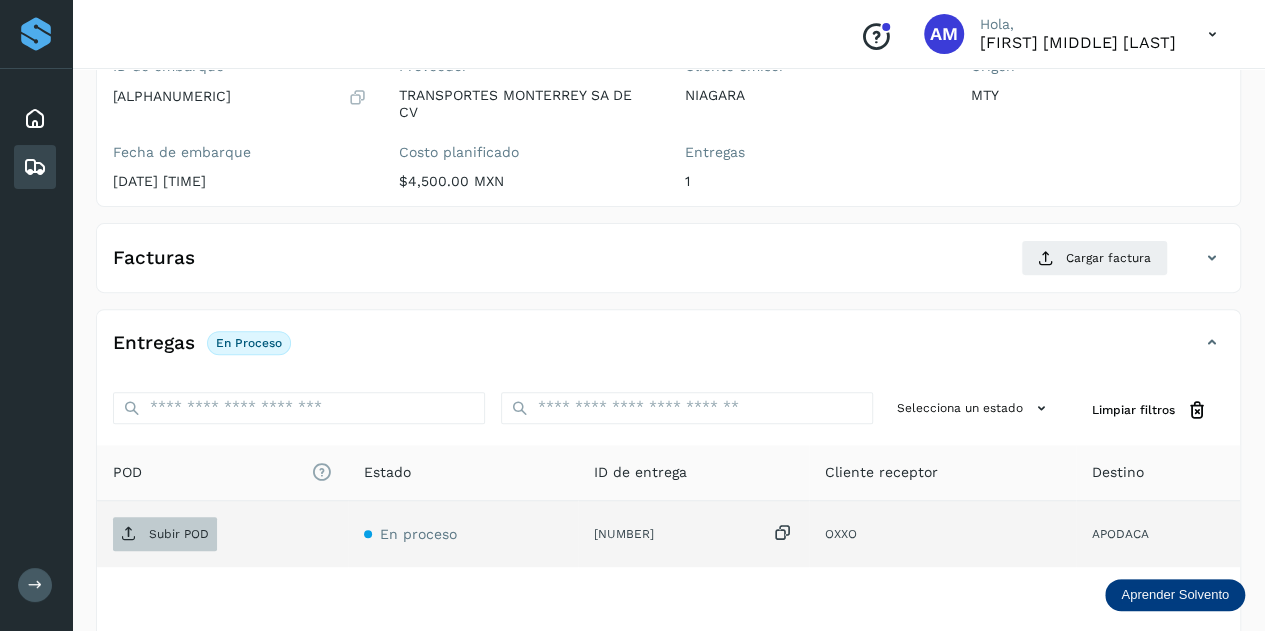 click on "Subir POD" at bounding box center (179, 534) 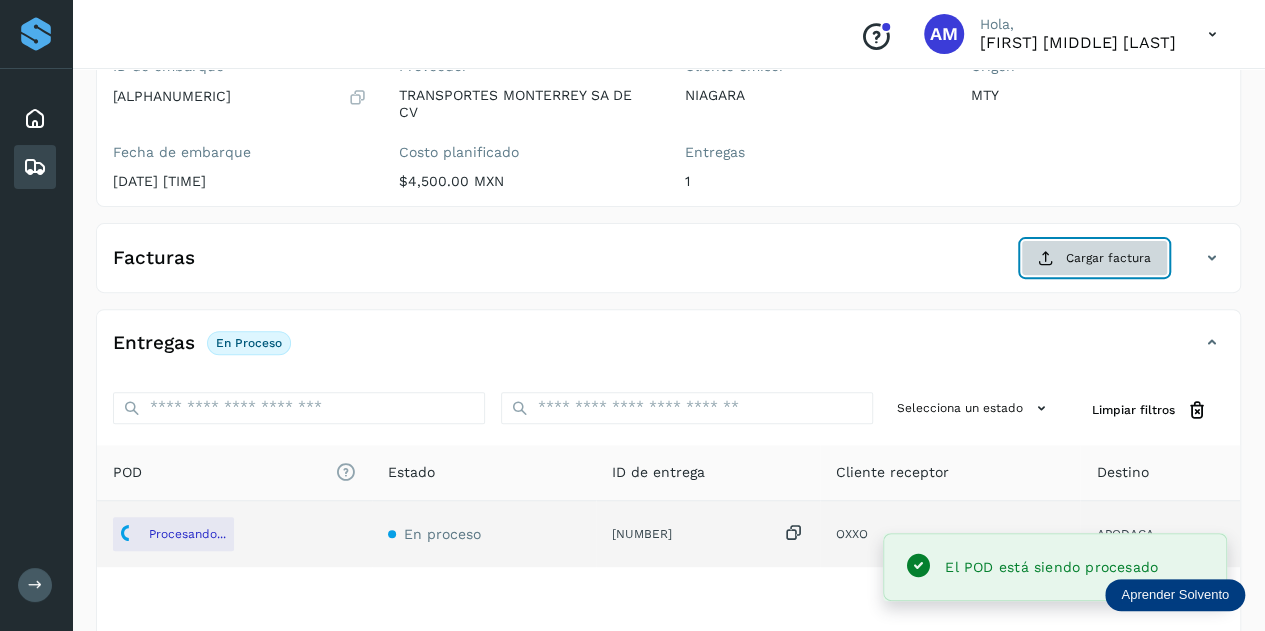 click on "Cargar factura" 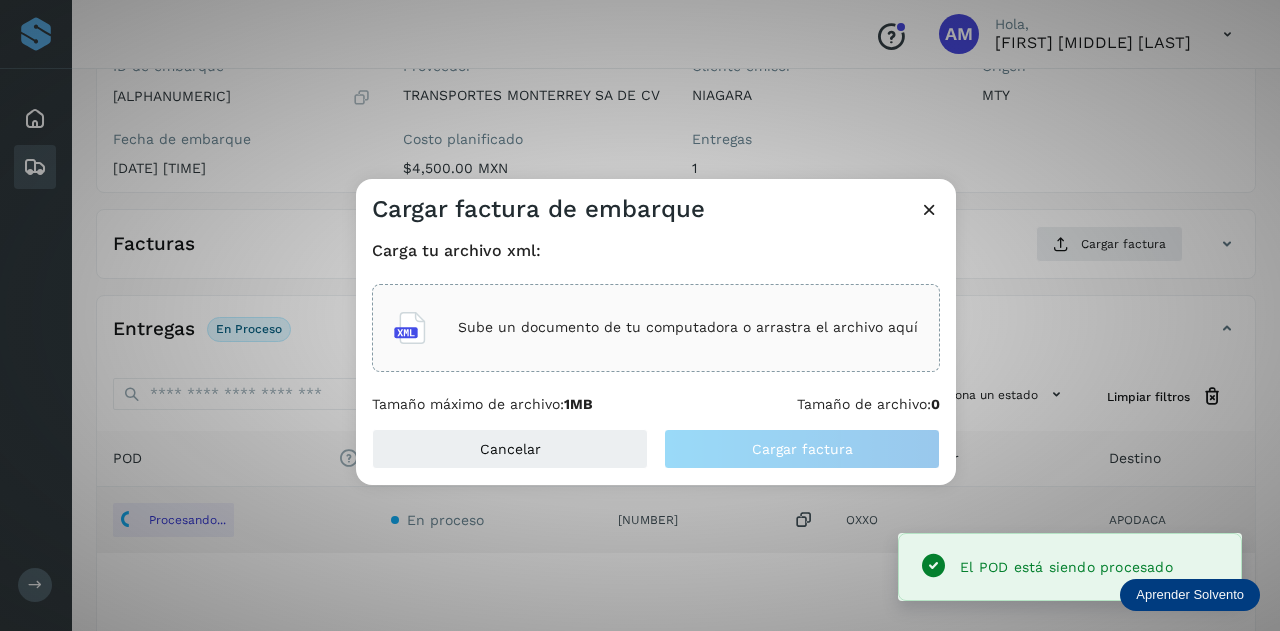 click on "Sube un documento de tu computadora o arrastra el archivo aquí" at bounding box center (688, 327) 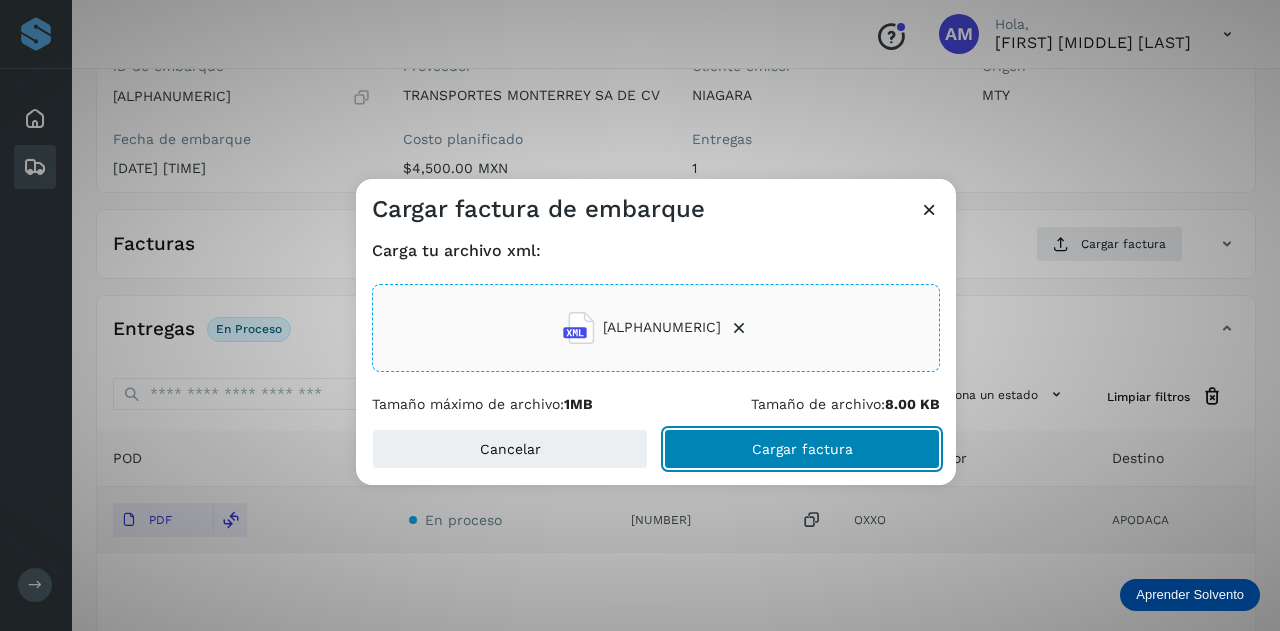 click on "Cargar factura" 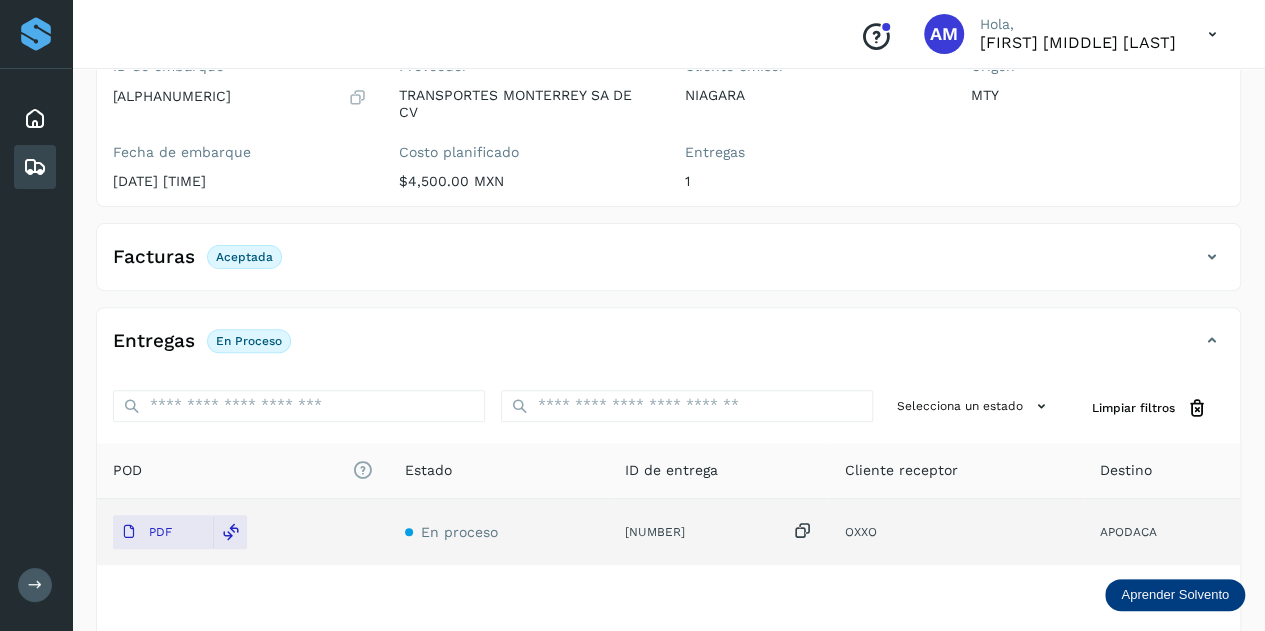 scroll, scrollTop: 0, scrollLeft: 0, axis: both 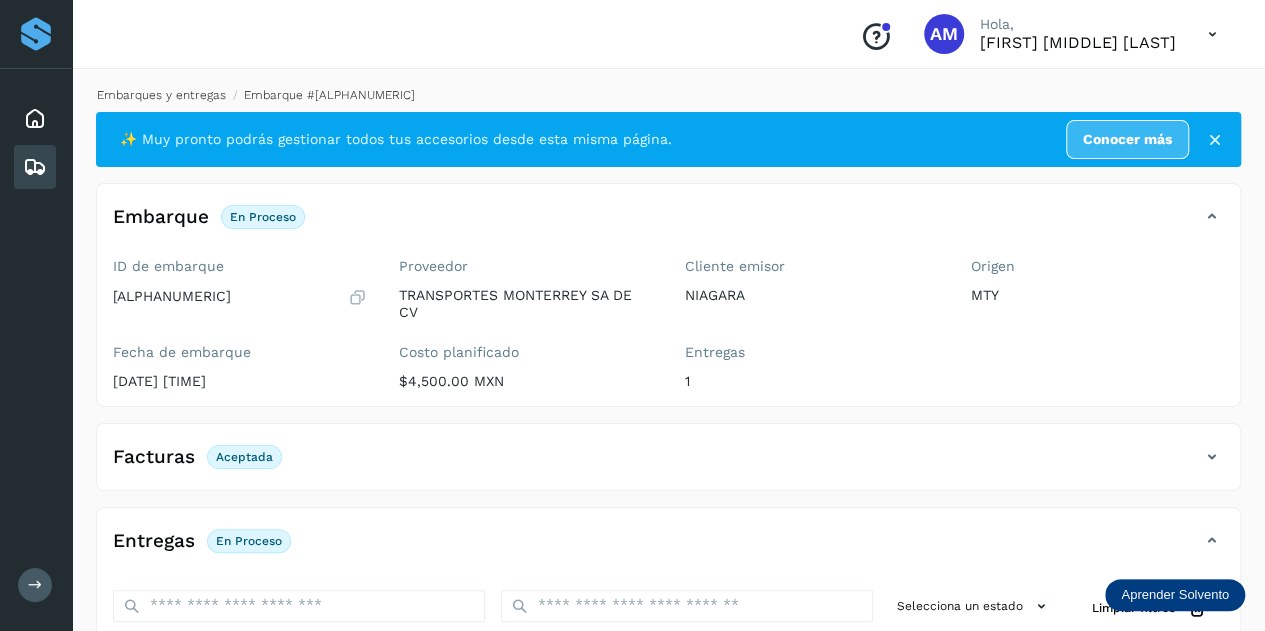 click on "Embarques y entregas" at bounding box center [161, 95] 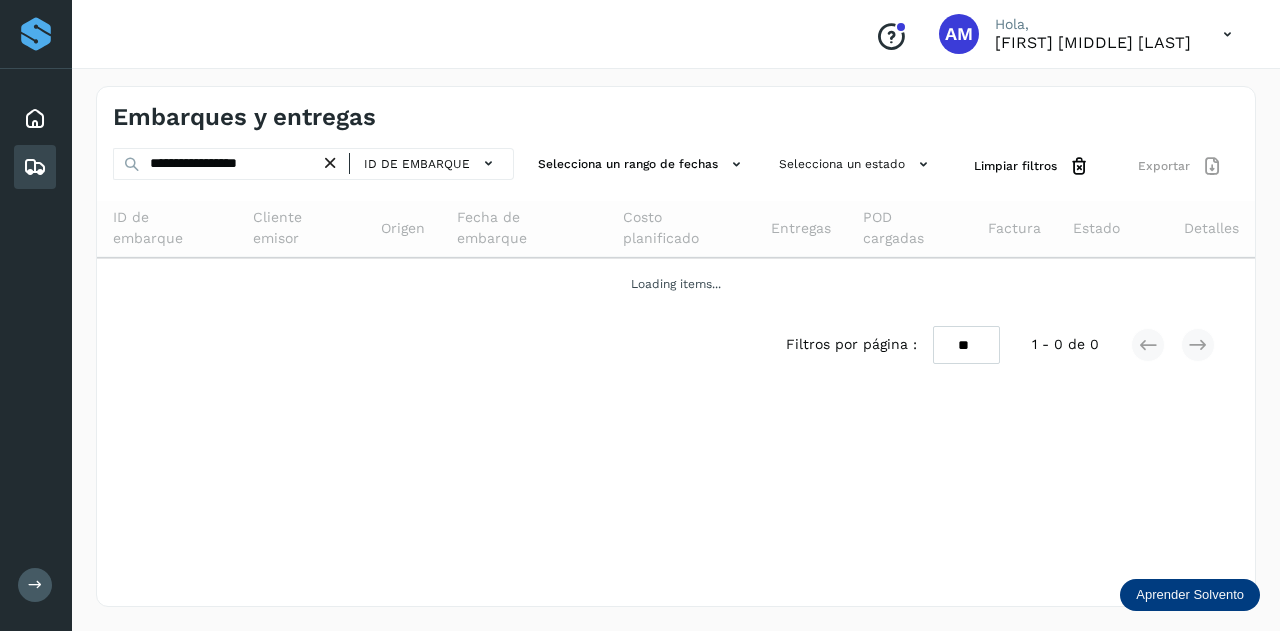 click at bounding box center (330, 163) 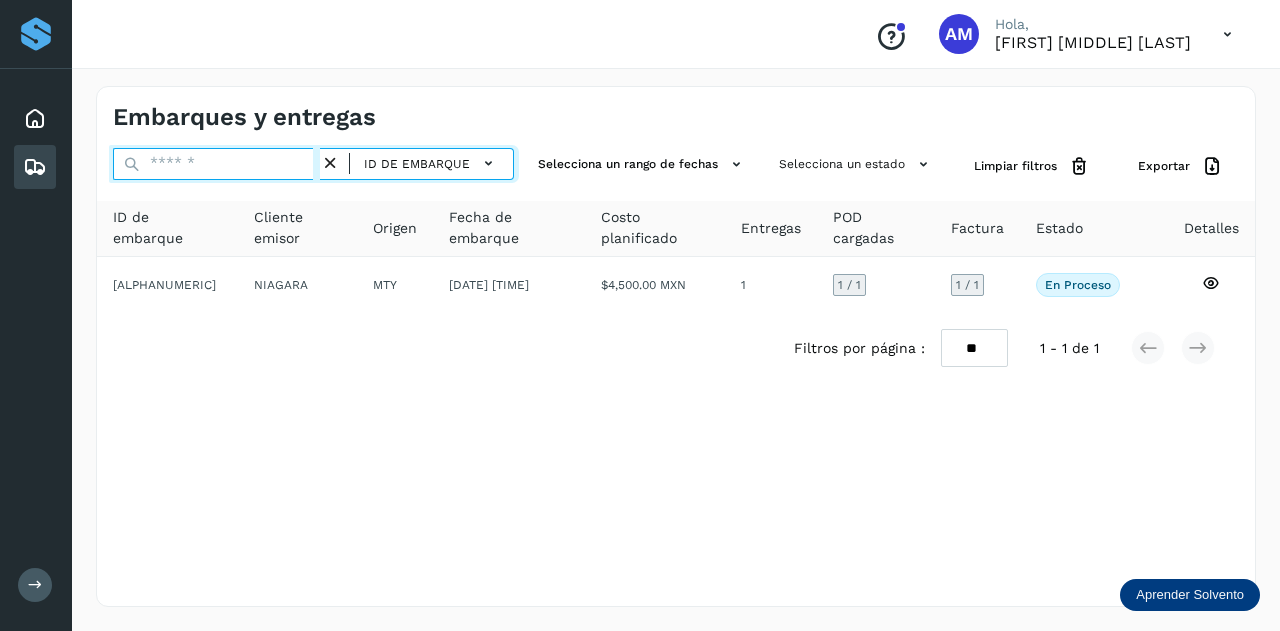 click at bounding box center (216, 164) 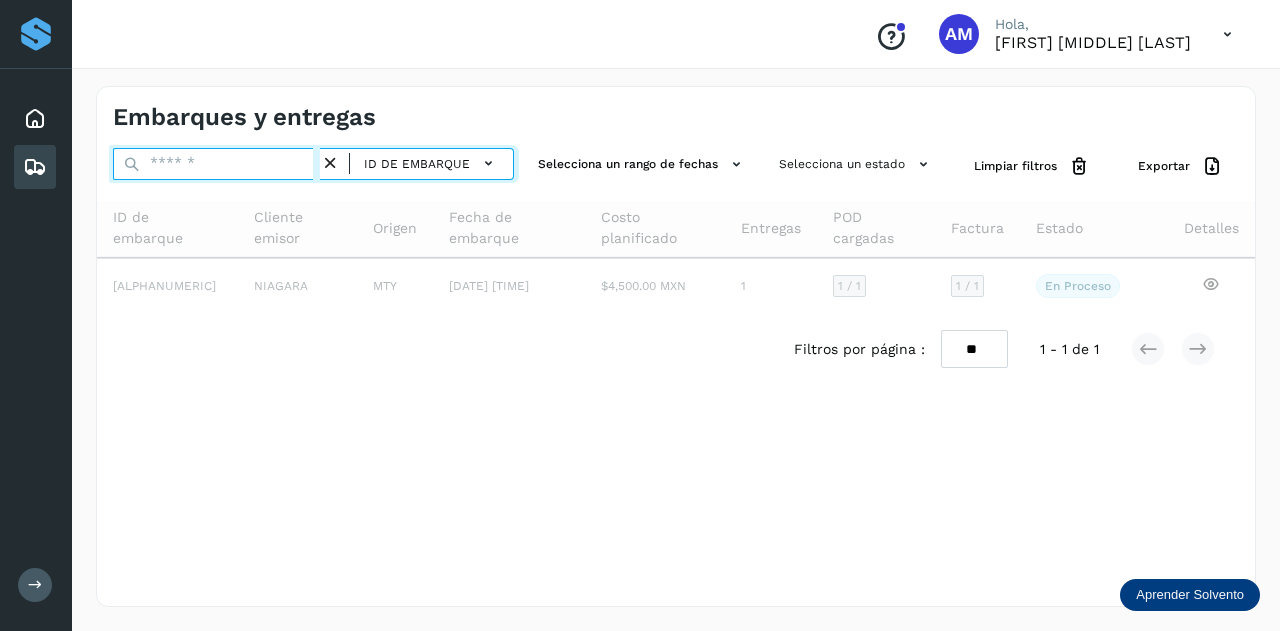paste on "**********" 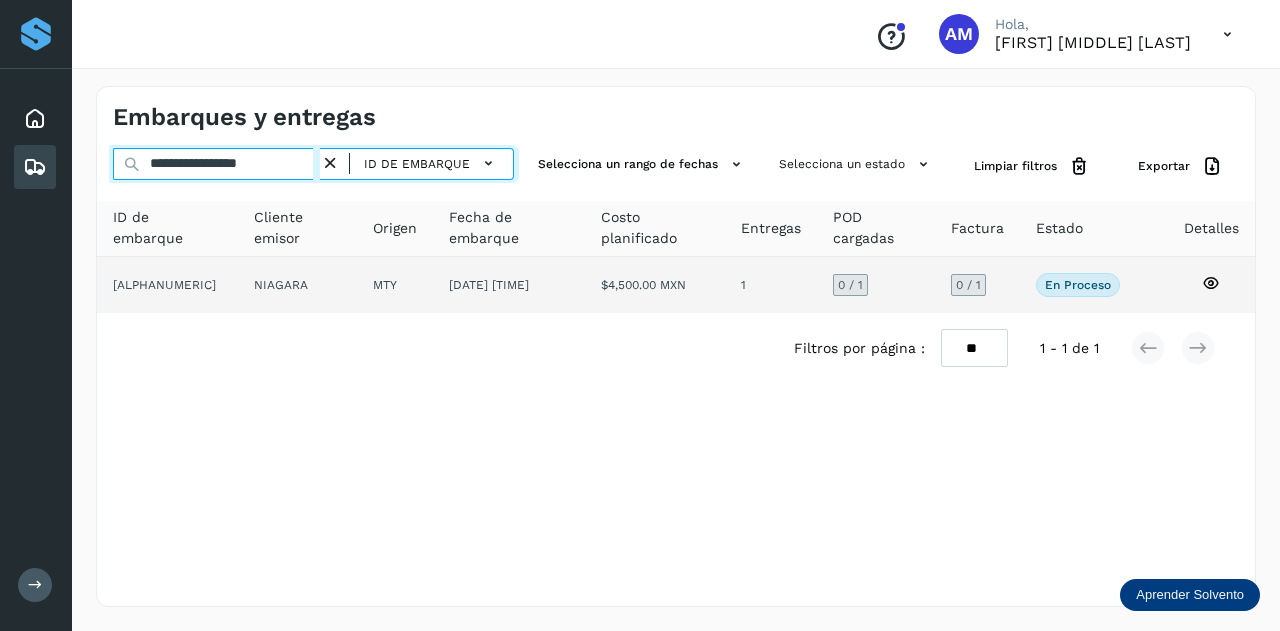 type on "**********" 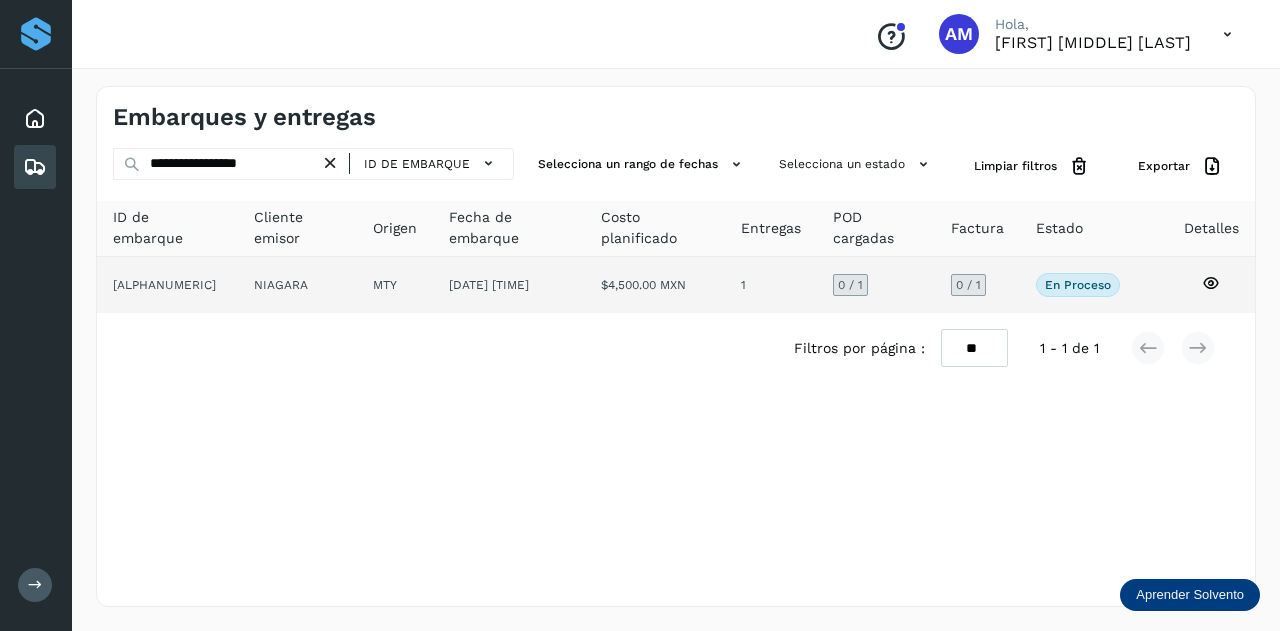 click on "NIAGARA" 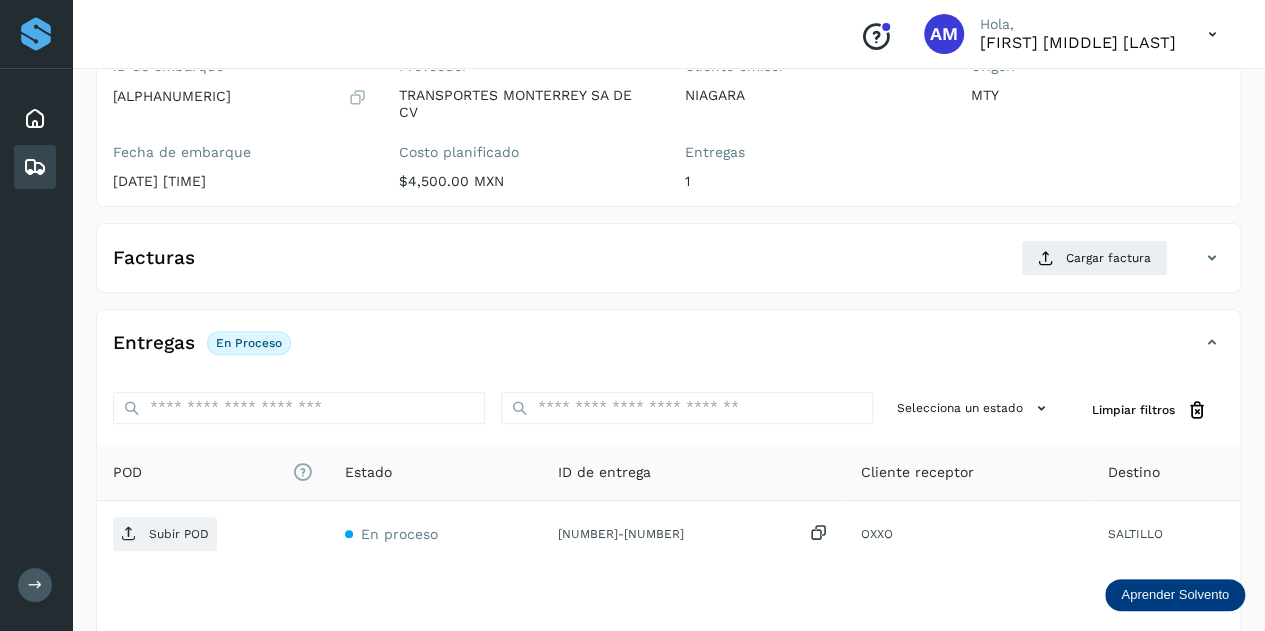 scroll, scrollTop: 300, scrollLeft: 0, axis: vertical 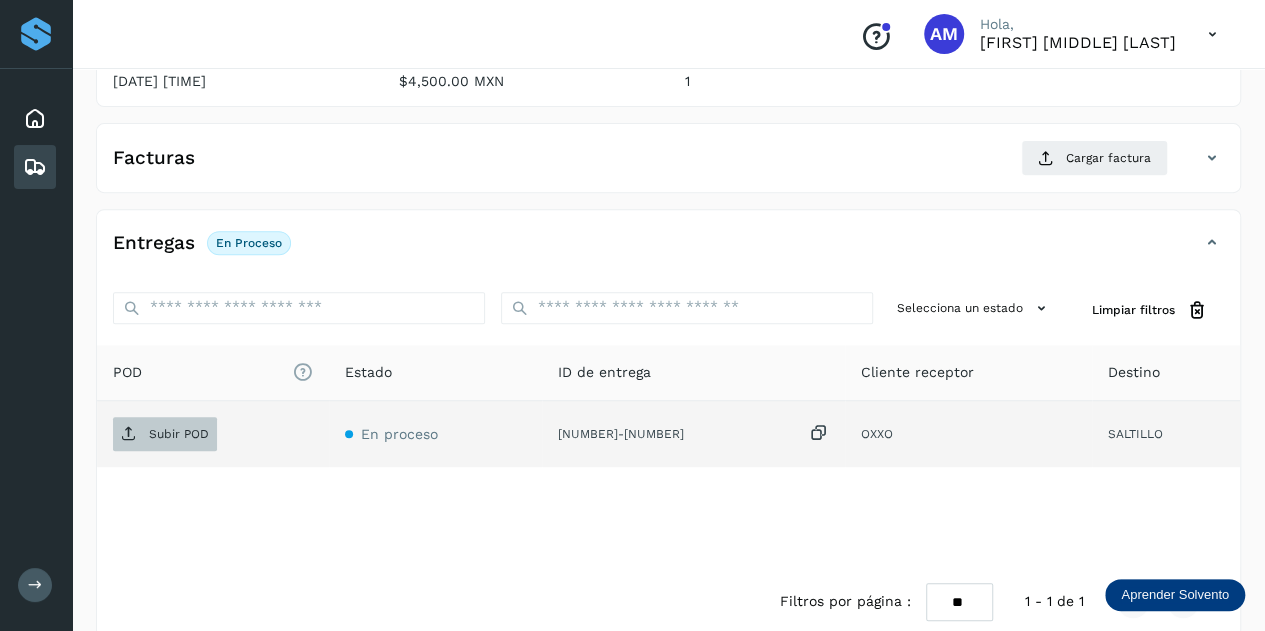 click on "Subir POD" at bounding box center [179, 434] 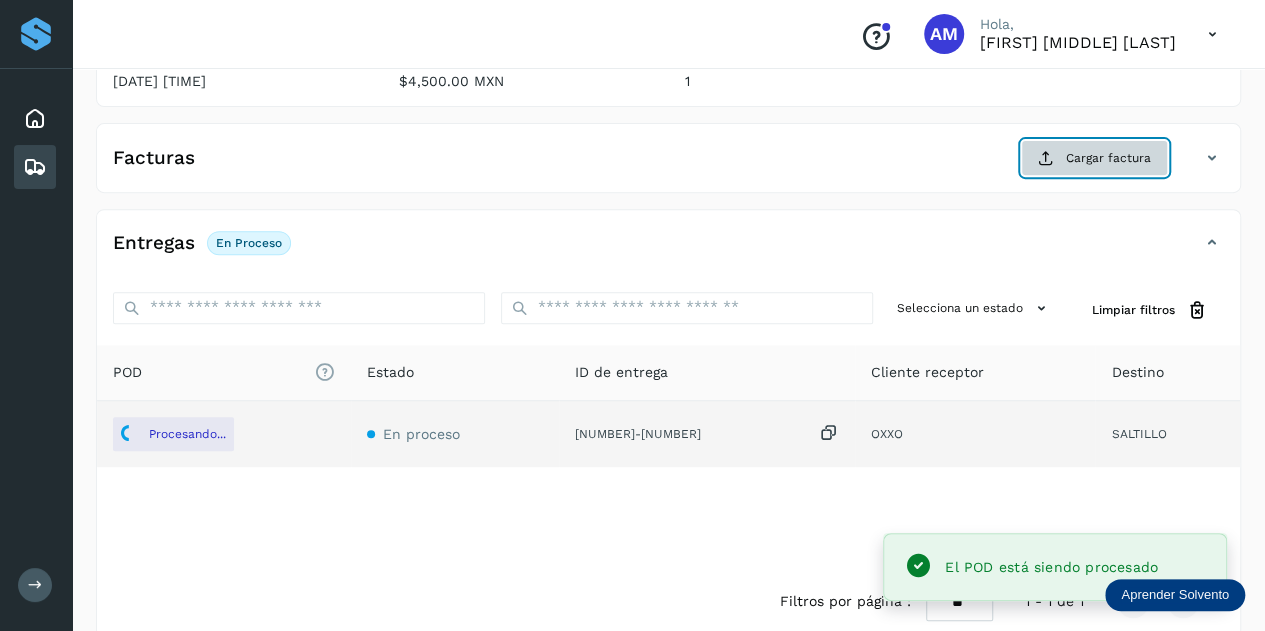 click on "Cargar factura" 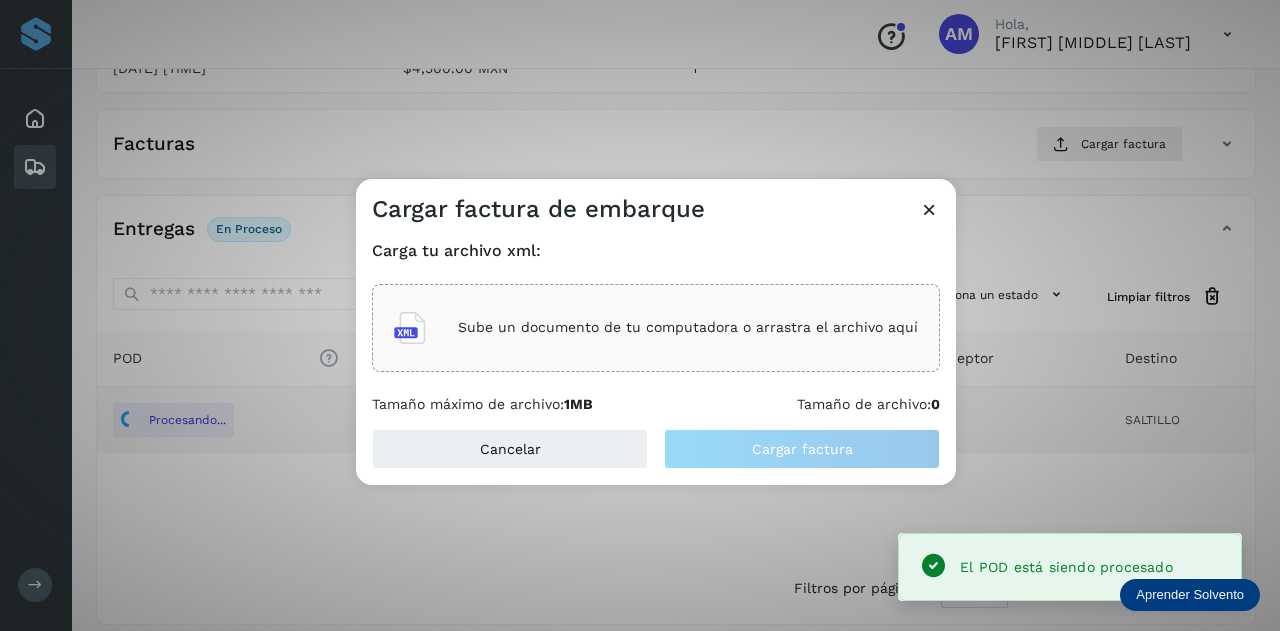 click on "Sube un documento de tu computadora o arrastra el archivo aquí" at bounding box center [656, 328] 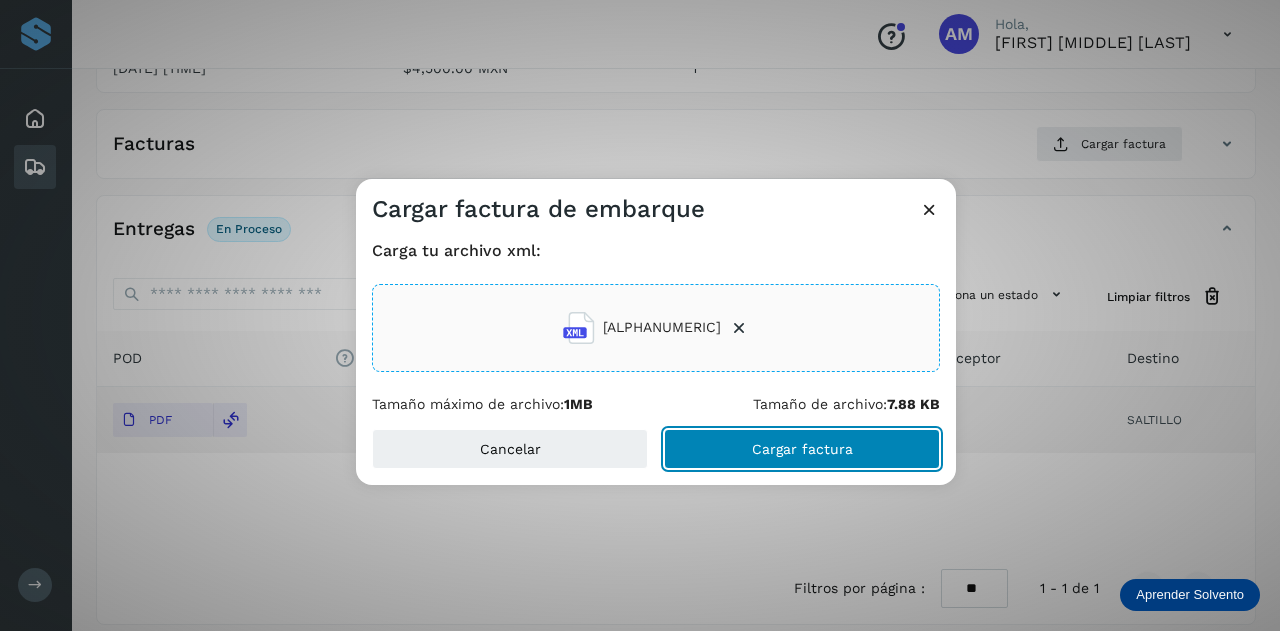 click on "Cargar factura" 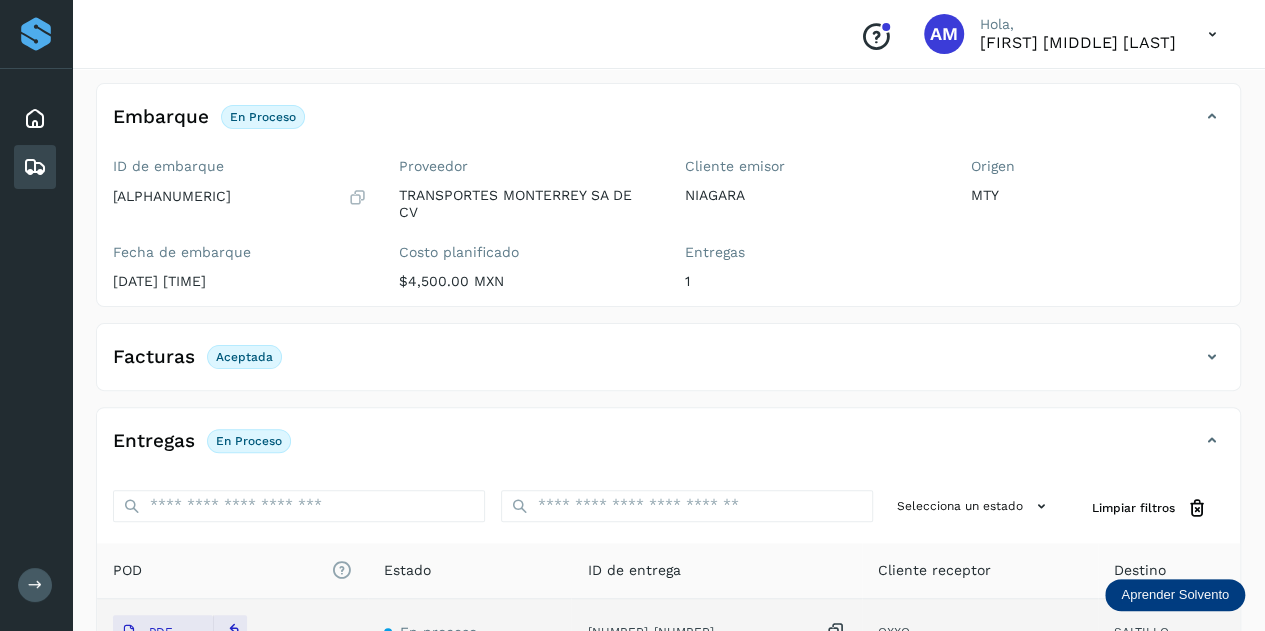 scroll, scrollTop: 0, scrollLeft: 0, axis: both 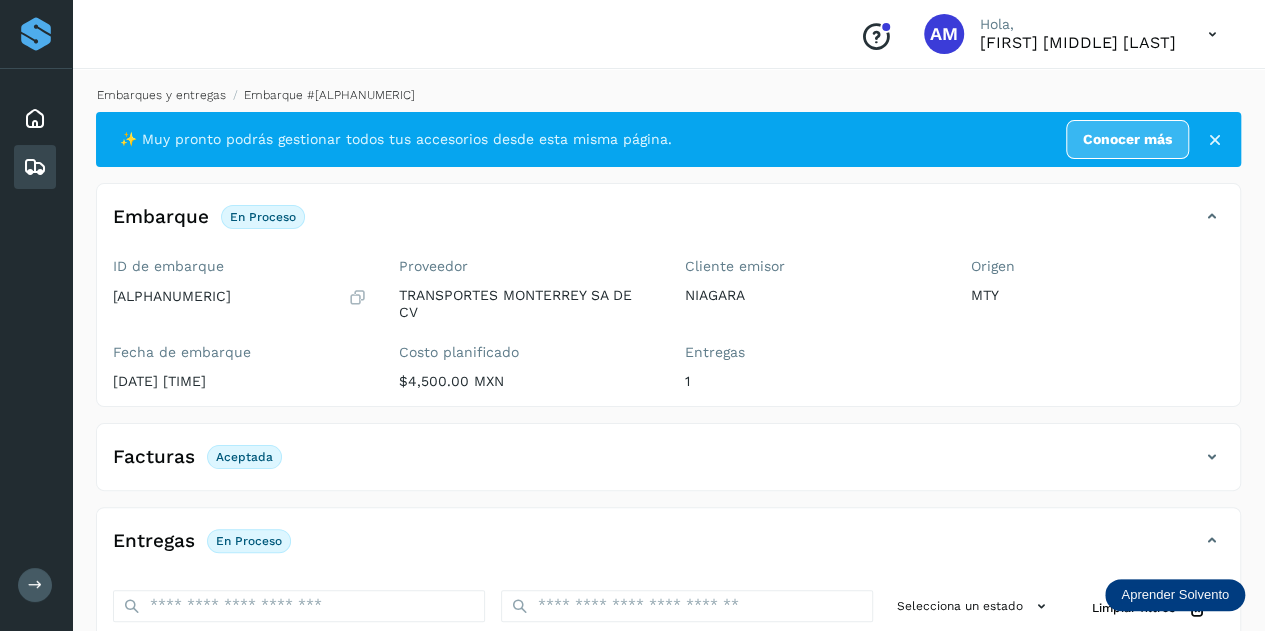 click on "Embarques y entregas" at bounding box center (161, 95) 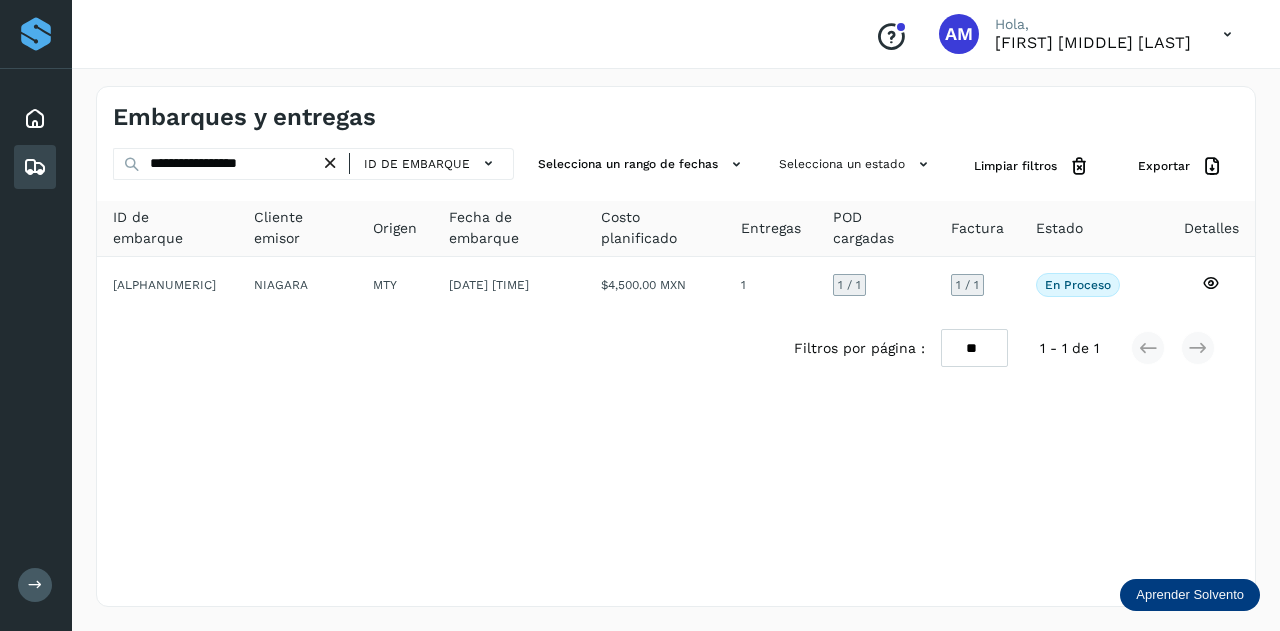 drag, startPoint x: 335, startPoint y: 160, endPoint x: 298, endPoint y: 162, distance: 37.054016 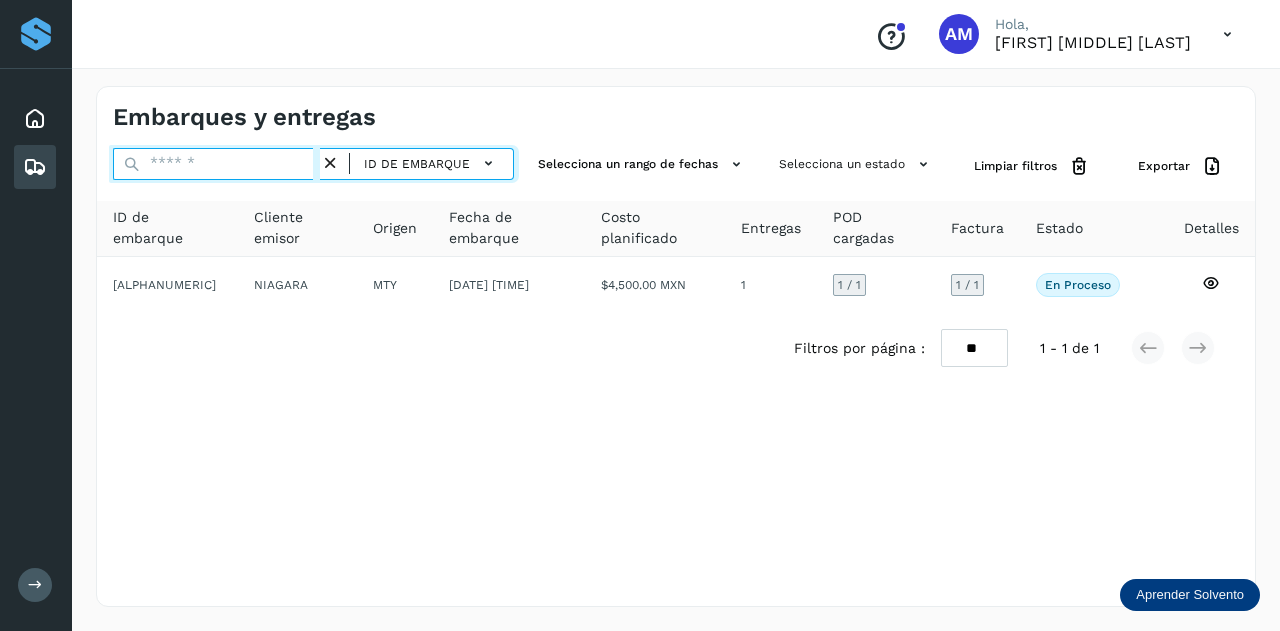 click at bounding box center (216, 164) 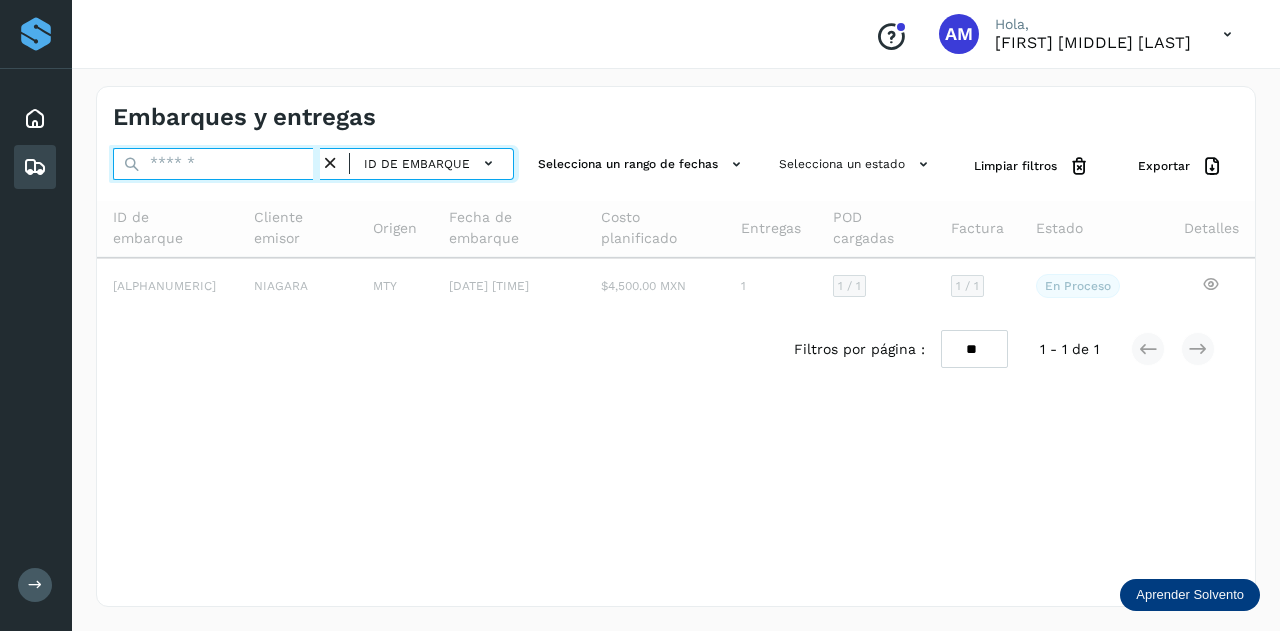 paste on "**********" 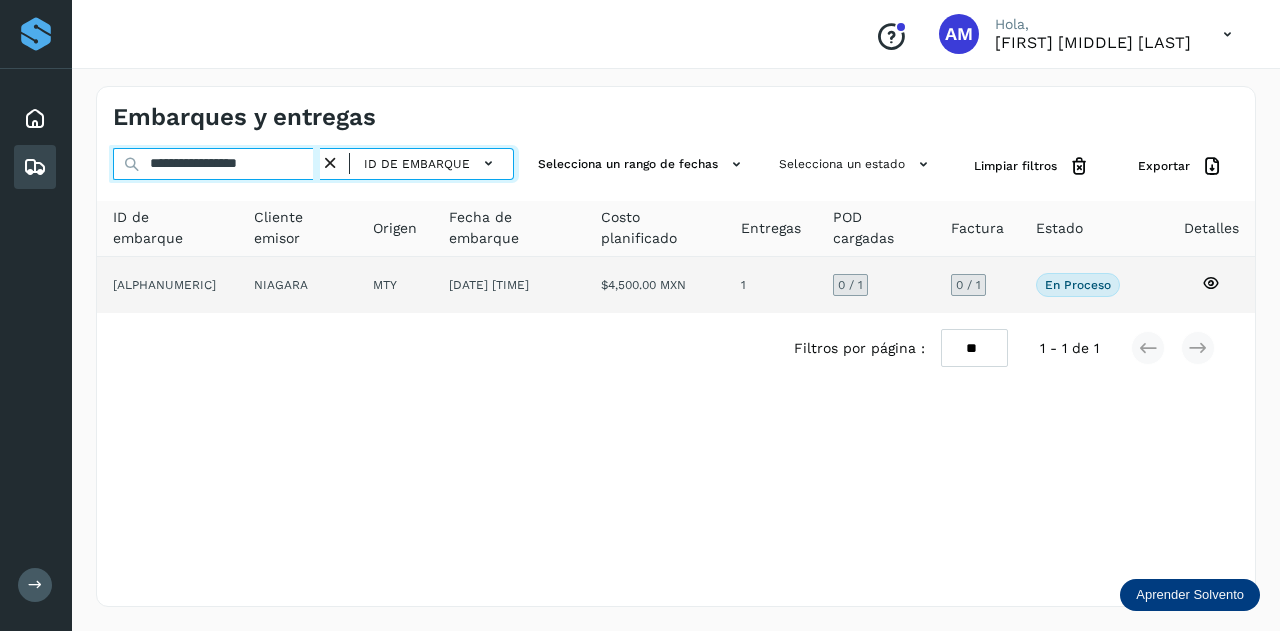 type on "**********" 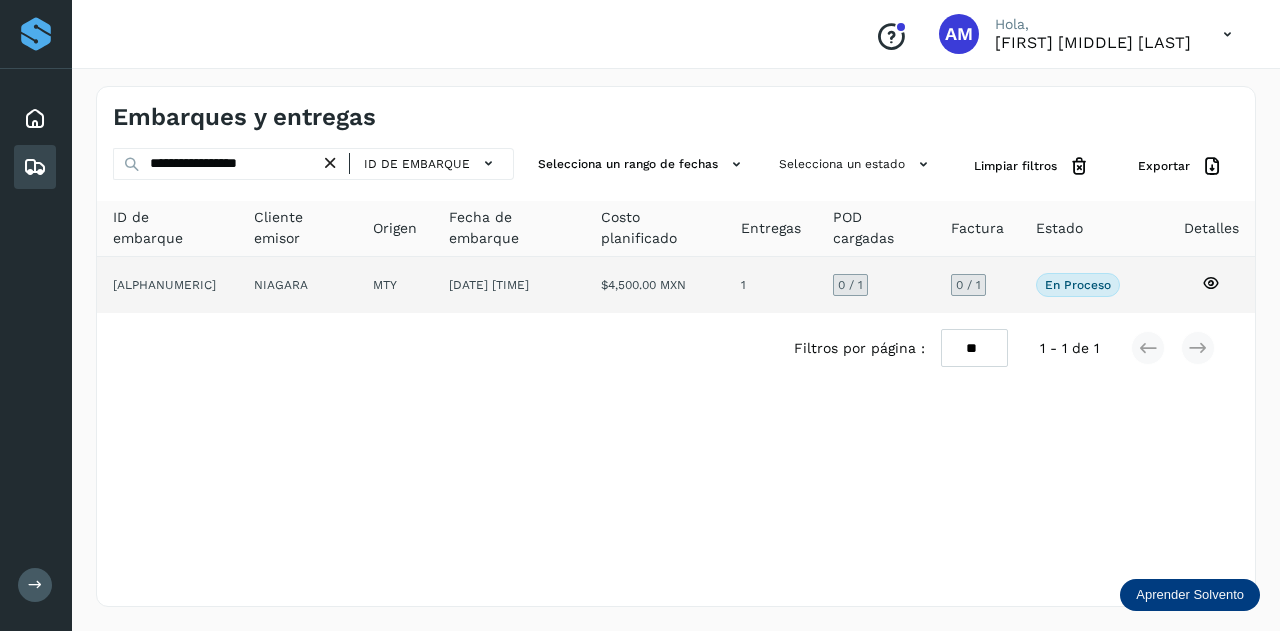 click on "MTY" 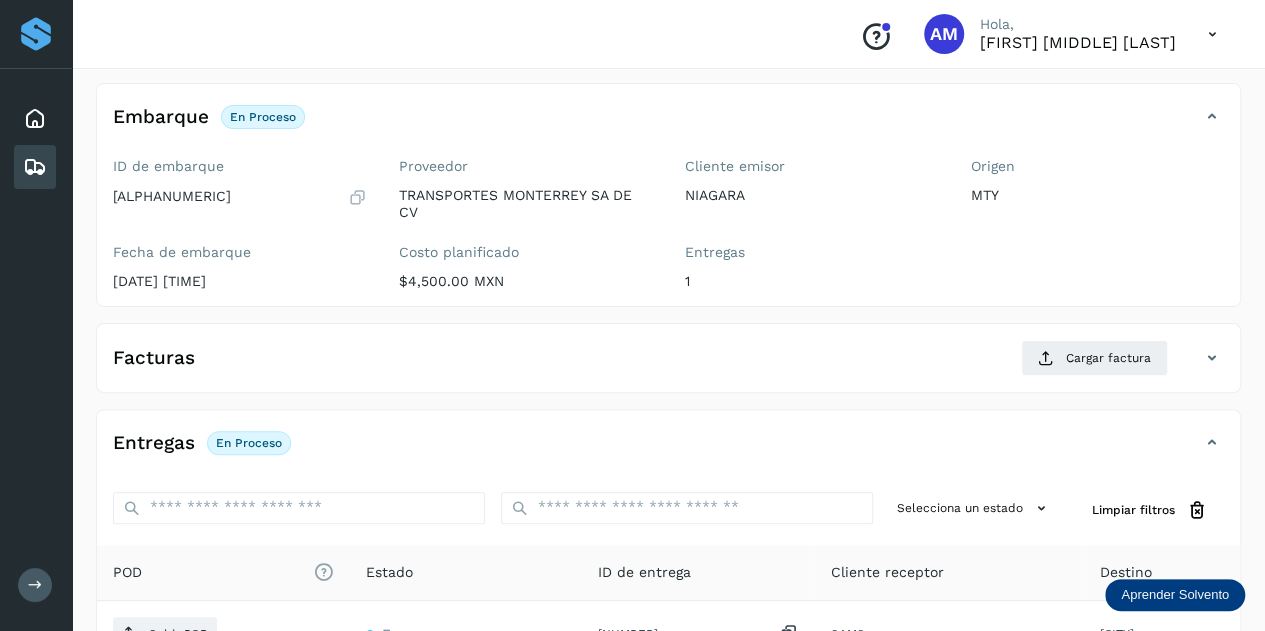 scroll, scrollTop: 200, scrollLeft: 0, axis: vertical 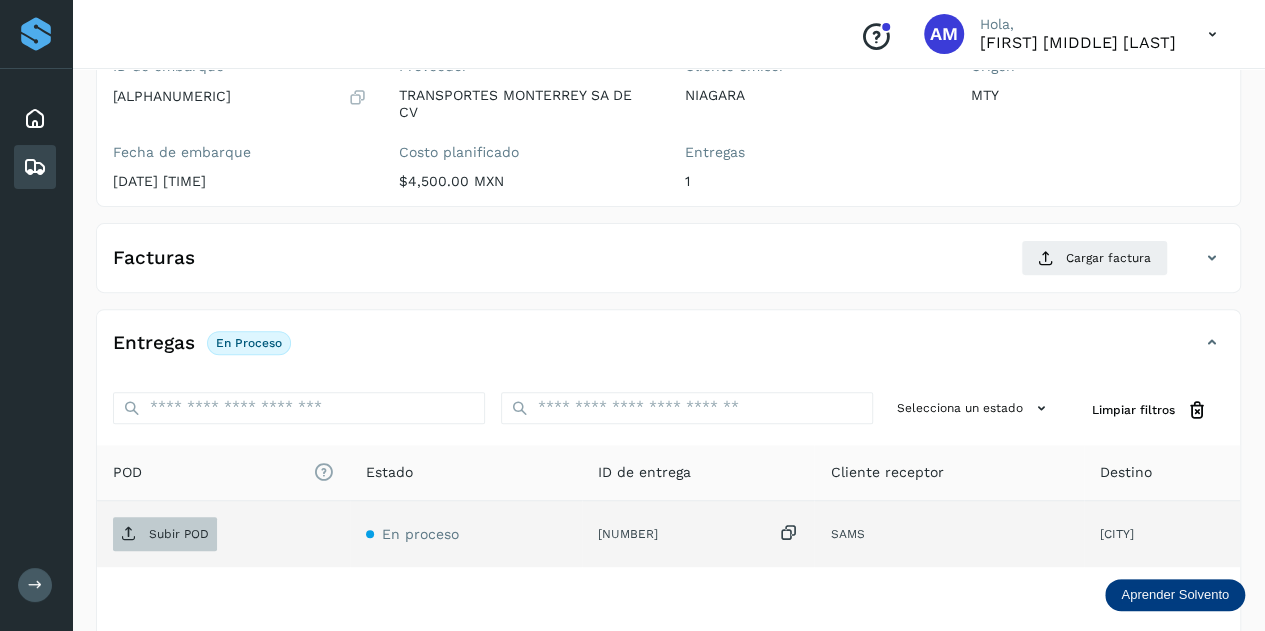 click on "Subir POD" at bounding box center (179, 534) 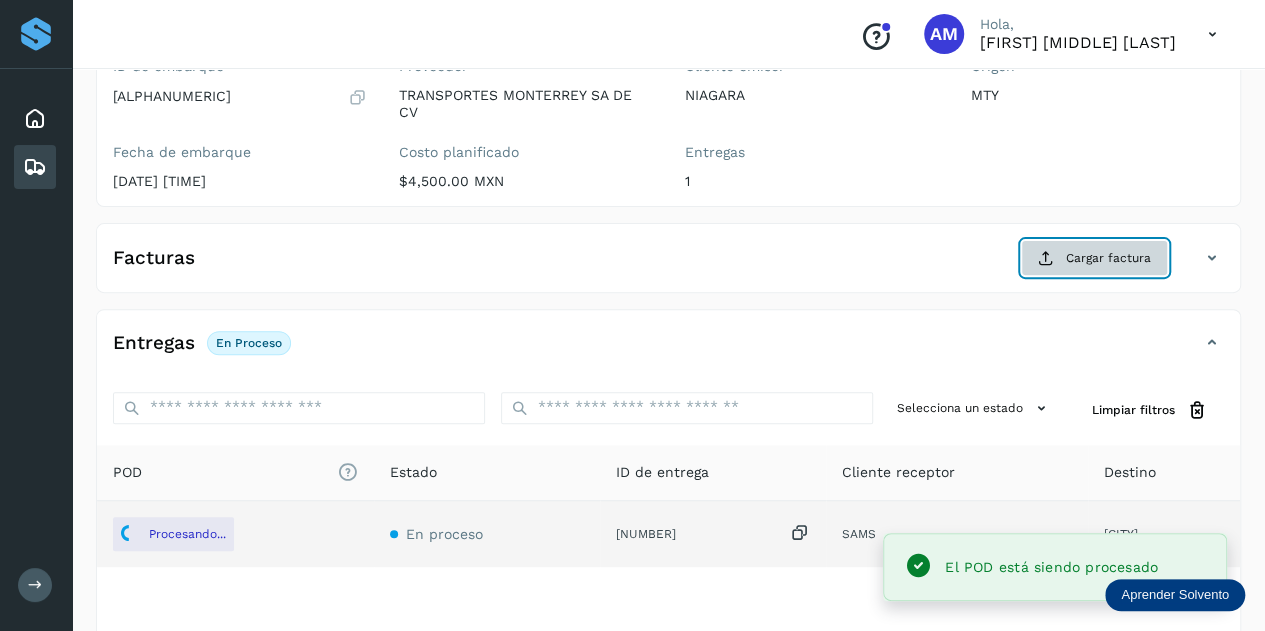 click on "Cargar factura" 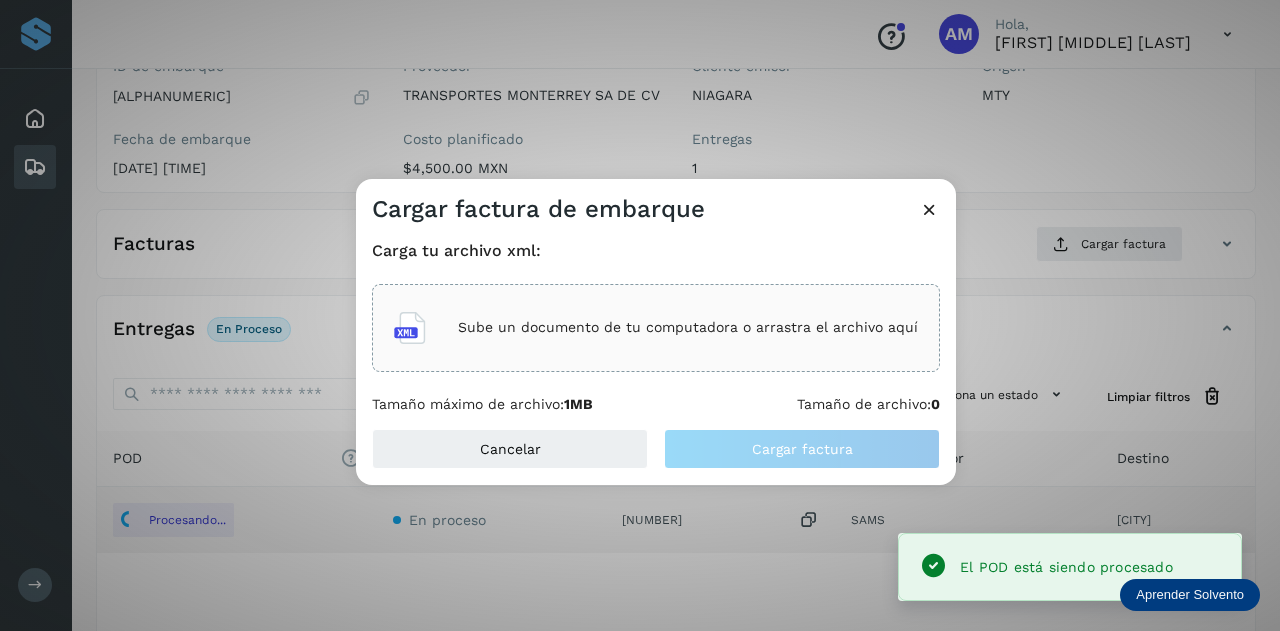 click on "Sube un documento de tu computadora o arrastra el archivo aquí" 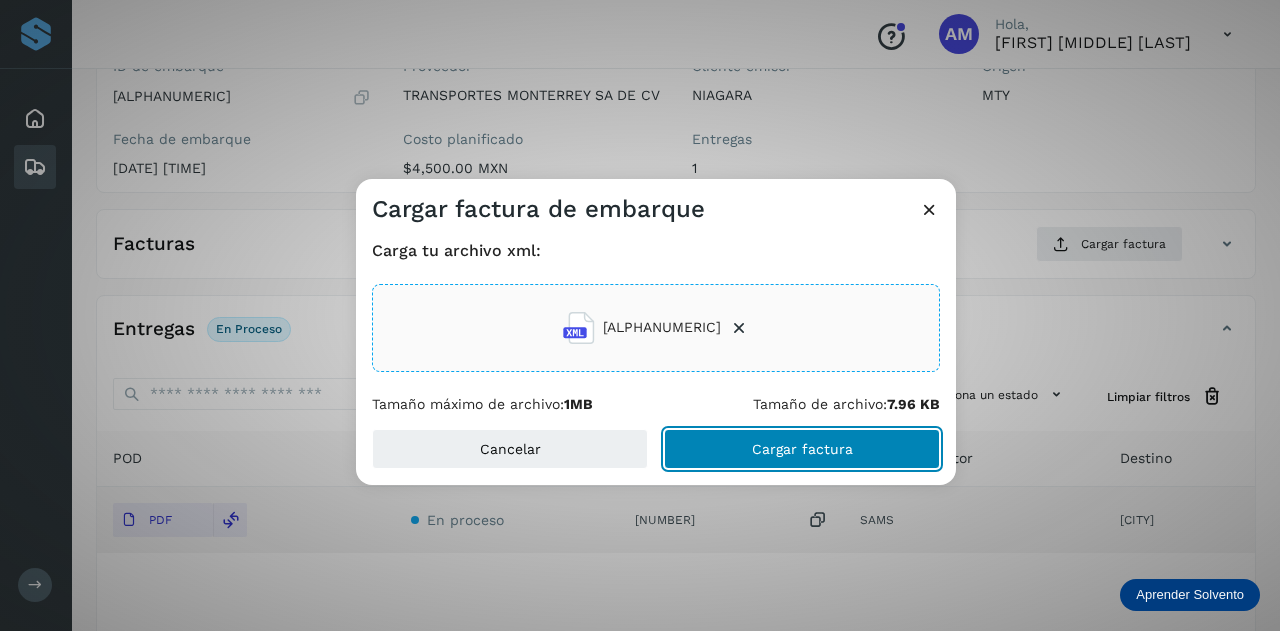 click on "Cargar factura" 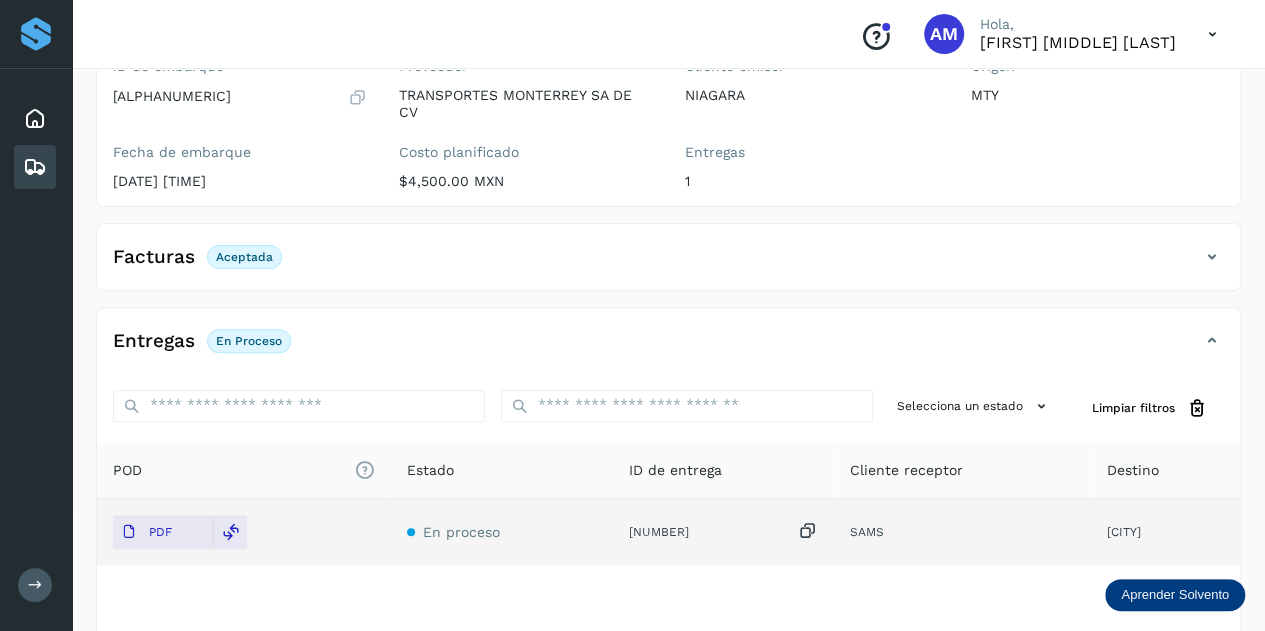 scroll, scrollTop: 0, scrollLeft: 0, axis: both 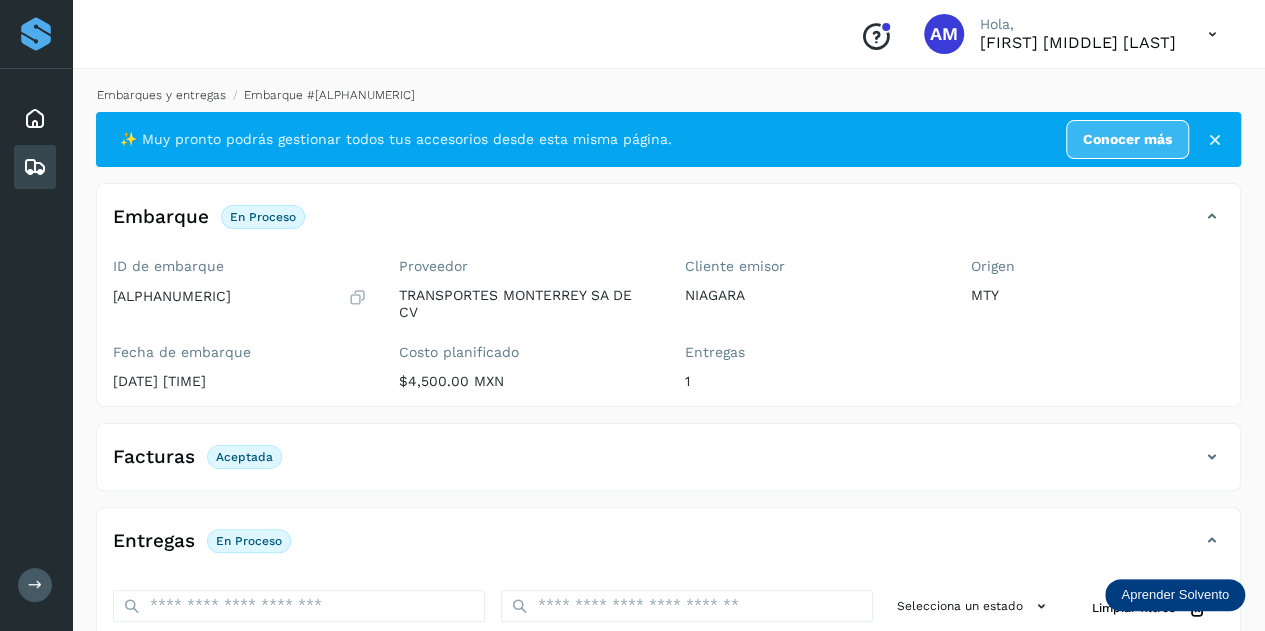 click on "Embarques y entregas" at bounding box center [161, 95] 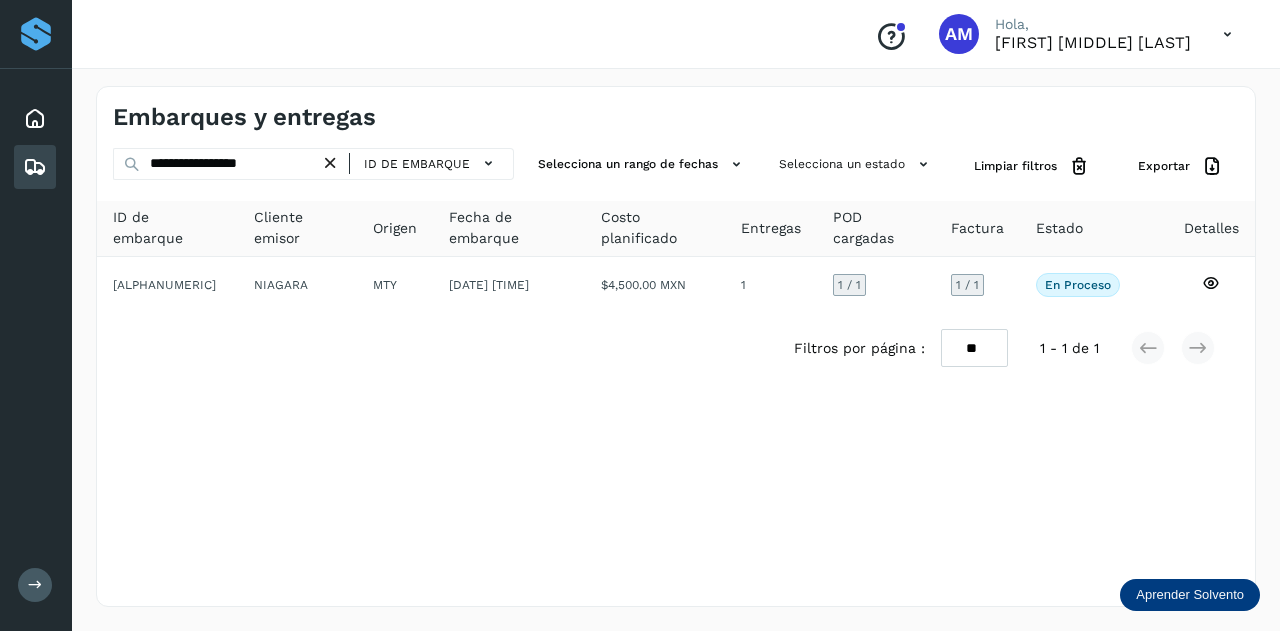 click at bounding box center (330, 163) 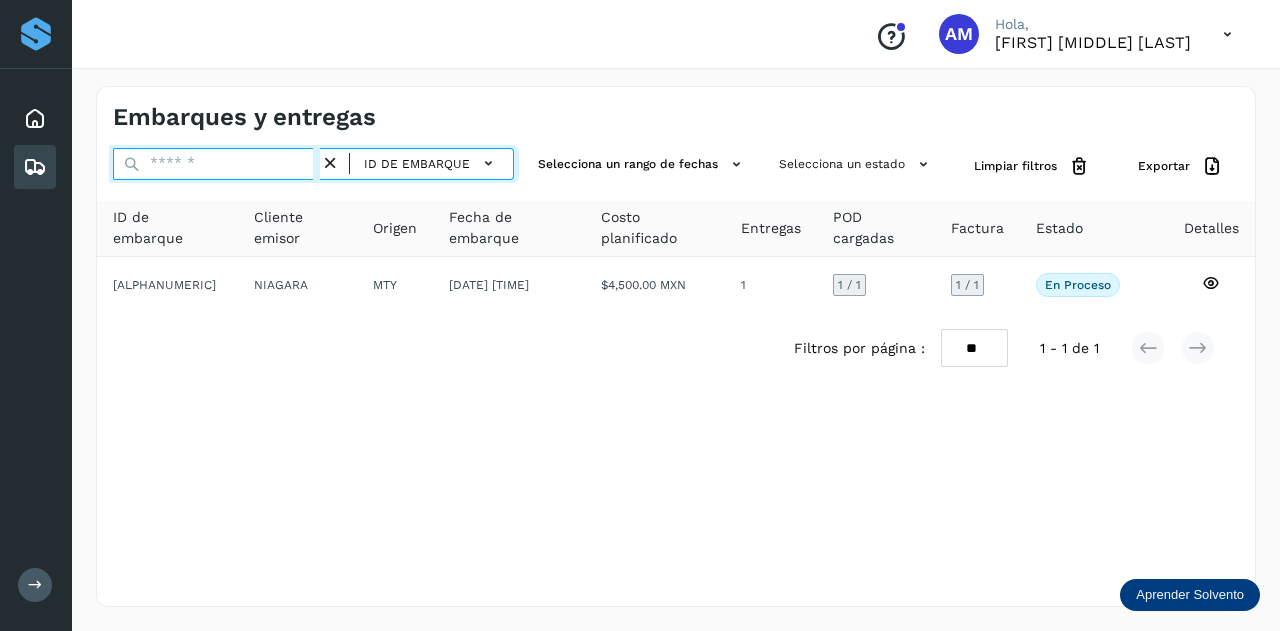 click at bounding box center (216, 164) 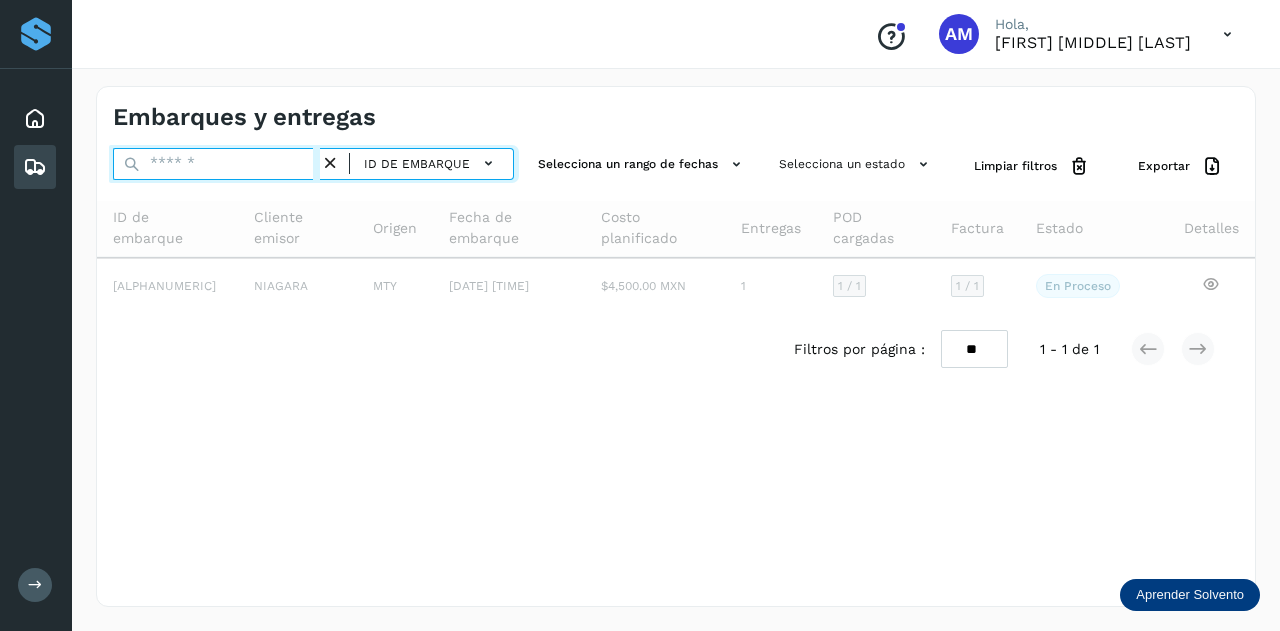 paste on "**********" 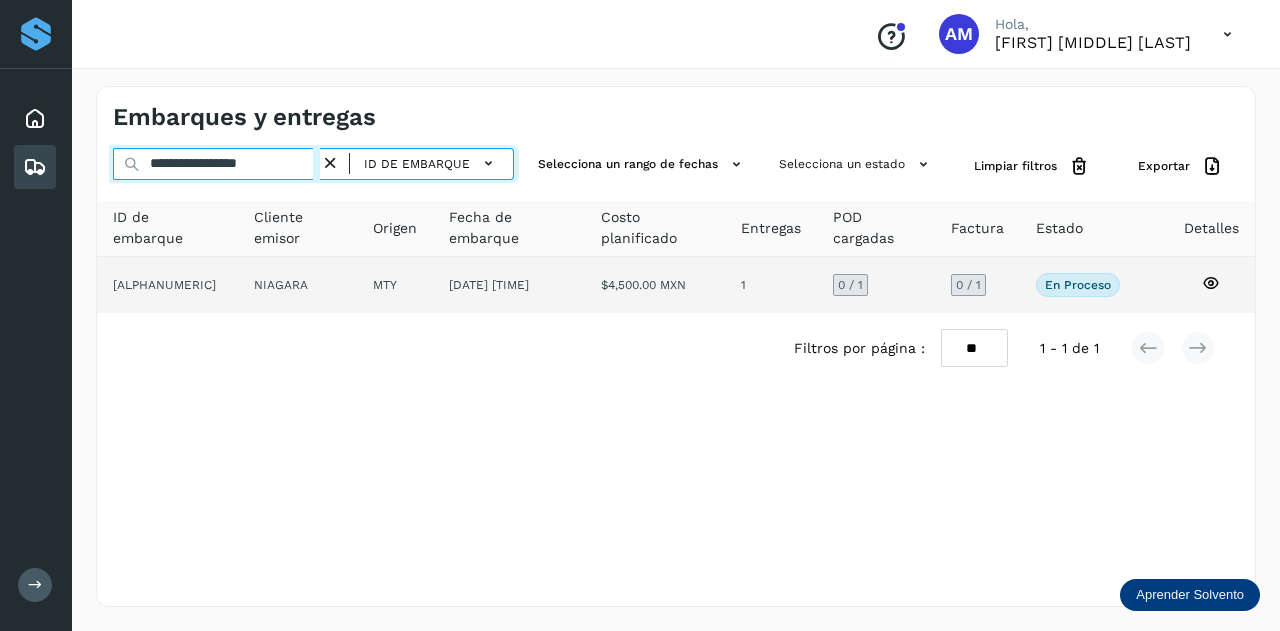 type on "**********" 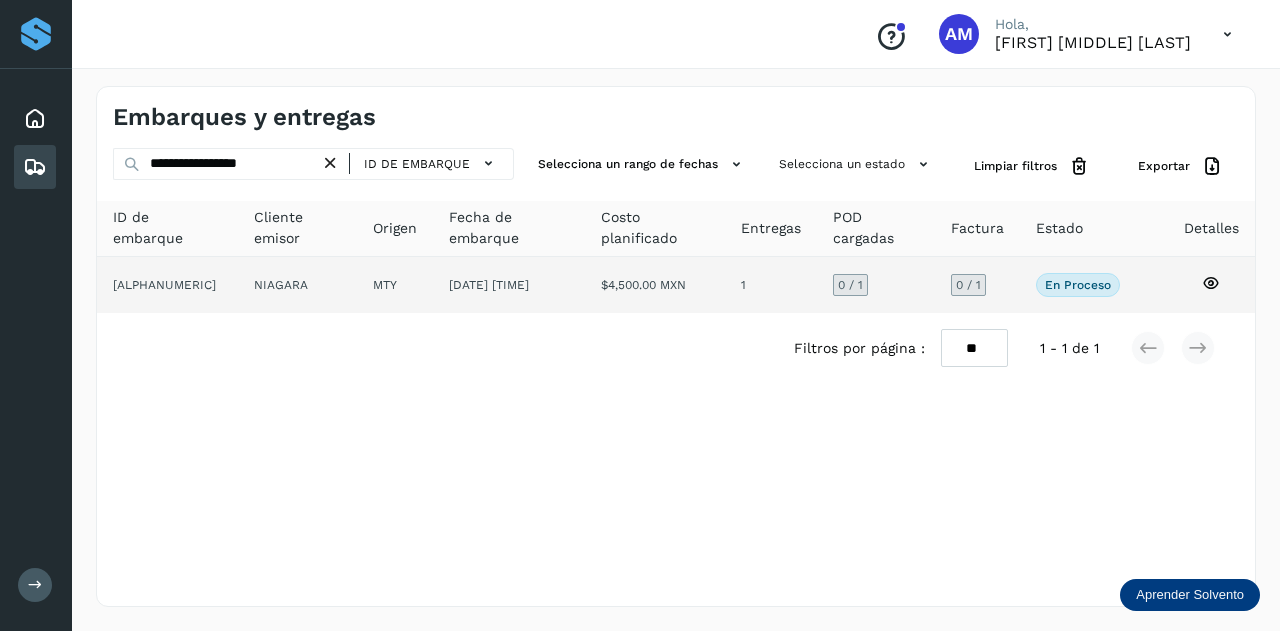 click on "NIAGARA" 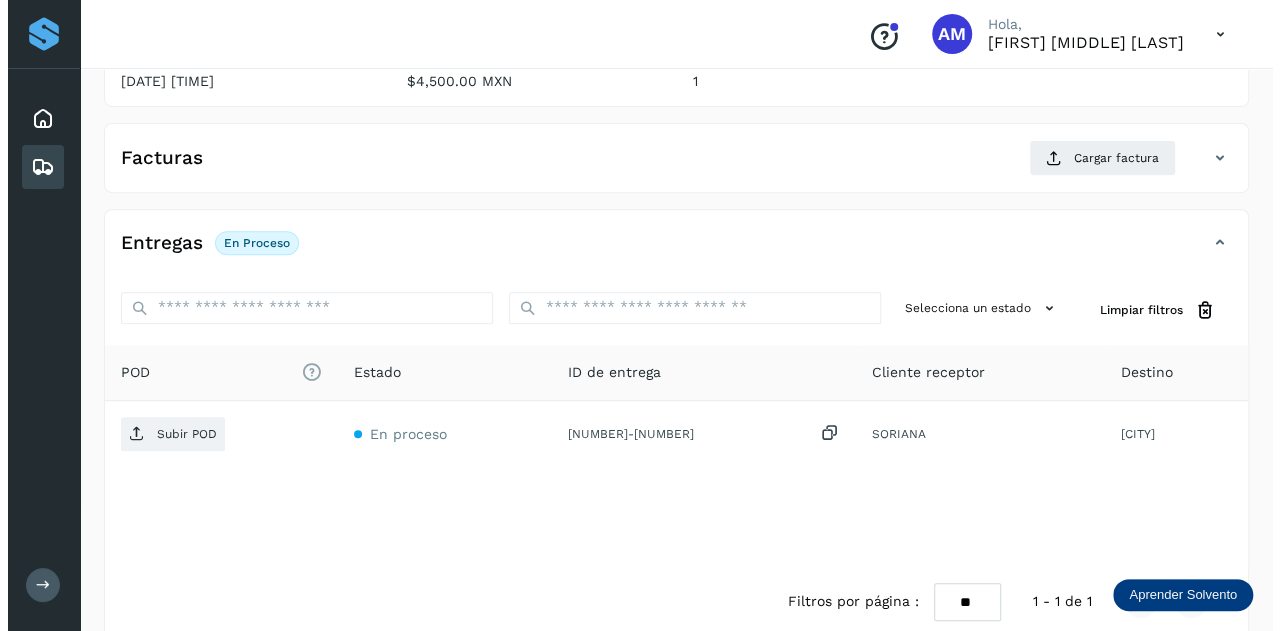 scroll, scrollTop: 327, scrollLeft: 0, axis: vertical 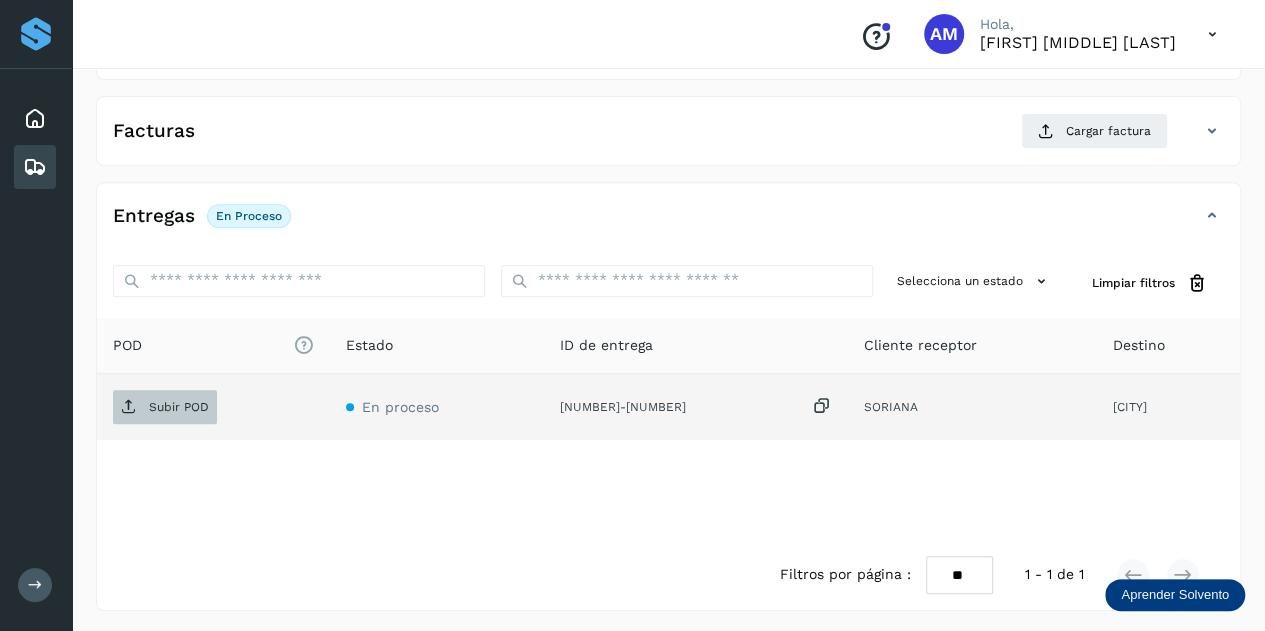 click on "Subir POD" at bounding box center (179, 407) 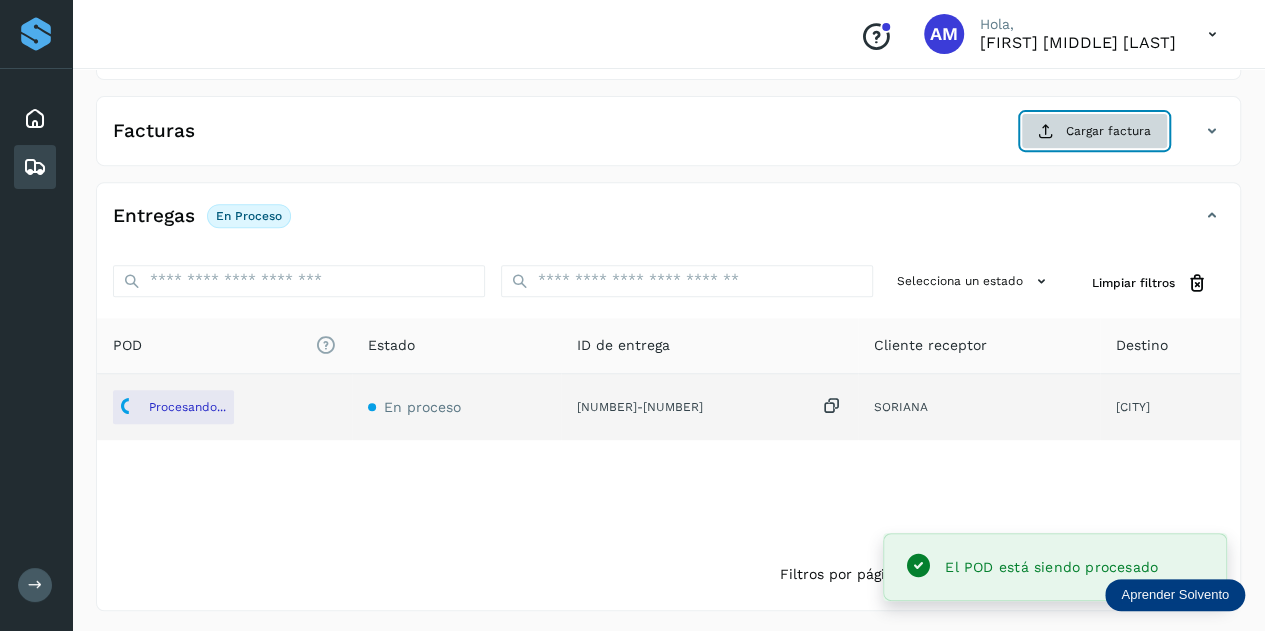 click on "Cargar factura" 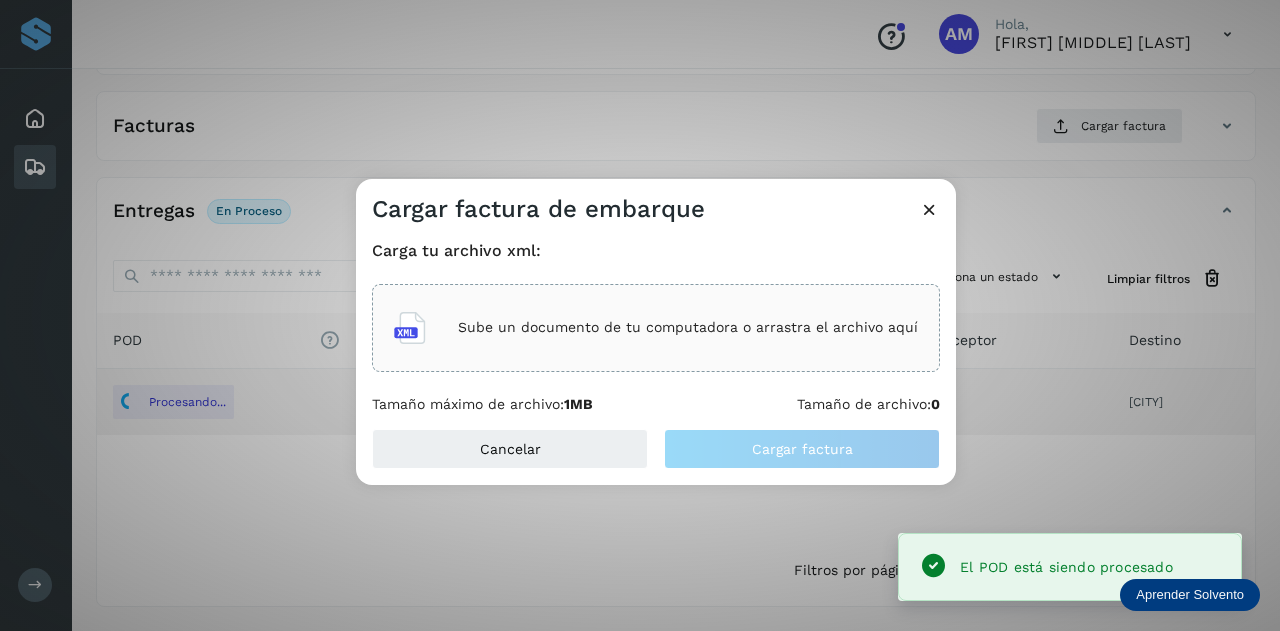click on "Sube un documento de tu computadora o arrastra el archivo aquí" at bounding box center (656, 328) 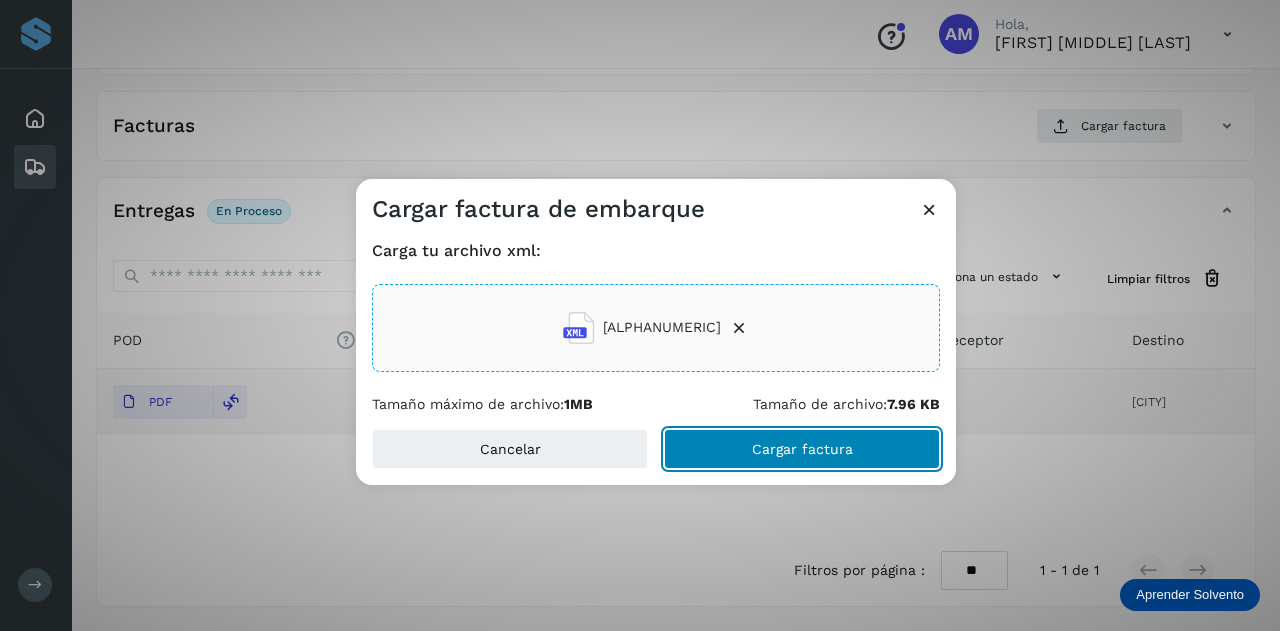 click on "Cargar factura" 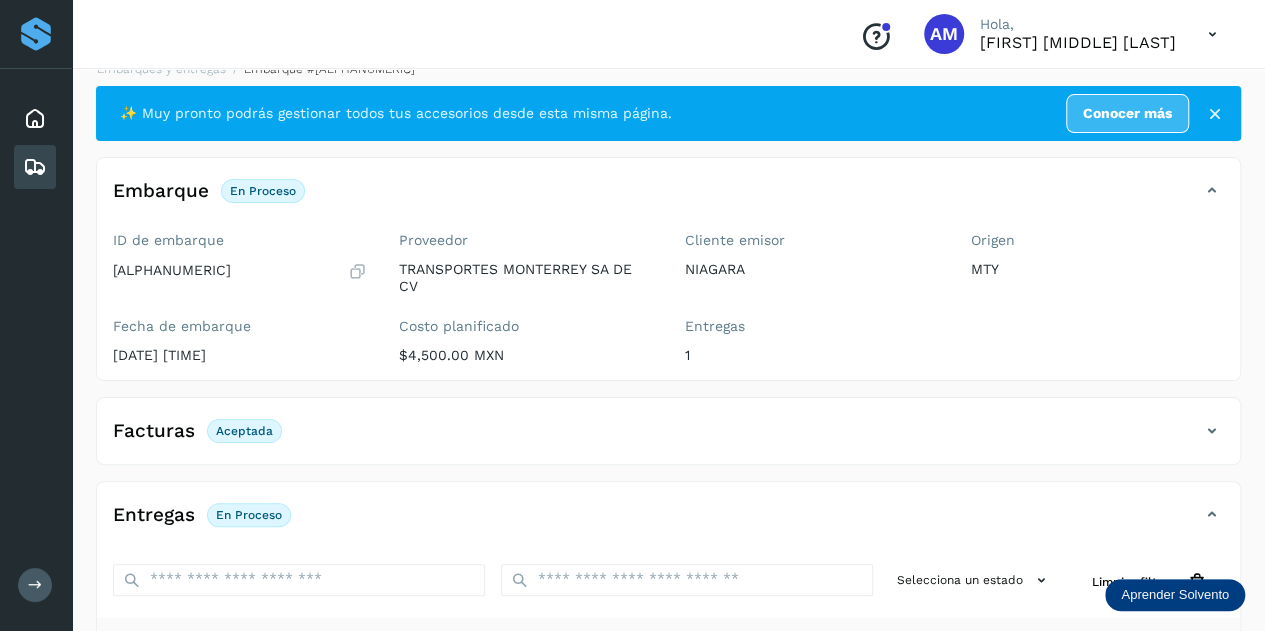 scroll, scrollTop: 0, scrollLeft: 0, axis: both 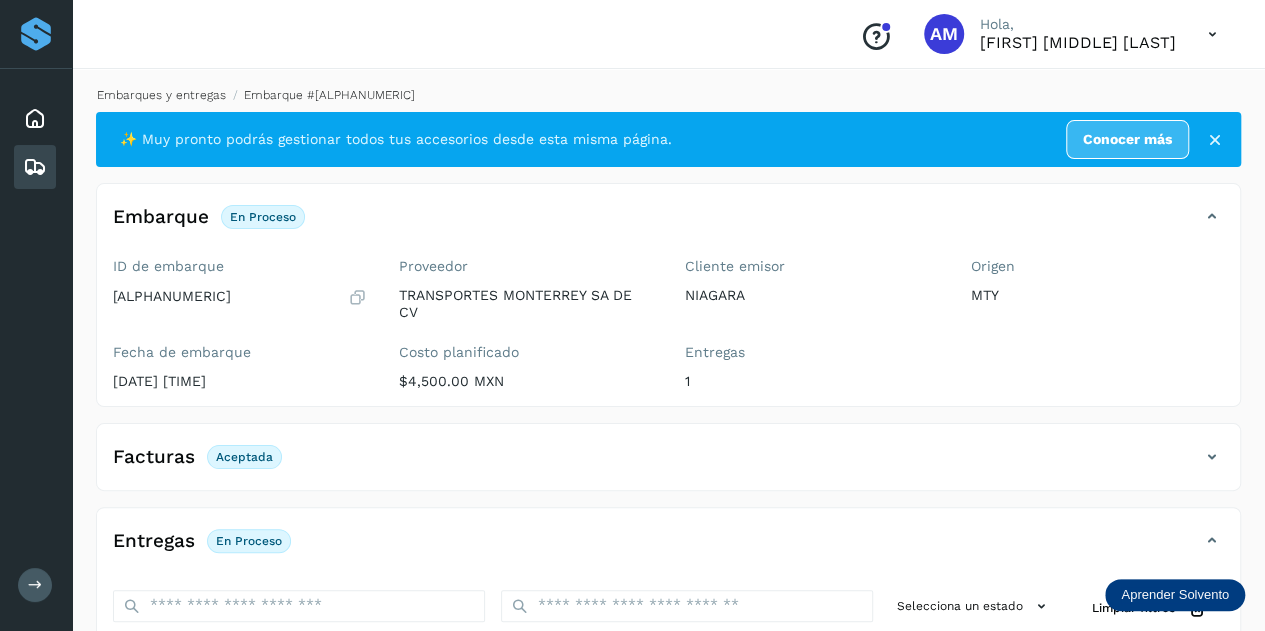 click on "Embarques y entregas" at bounding box center [161, 95] 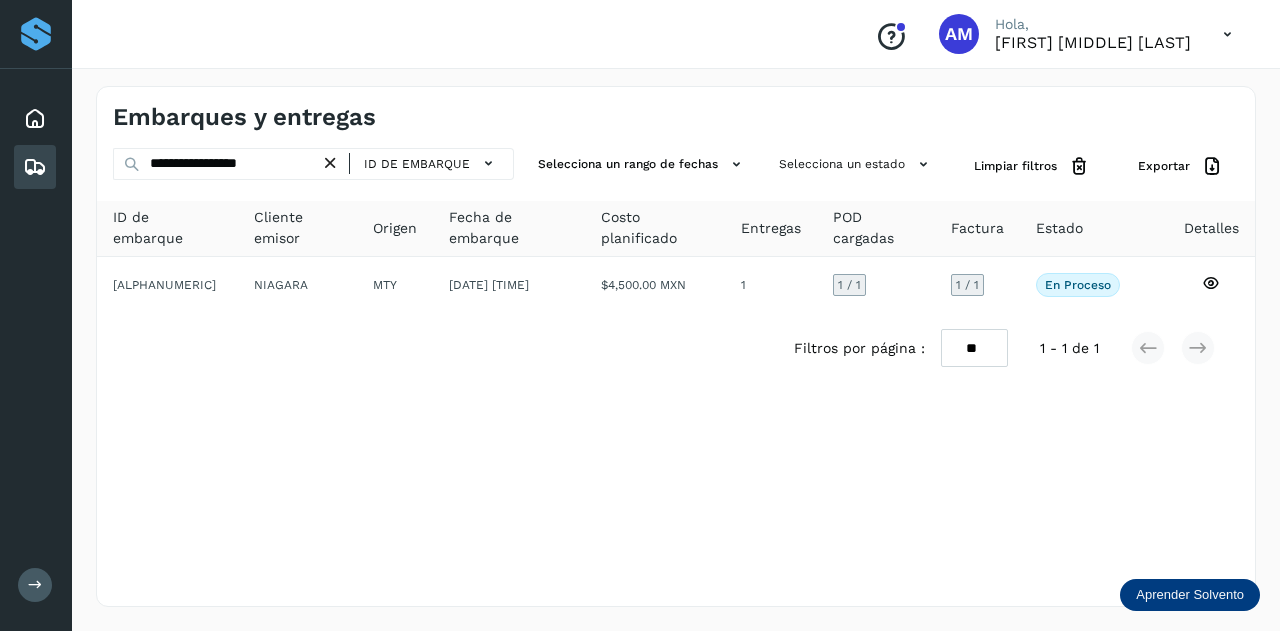 click at bounding box center [330, 163] 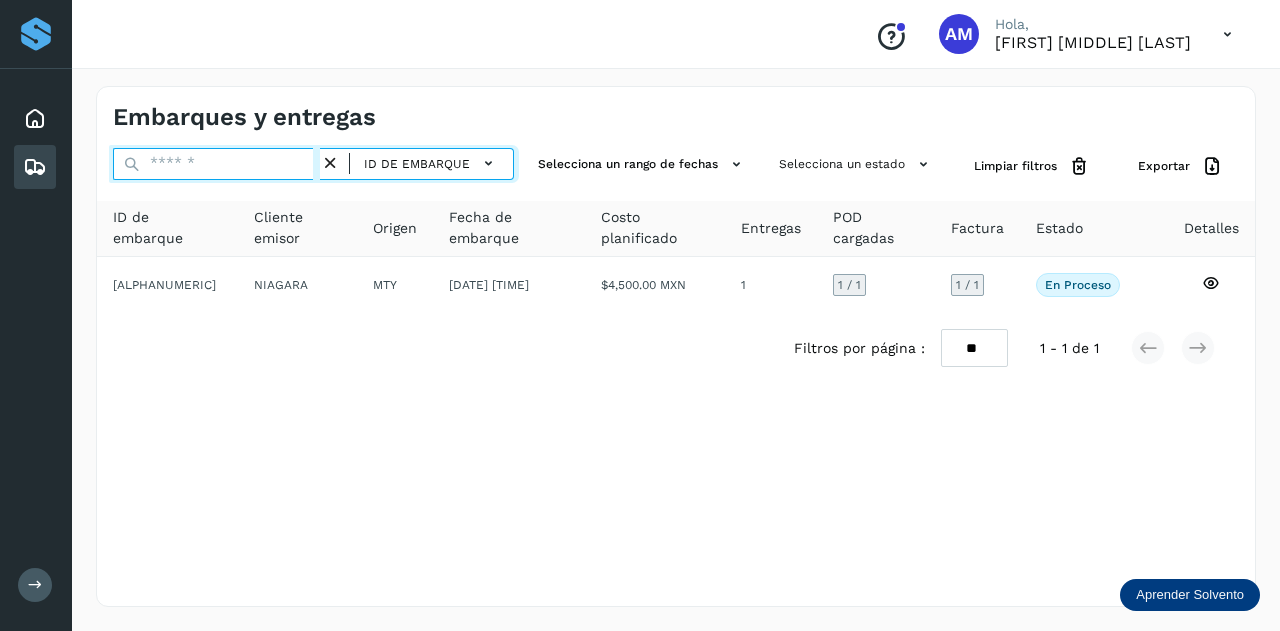 click at bounding box center [216, 164] 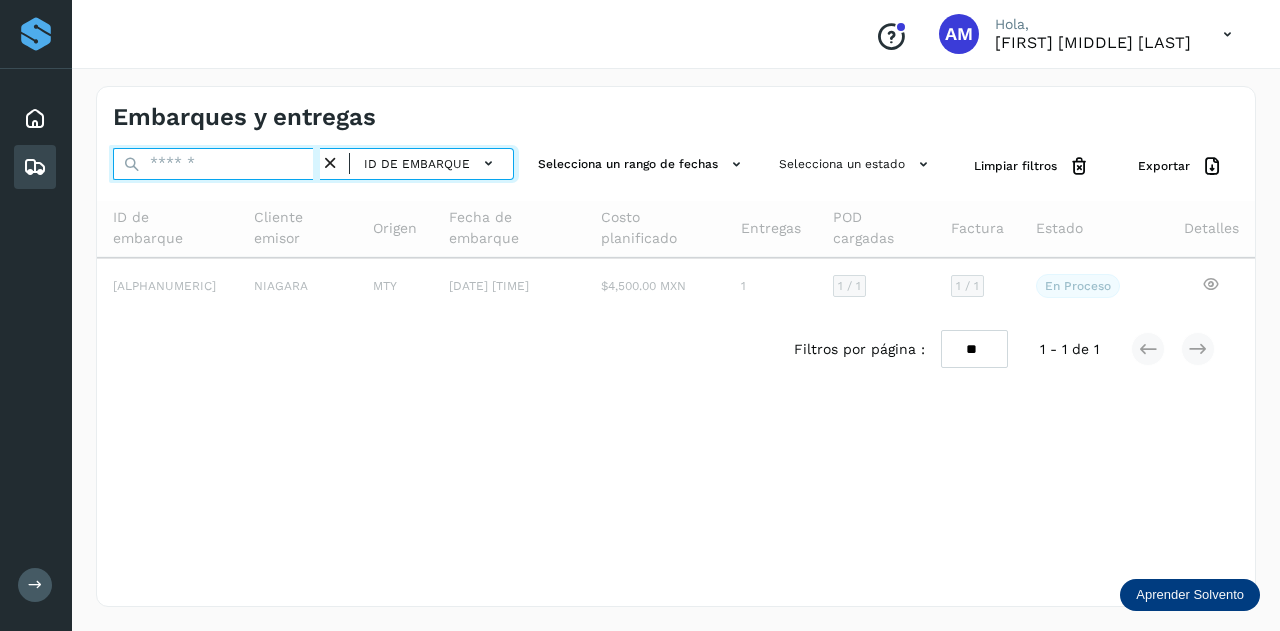 paste on "**********" 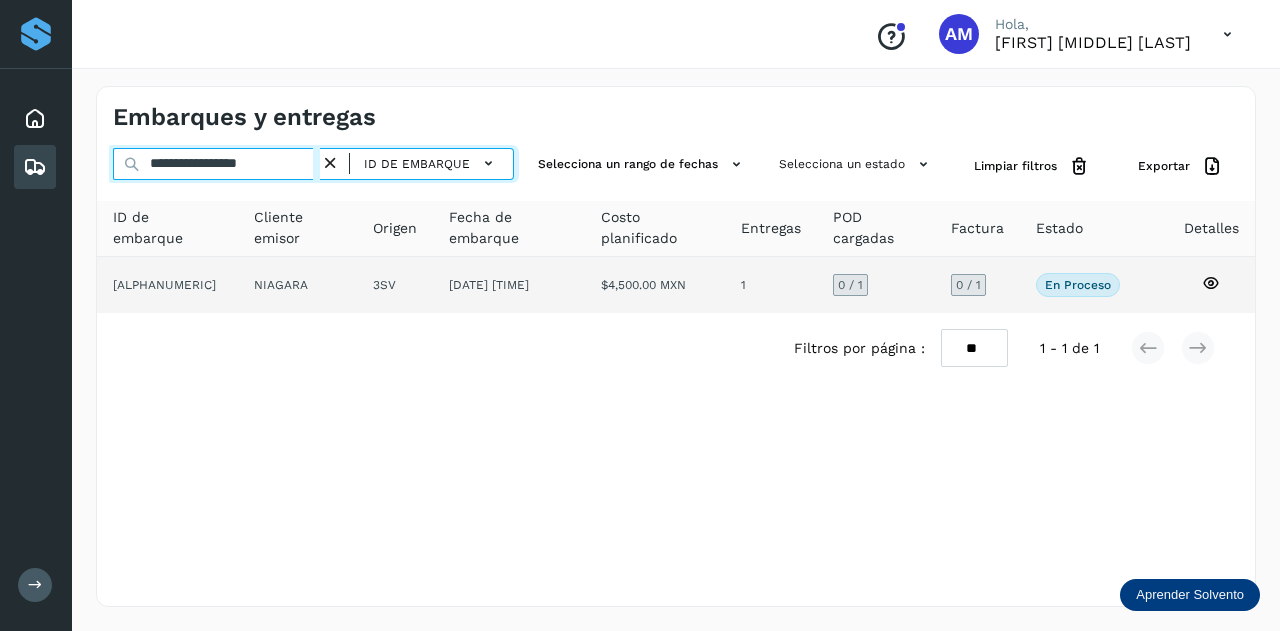 type on "**********" 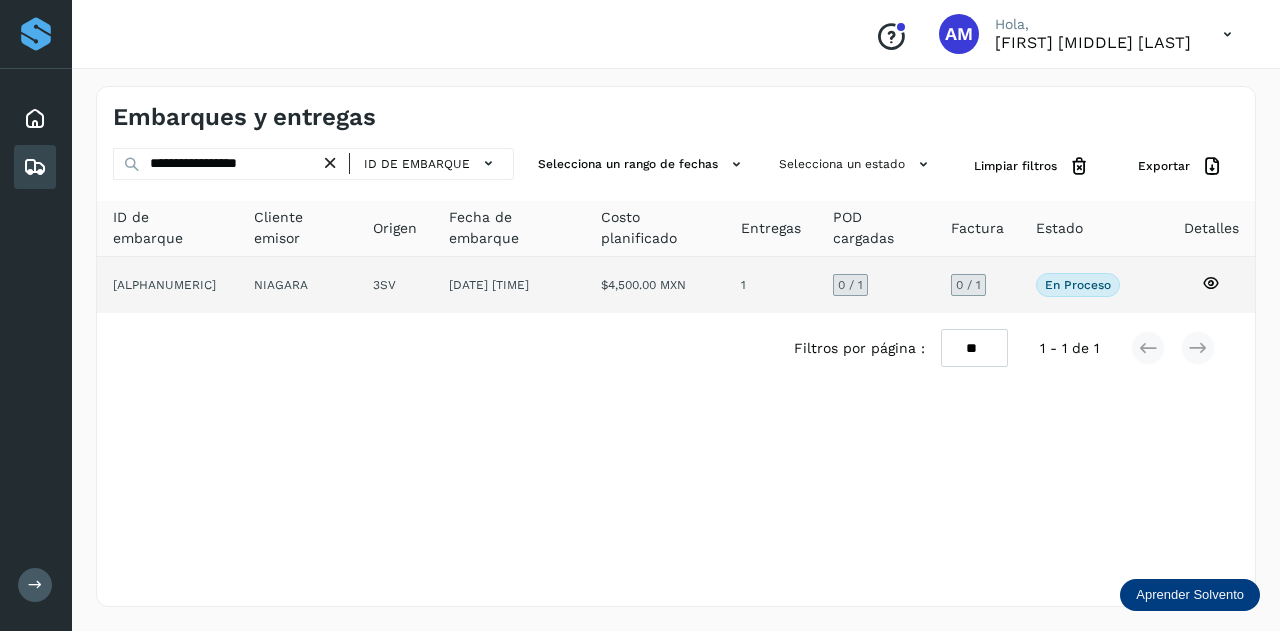 click on "3SV" 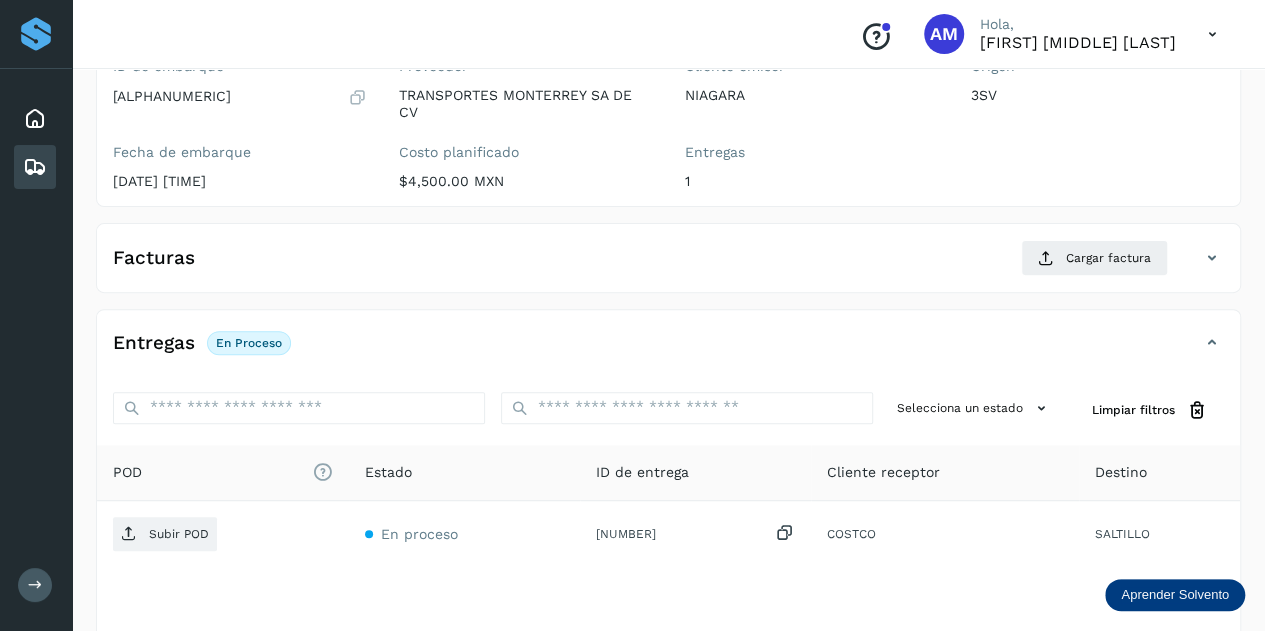 scroll, scrollTop: 300, scrollLeft: 0, axis: vertical 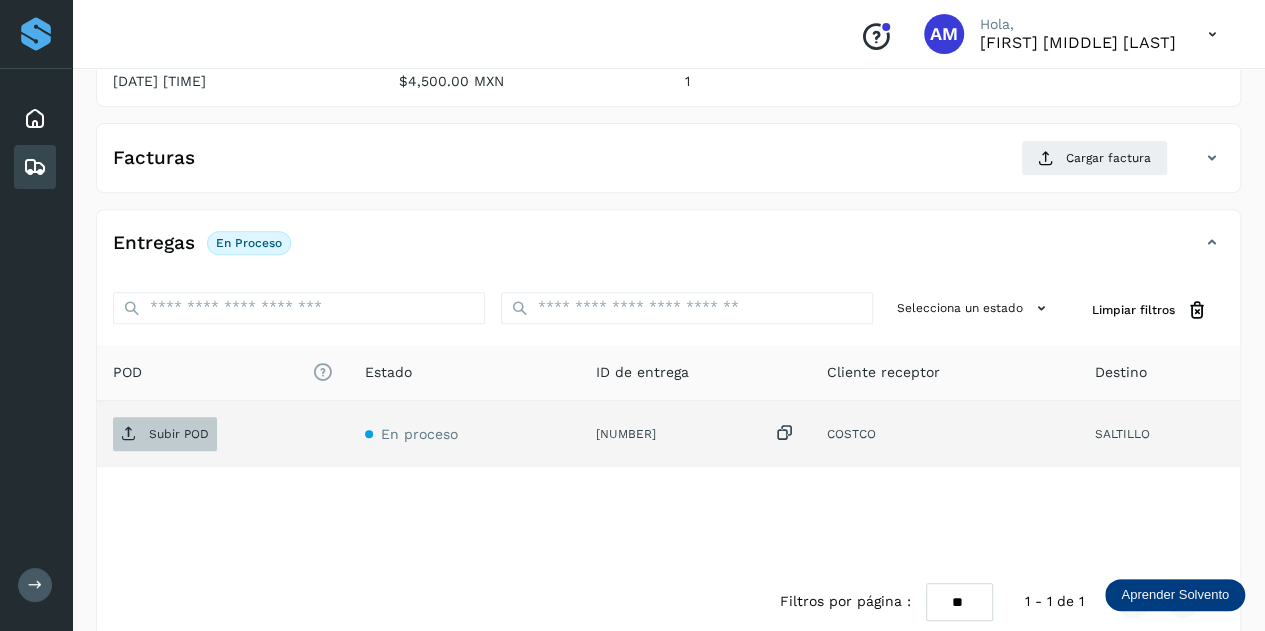 click on "Subir POD" at bounding box center [179, 434] 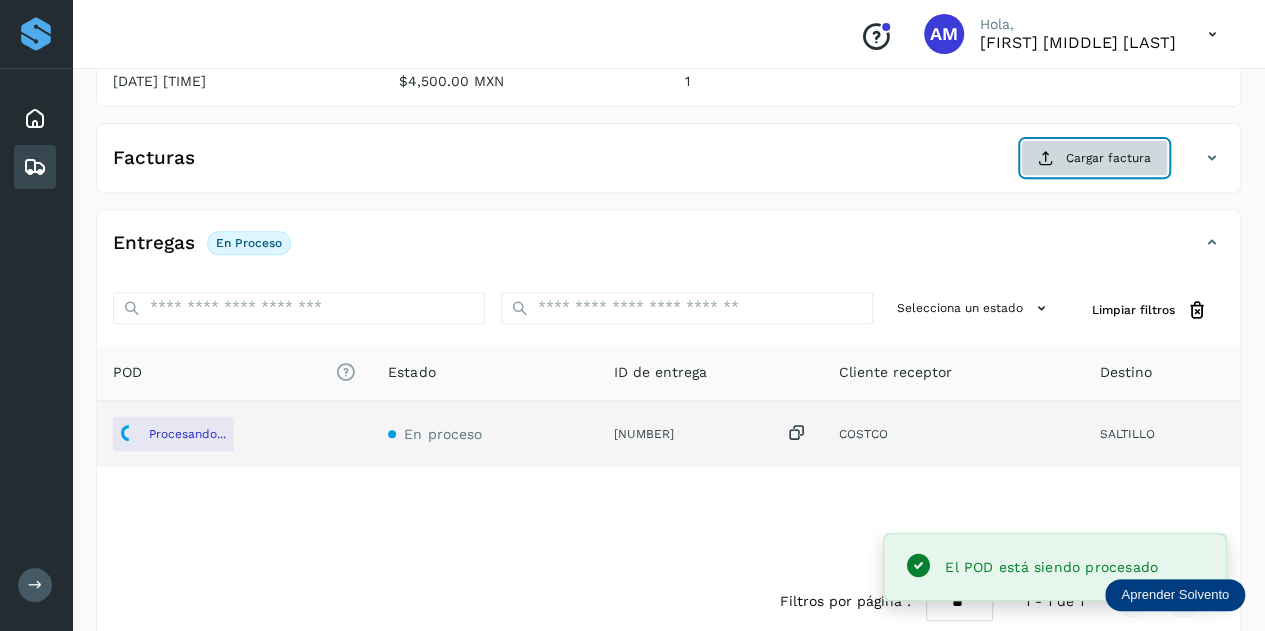 click on "Cargar factura" at bounding box center (1094, 158) 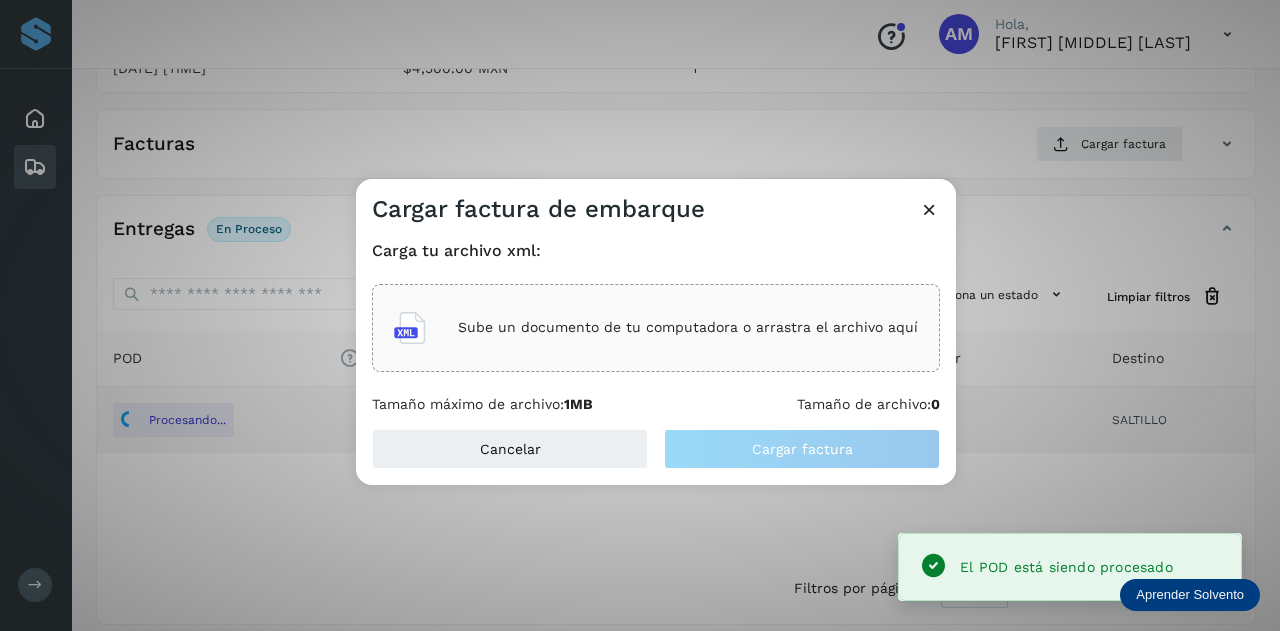 click on "Sube un documento de tu computadora o arrastra el archivo aquí" at bounding box center (656, 328) 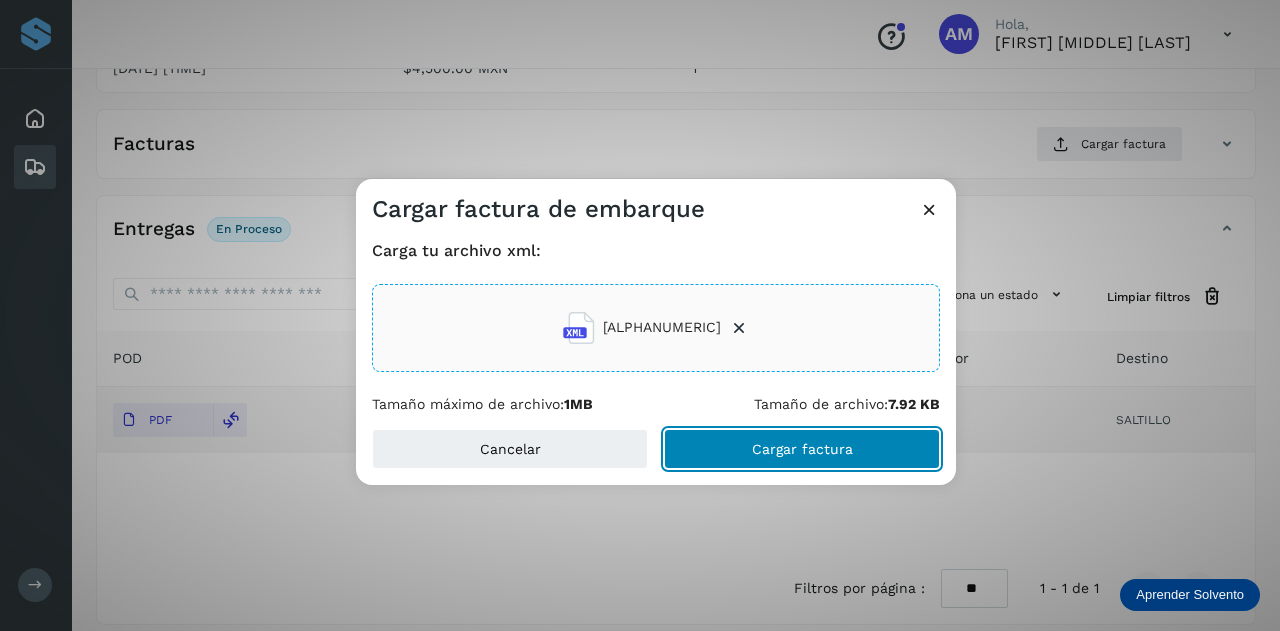 click on "Cargar factura" 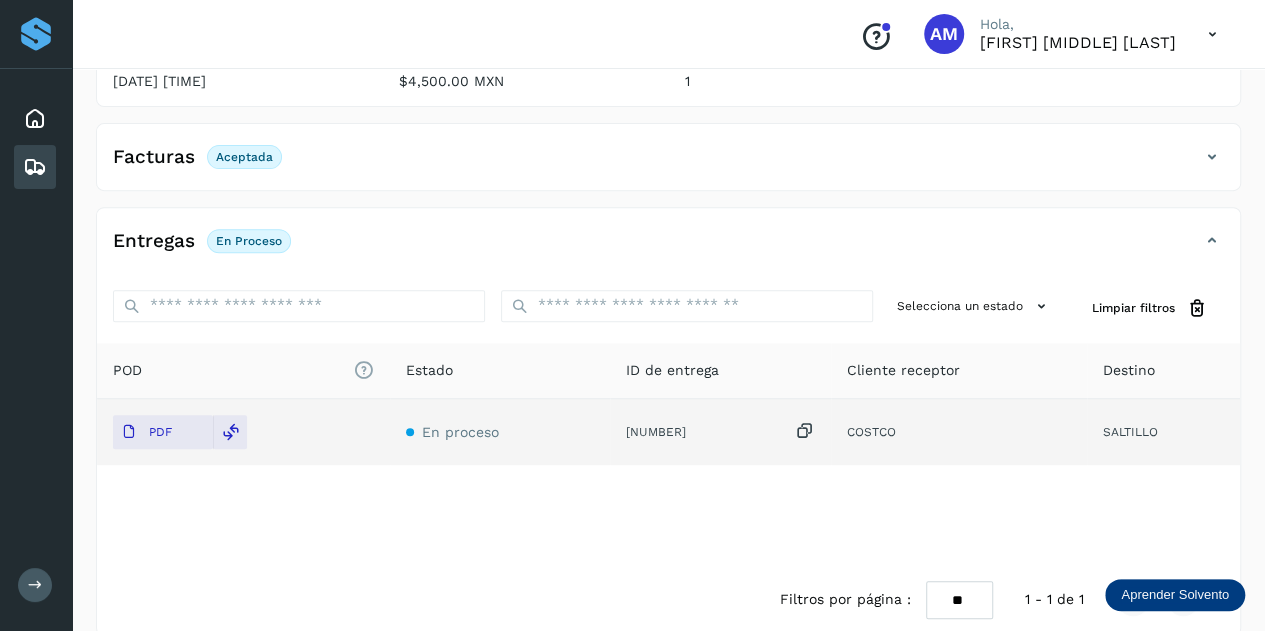 scroll, scrollTop: 0, scrollLeft: 0, axis: both 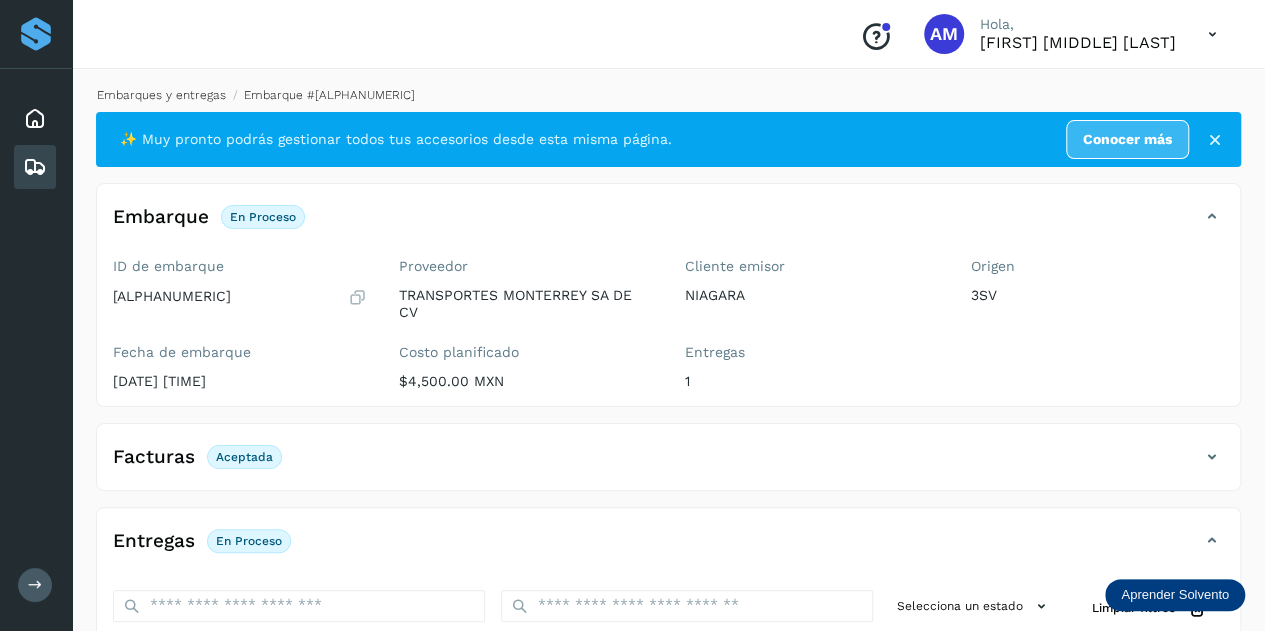 click on "Embarques y entregas" at bounding box center [161, 95] 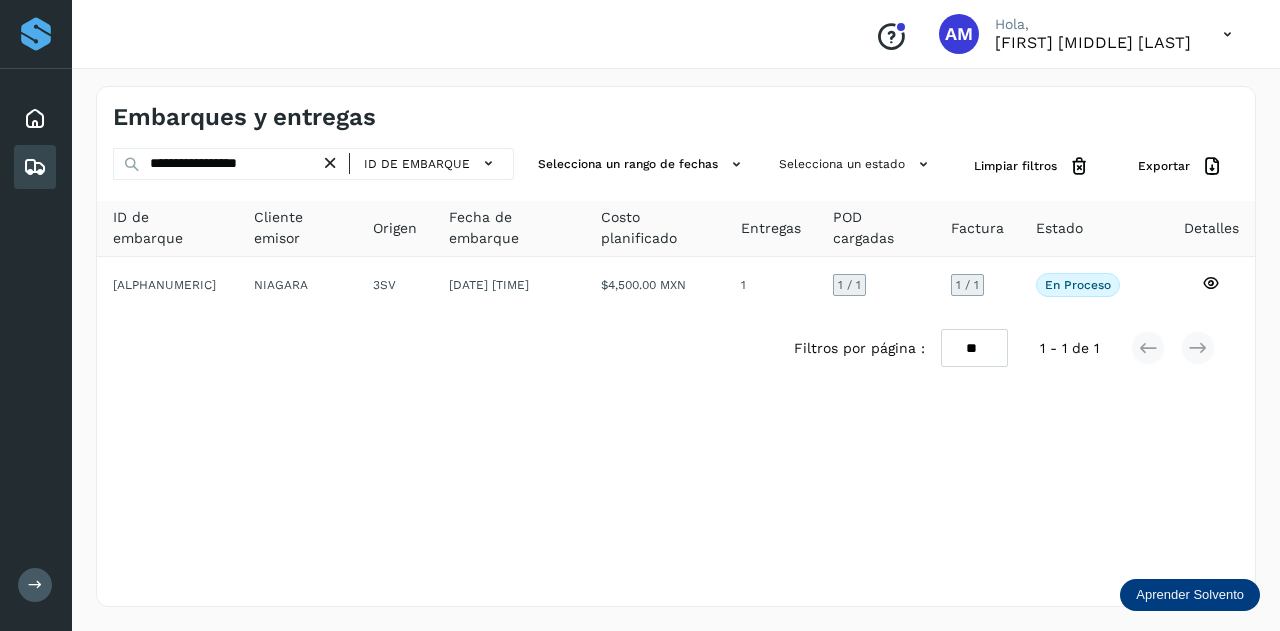 click at bounding box center [330, 163] 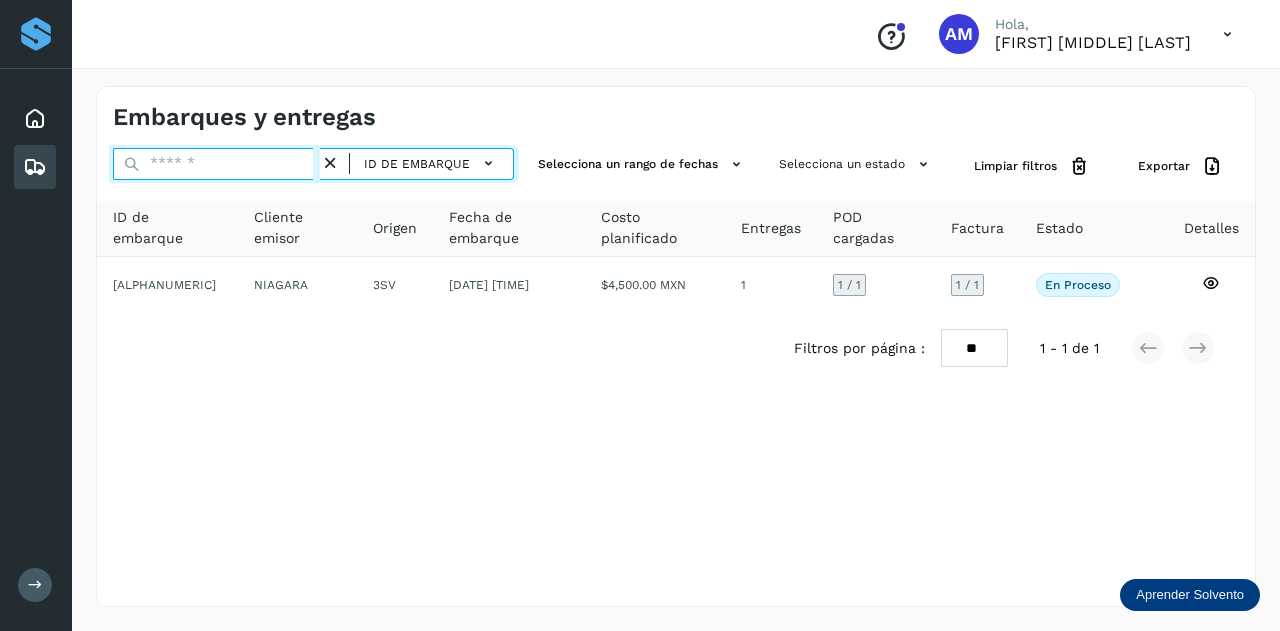 click at bounding box center (216, 164) 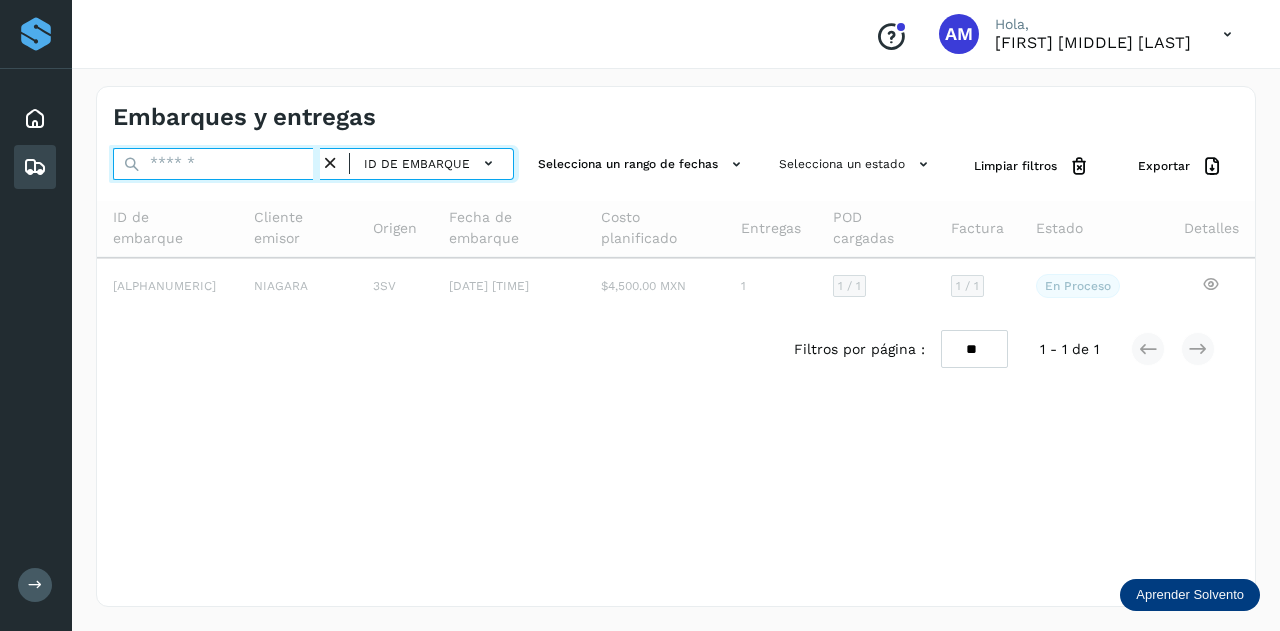 paste on "**********" 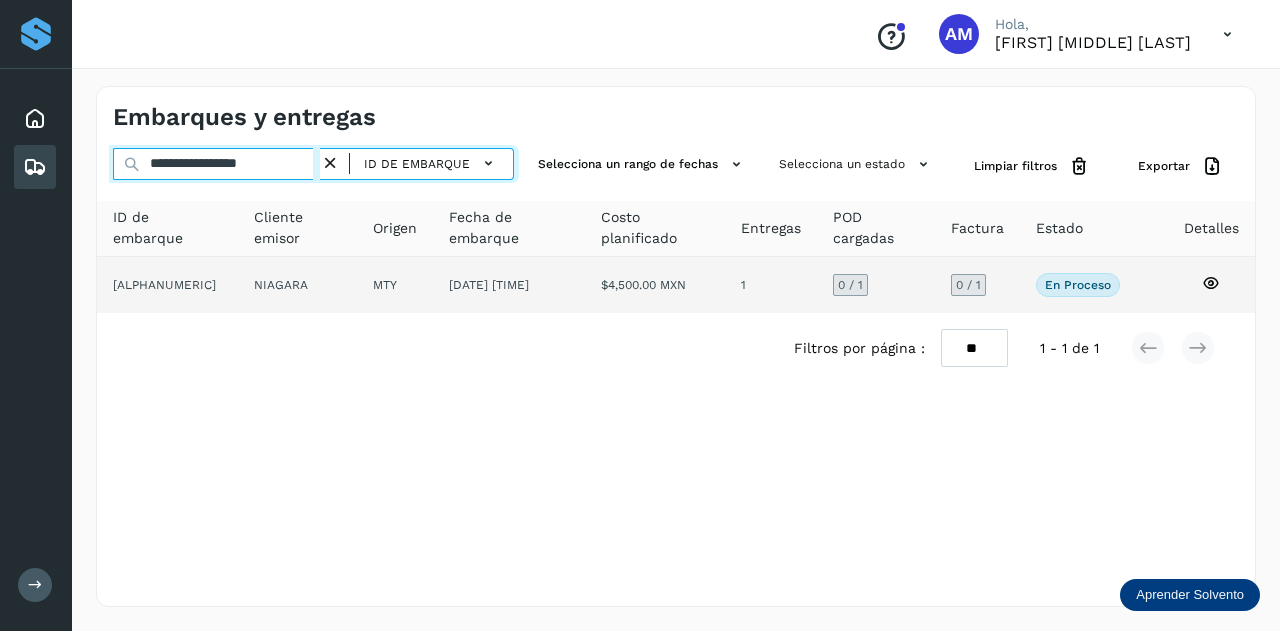 type on "**********" 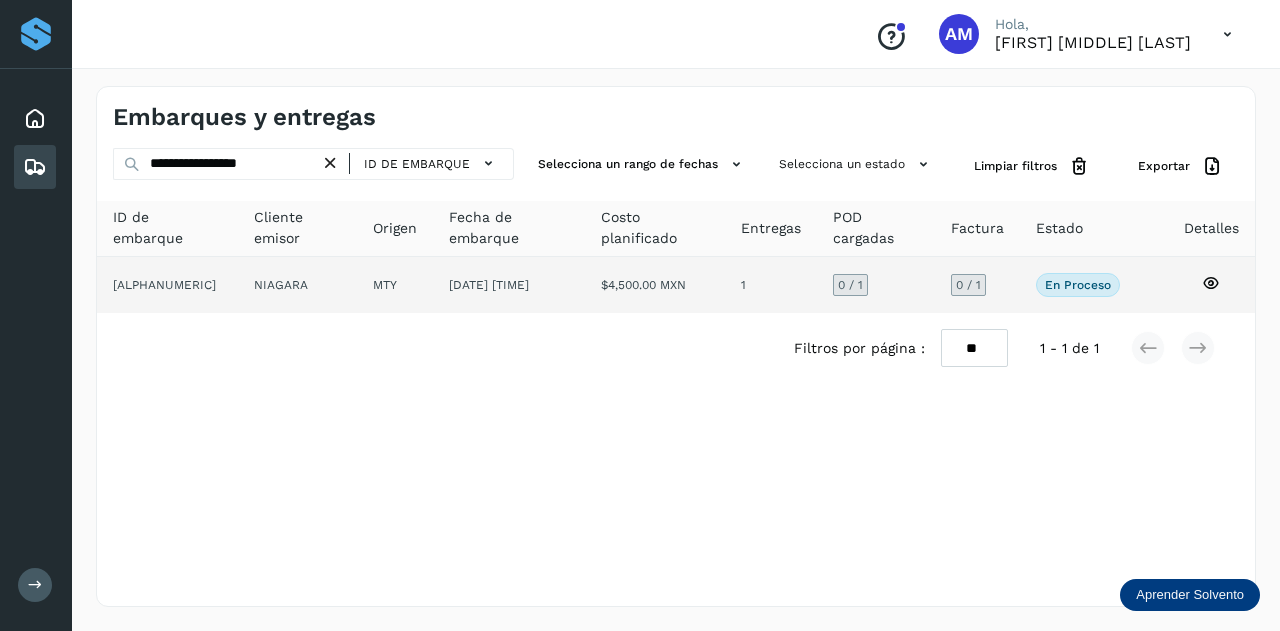 click on "NIAGARA" 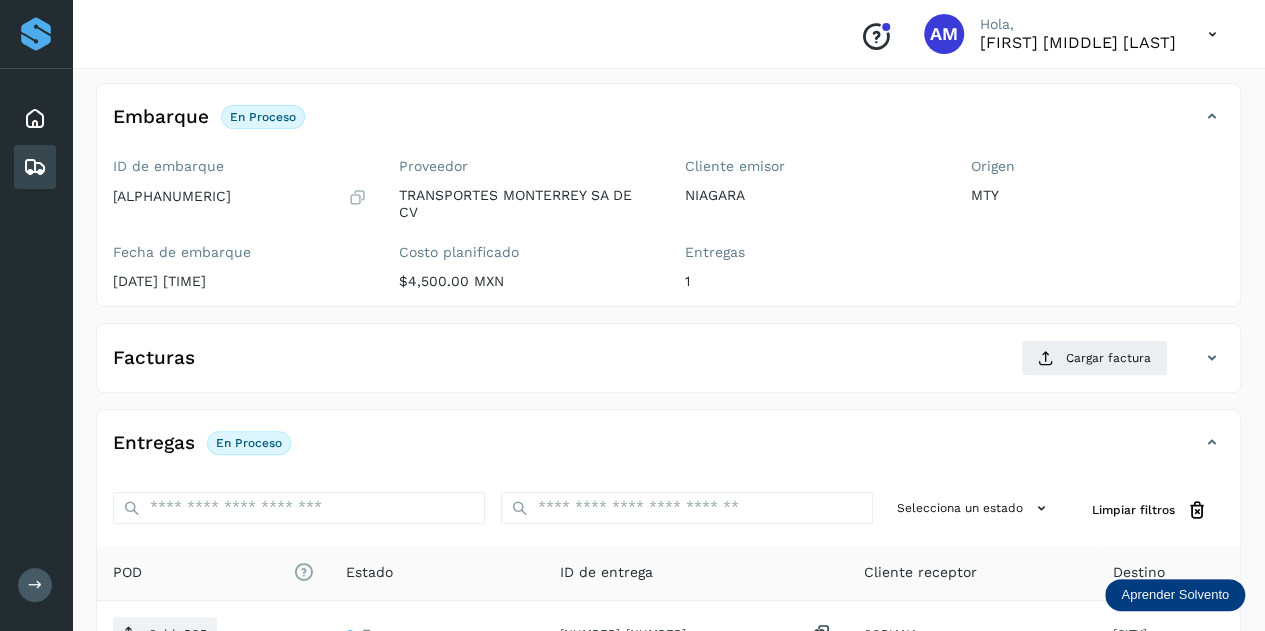 scroll, scrollTop: 300, scrollLeft: 0, axis: vertical 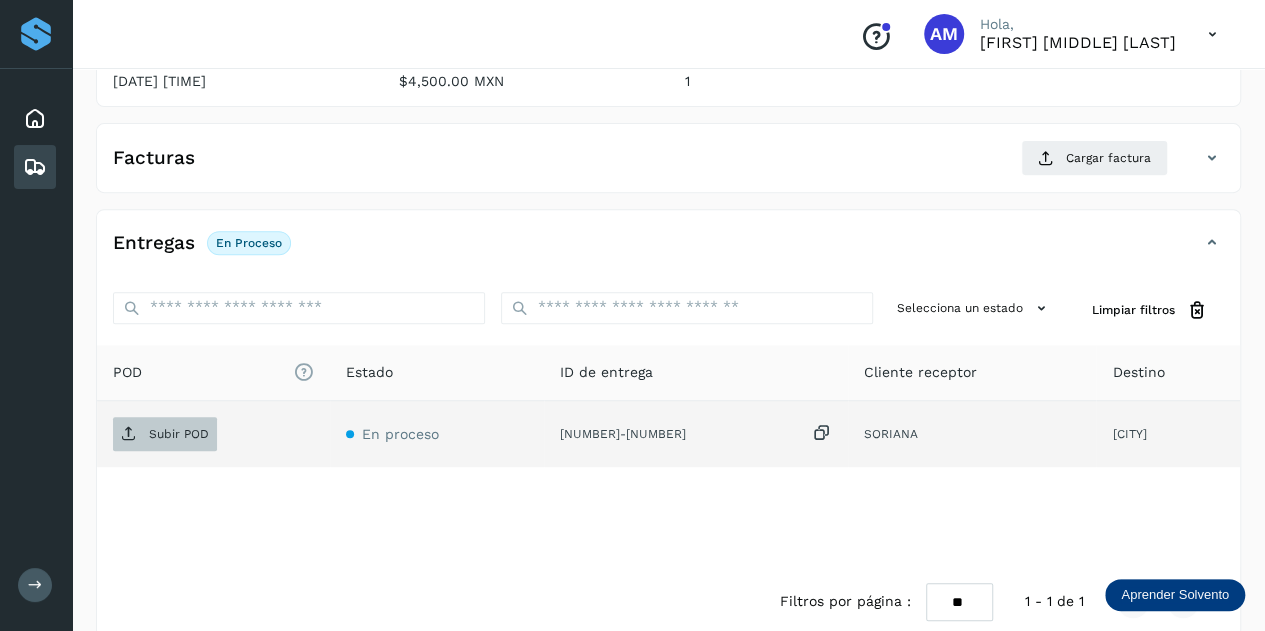 click on "Subir POD" at bounding box center [165, 434] 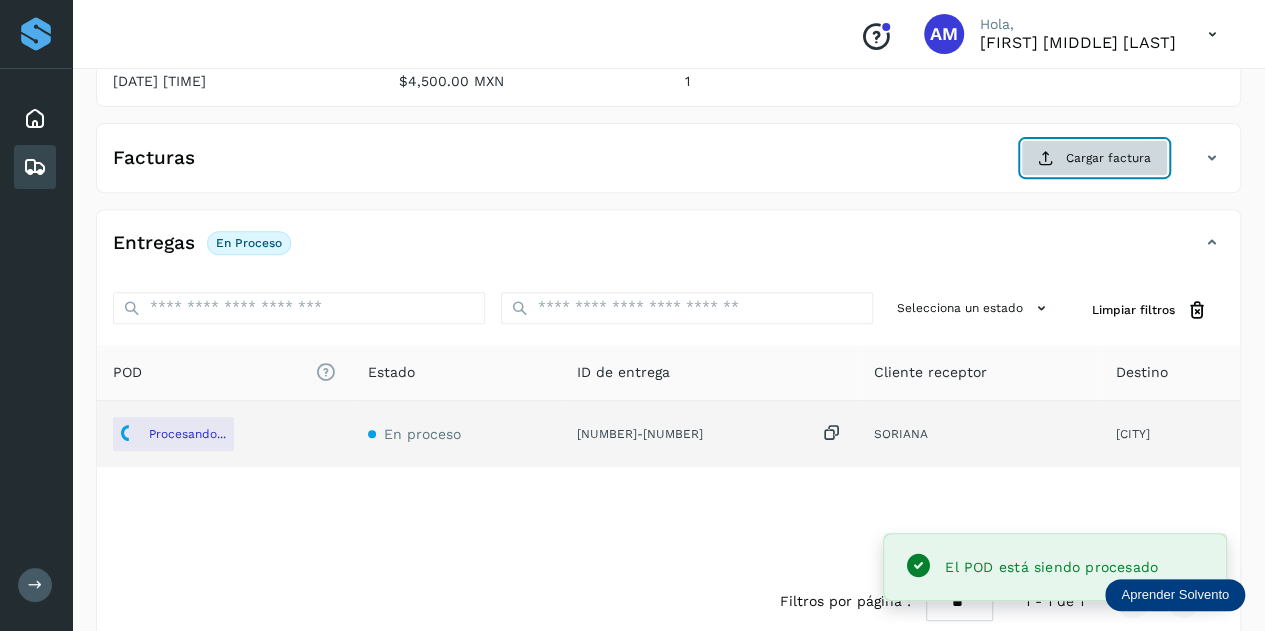 click on "Cargar factura" at bounding box center (1094, 158) 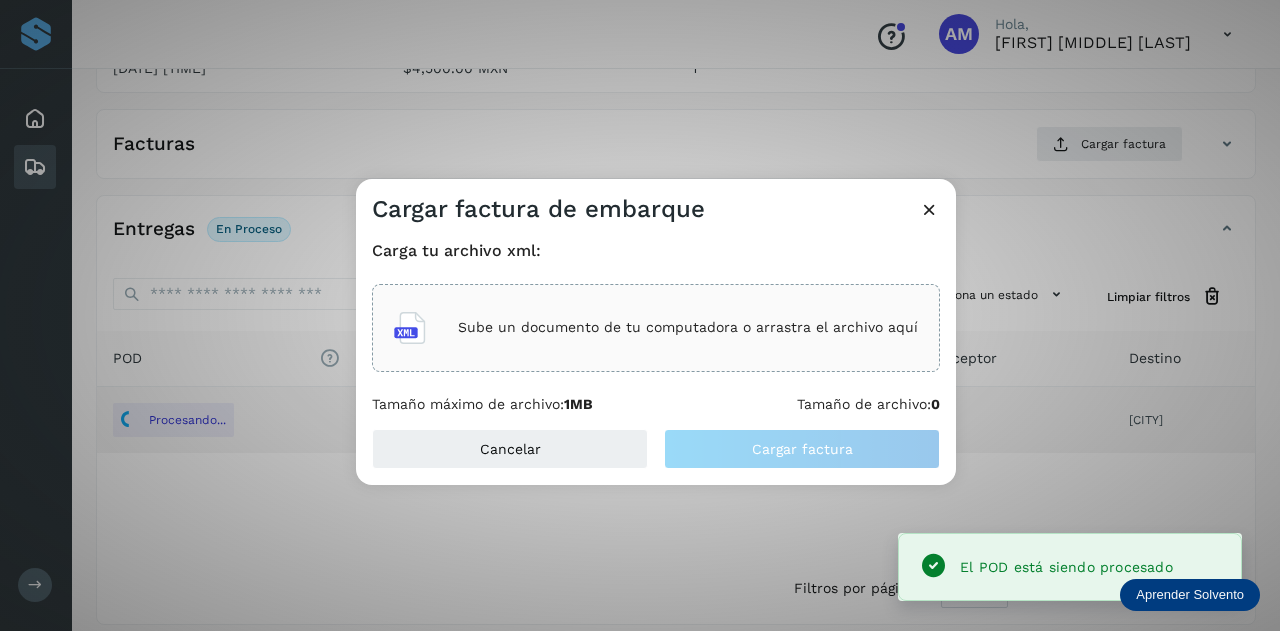 click on "Sube un documento de tu computadora o arrastra el archivo aquí" at bounding box center (656, 328) 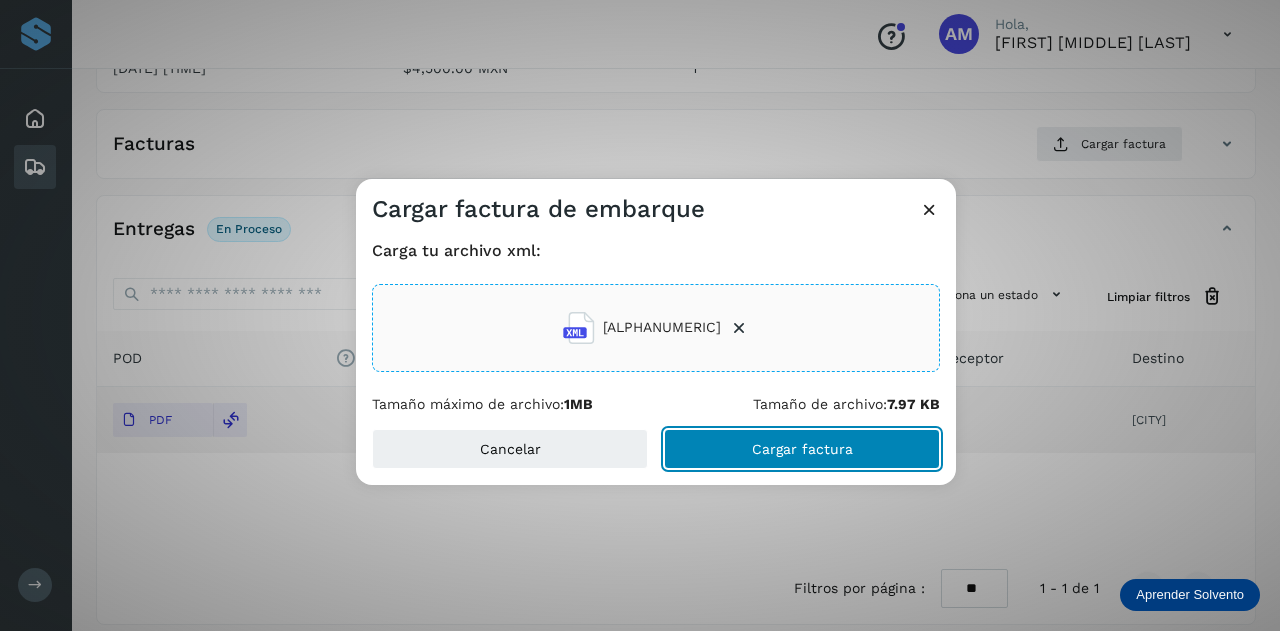 click on "Cargar factura" 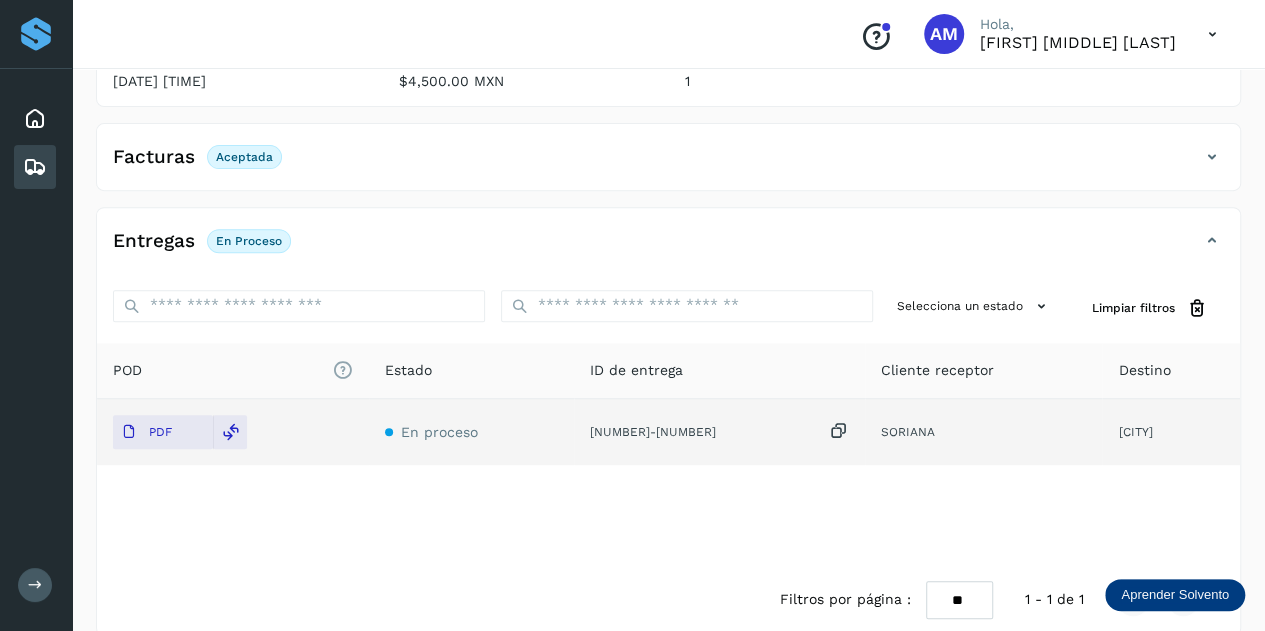 scroll, scrollTop: 0, scrollLeft: 0, axis: both 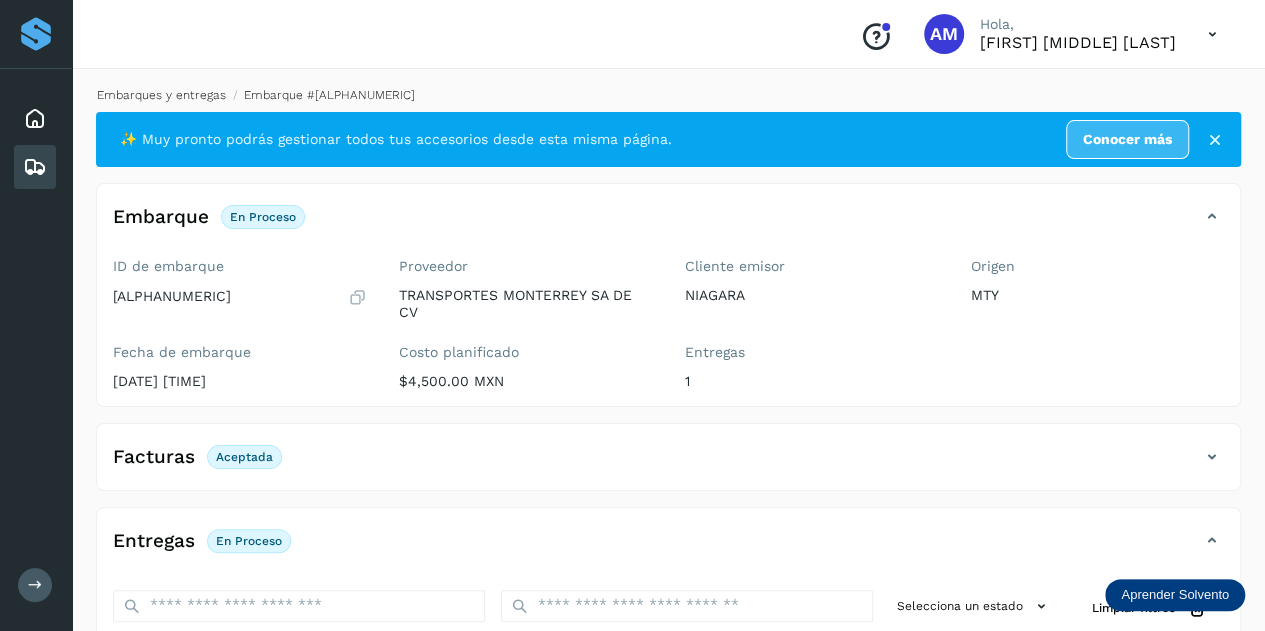 click on "Embarques y entregas" at bounding box center [161, 95] 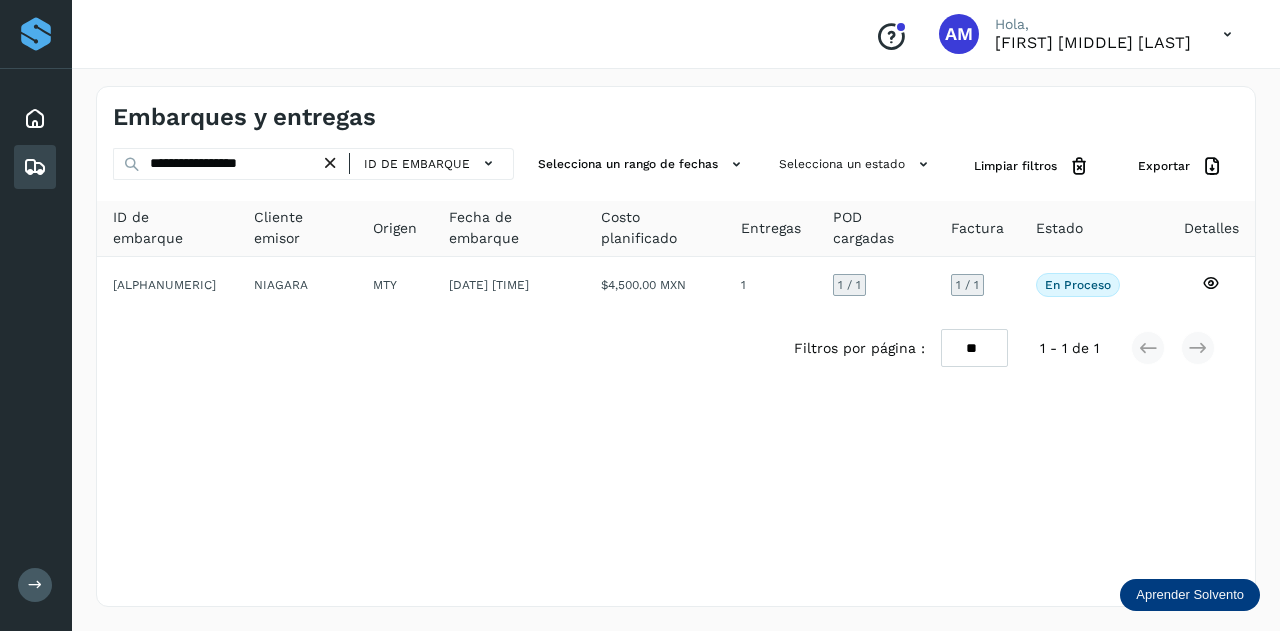 drag, startPoint x: 337, startPoint y: 157, endPoint x: 299, endPoint y: 161, distance: 38.209946 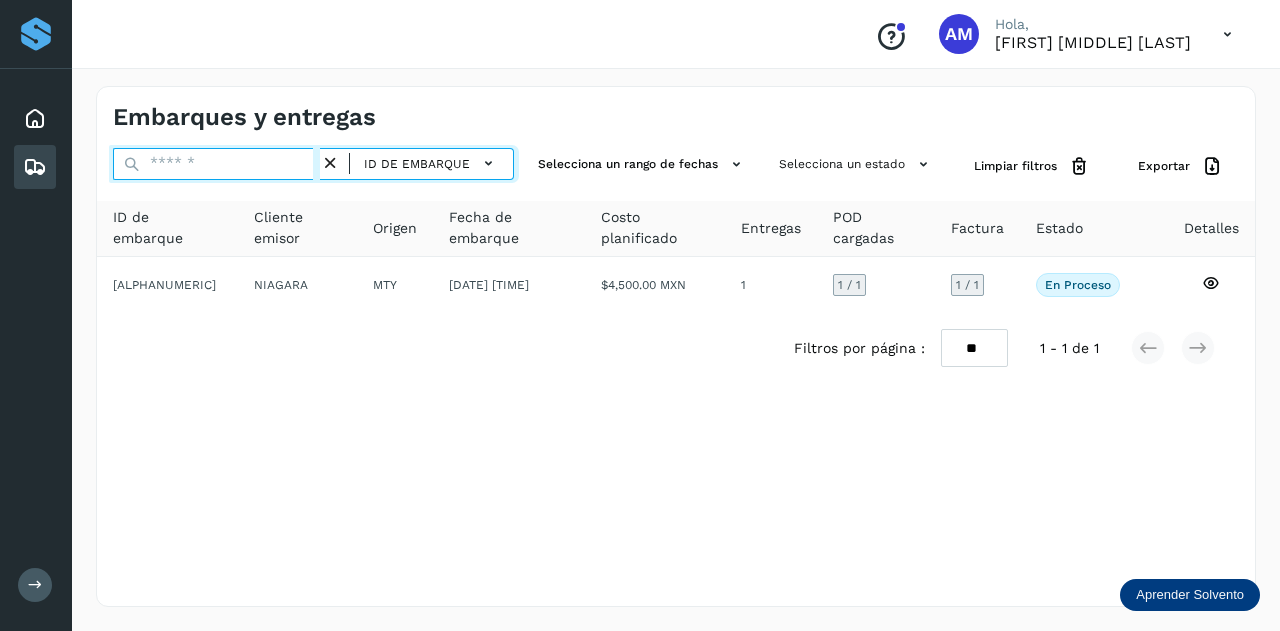 click at bounding box center [216, 164] 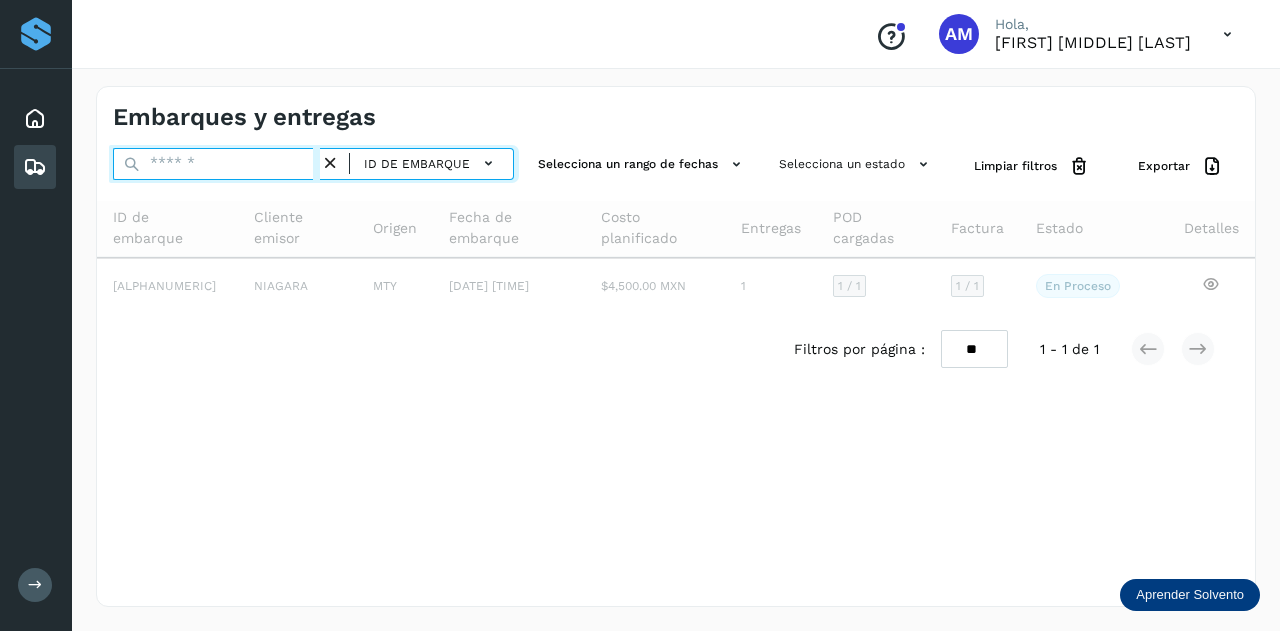 paste on "**********" 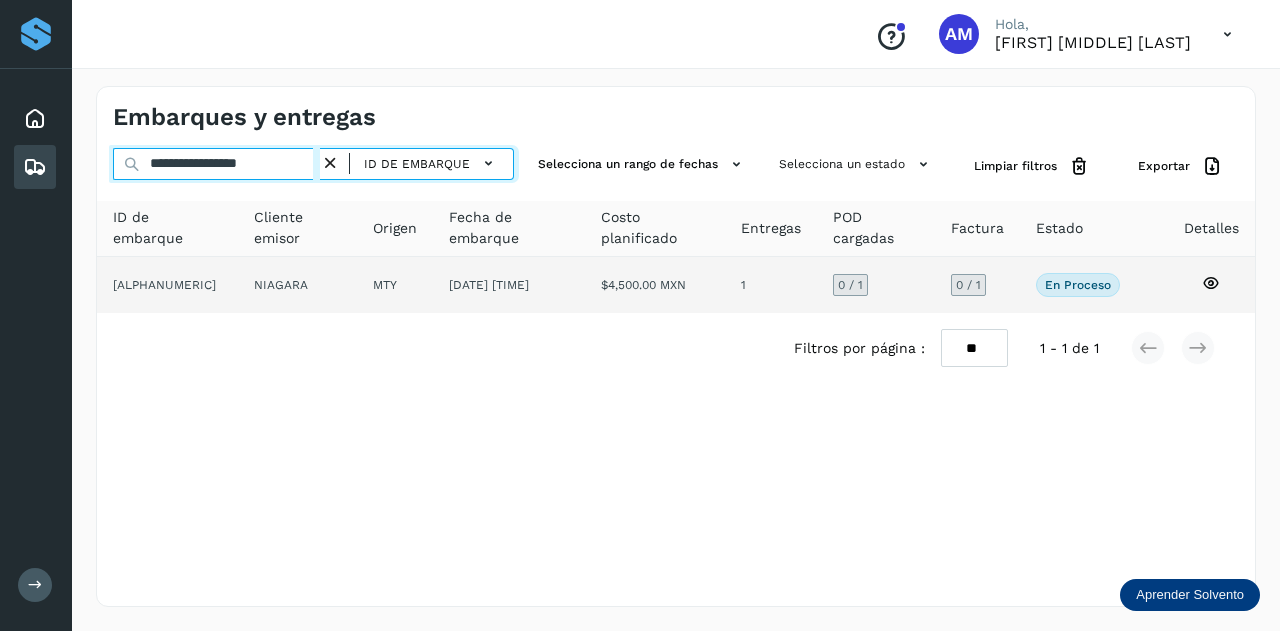 type on "**********" 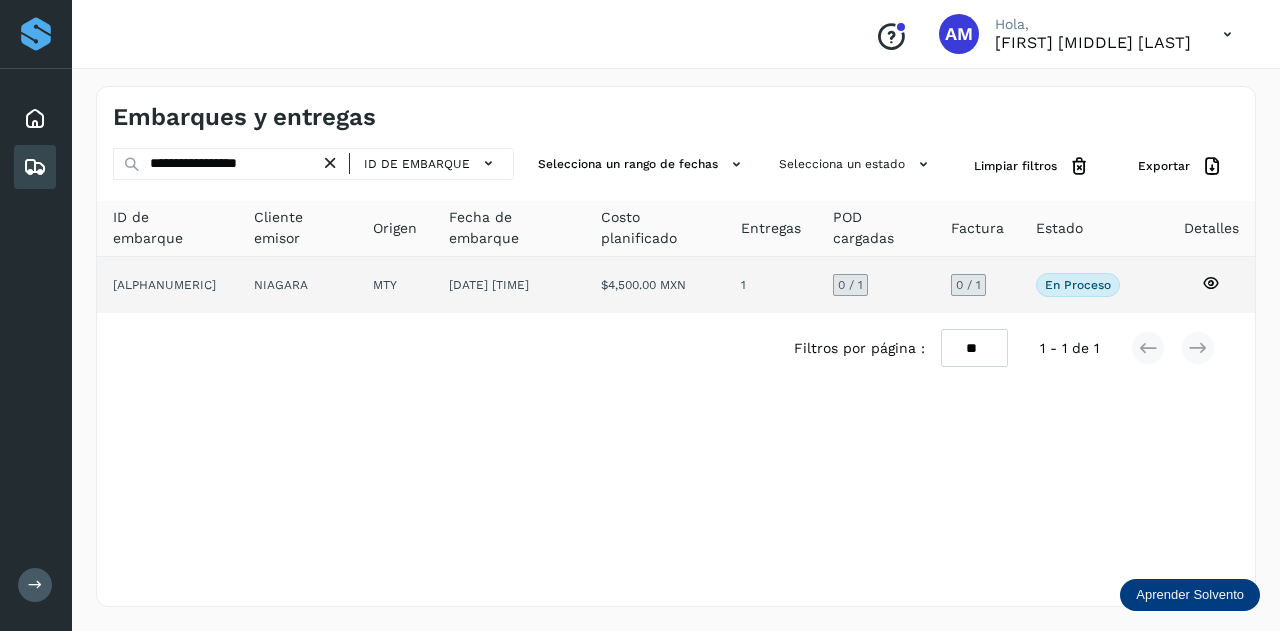click on "NIAGARA" 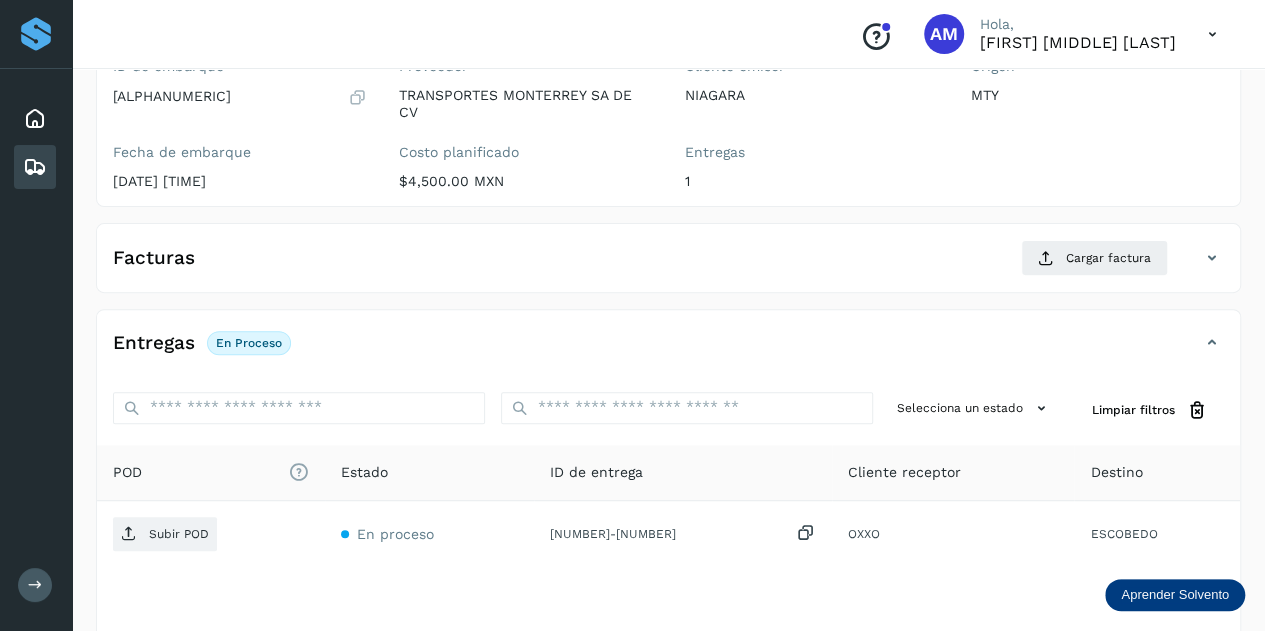 scroll, scrollTop: 327, scrollLeft: 0, axis: vertical 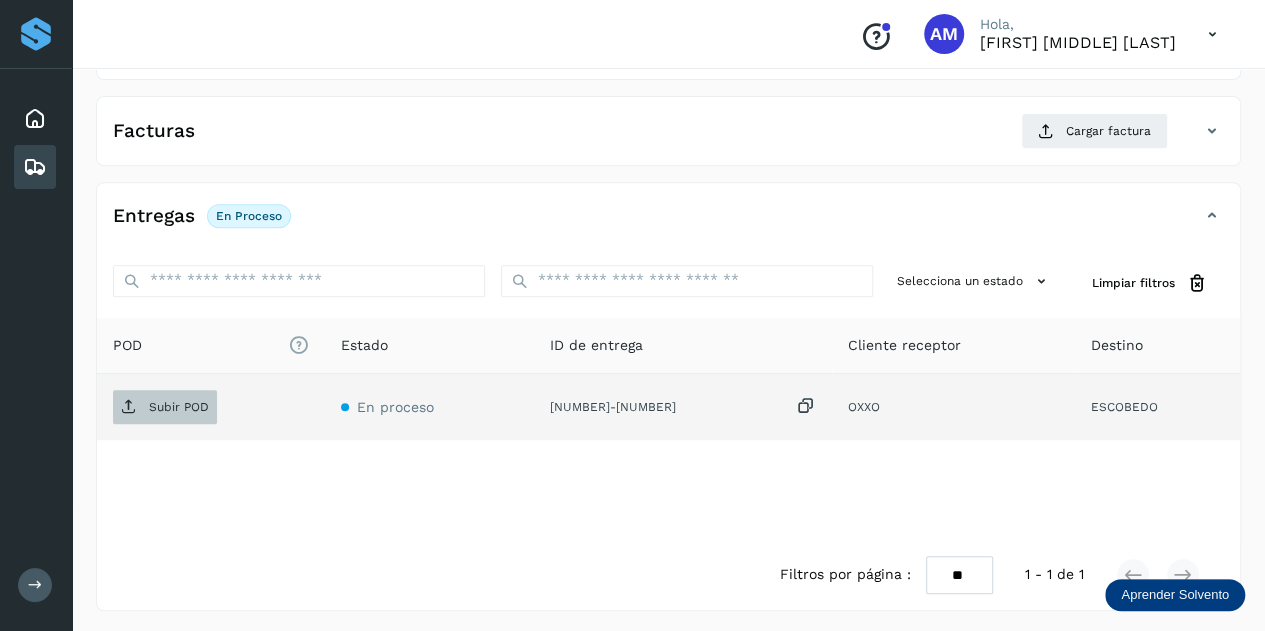 click on "Subir POD" at bounding box center (179, 407) 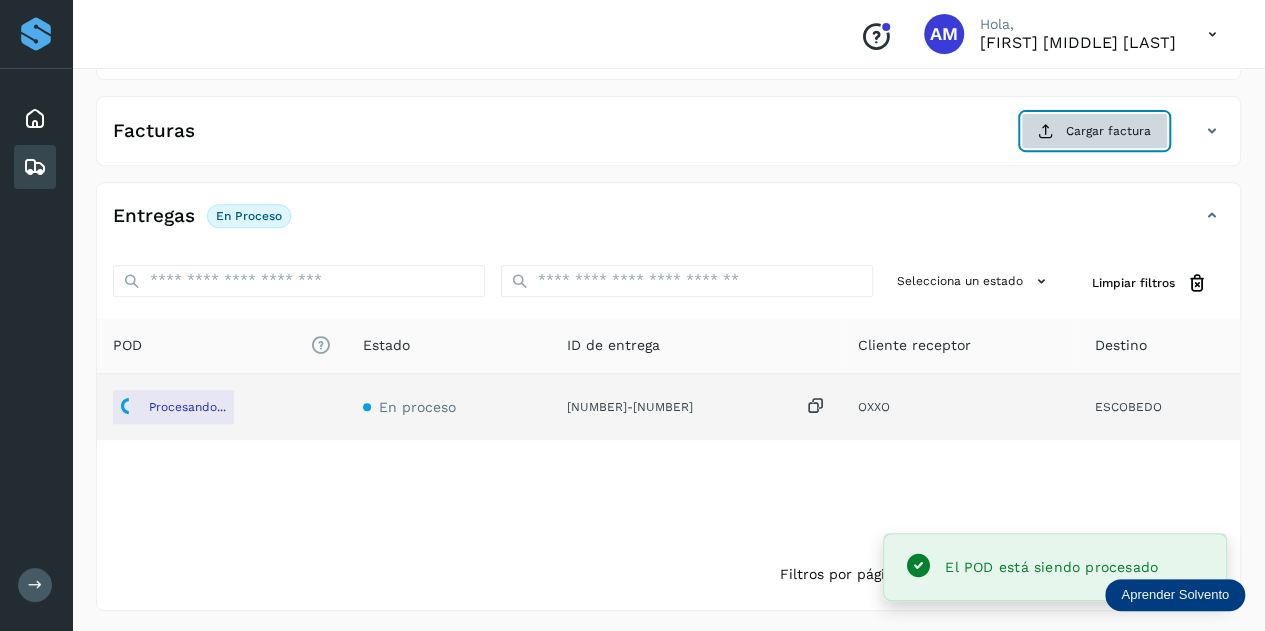 click on "Cargar factura" 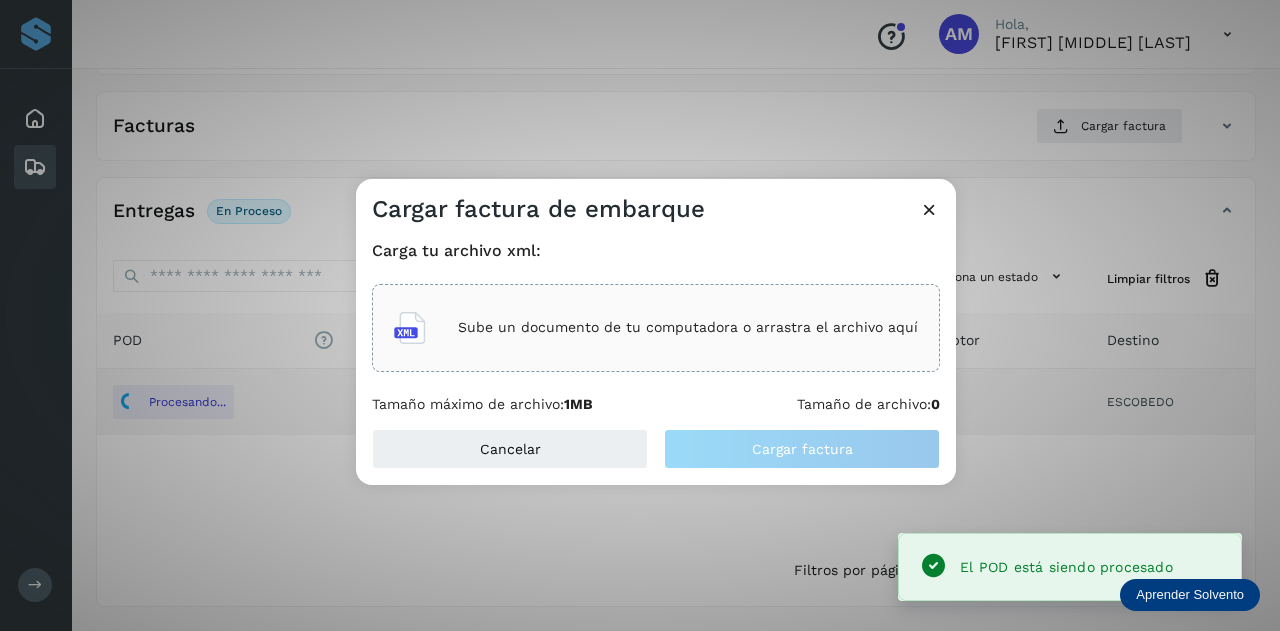 click on "Sube un documento de tu computadora o arrastra el archivo aquí" at bounding box center (656, 328) 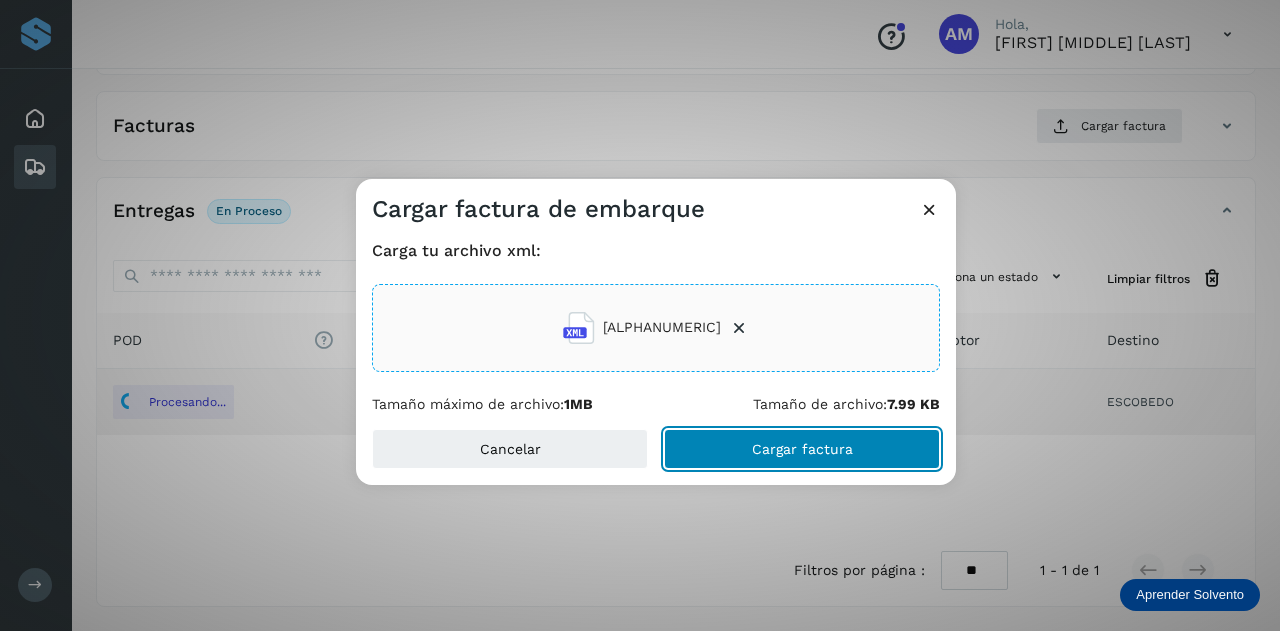 click on "Cargar factura" 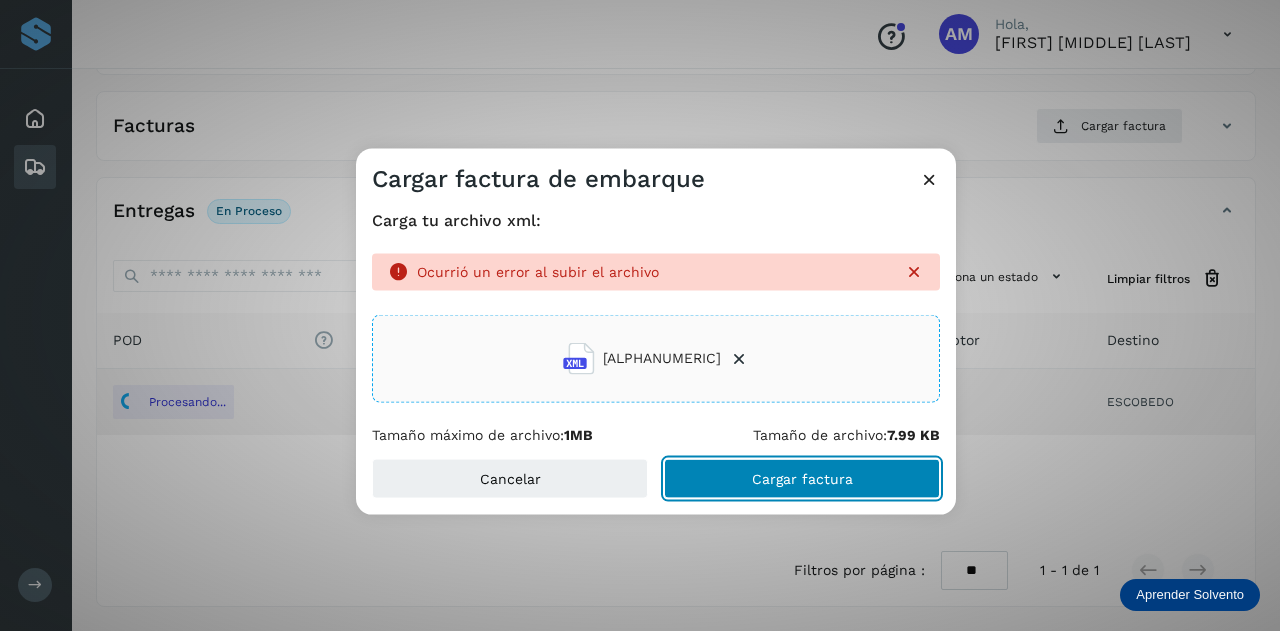 click on "Cargar factura" 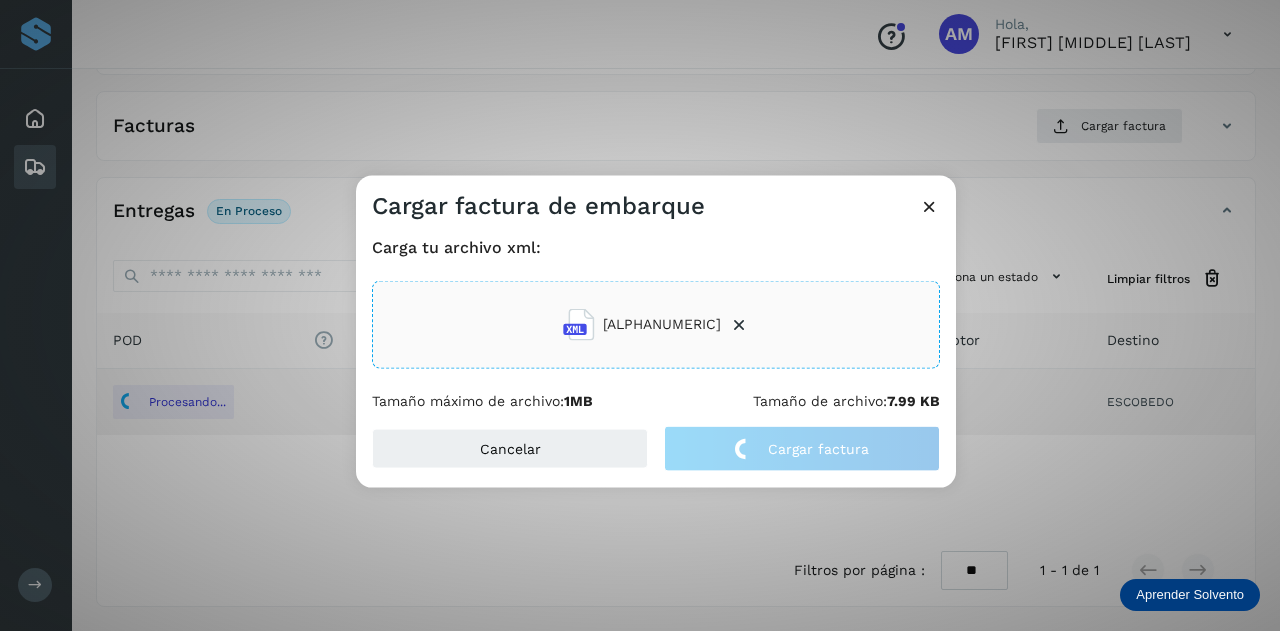 click at bounding box center (929, 205) 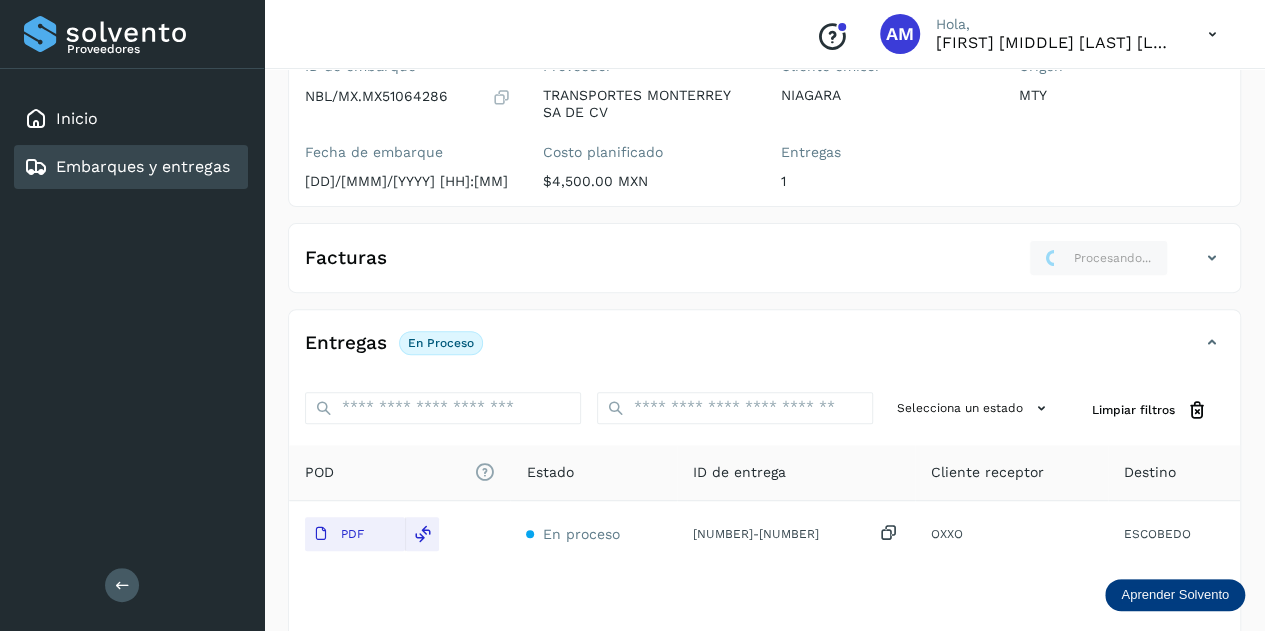 scroll, scrollTop: 300, scrollLeft: 0, axis: vertical 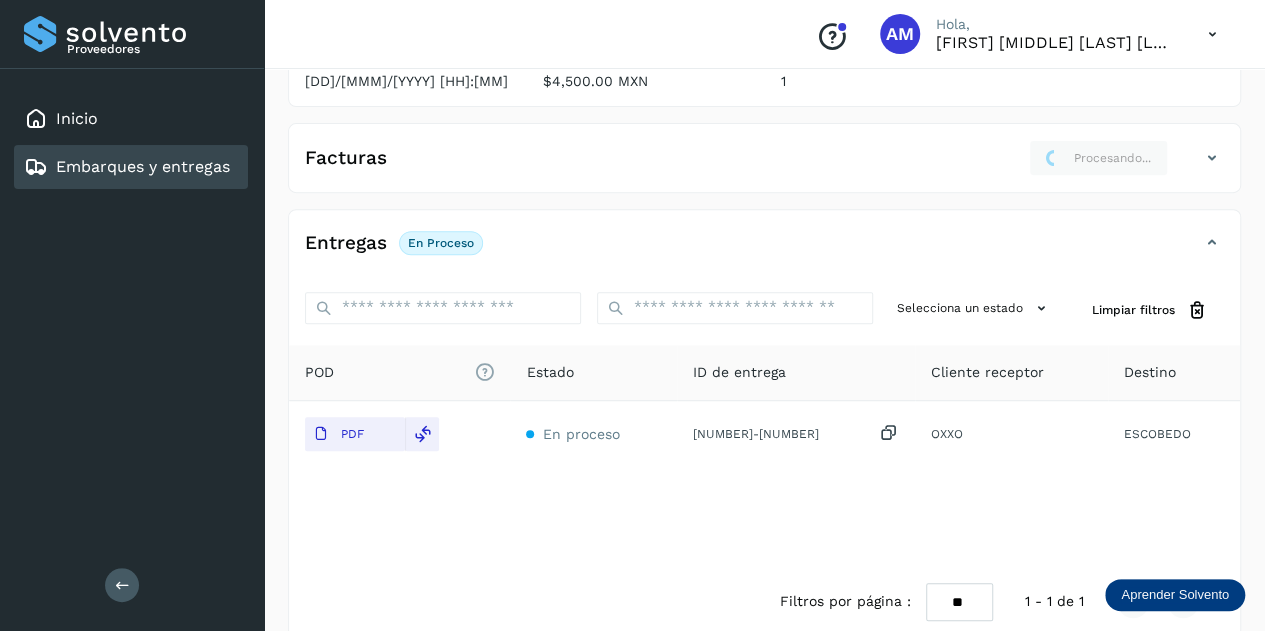 click at bounding box center [122, 584] 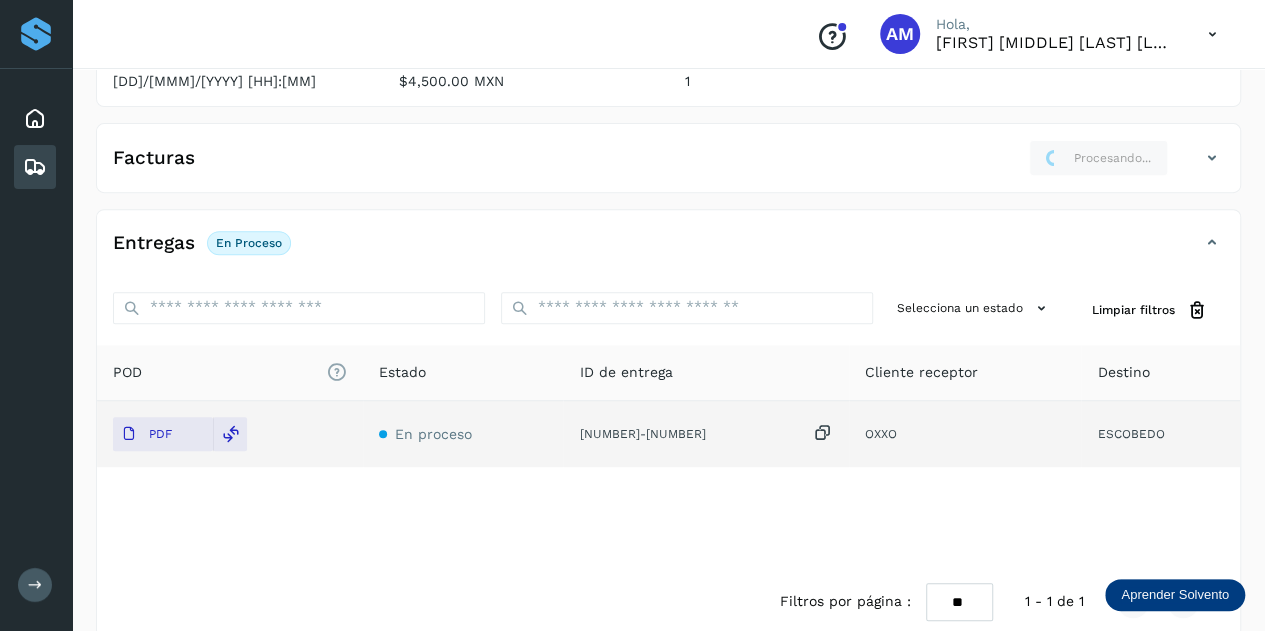 scroll, scrollTop: 0, scrollLeft: 0, axis: both 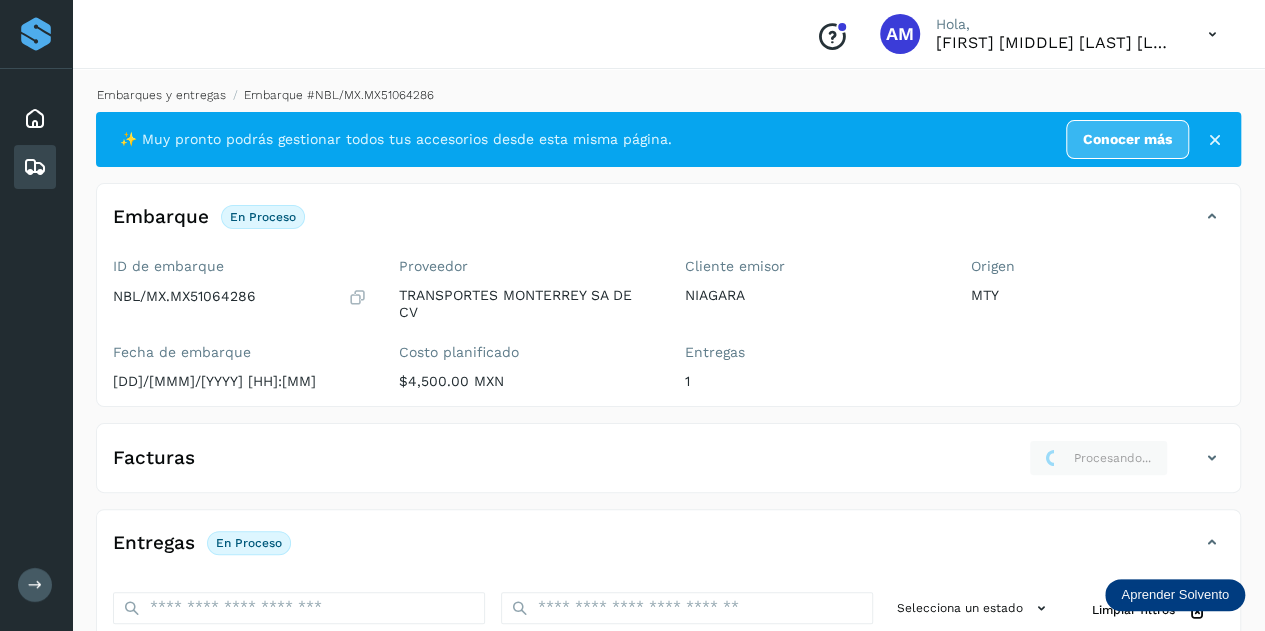click on "Embarques y entregas" at bounding box center (161, 95) 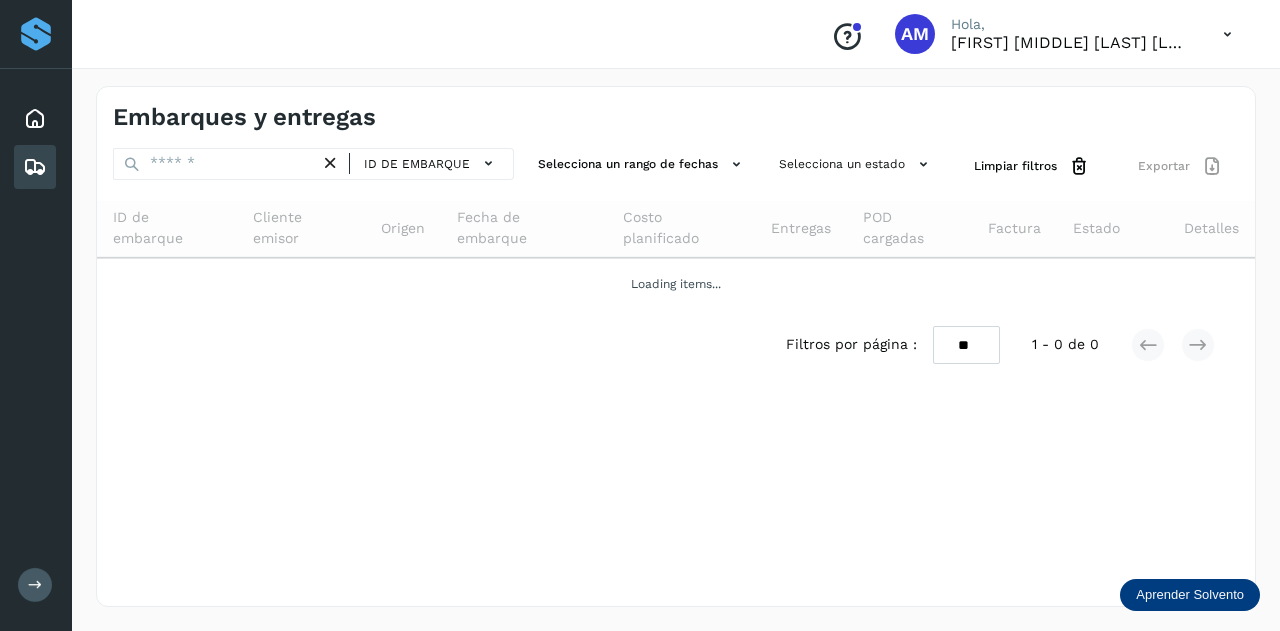click at bounding box center [330, 163] 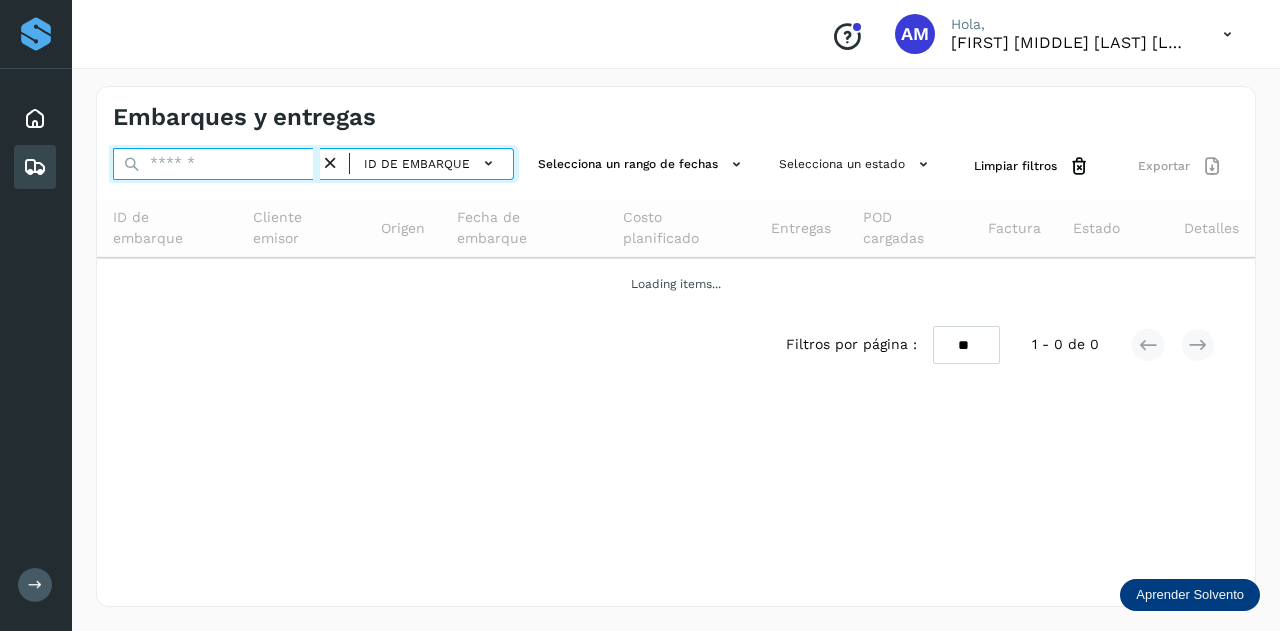 click at bounding box center (216, 164) 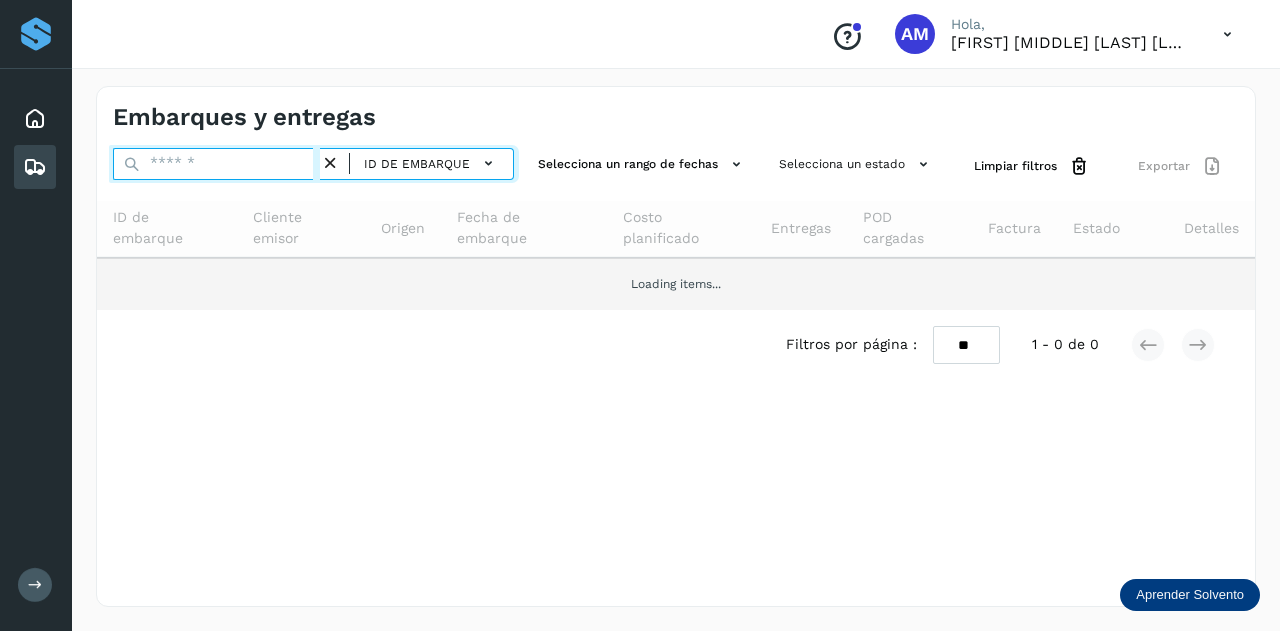 paste on "**********" 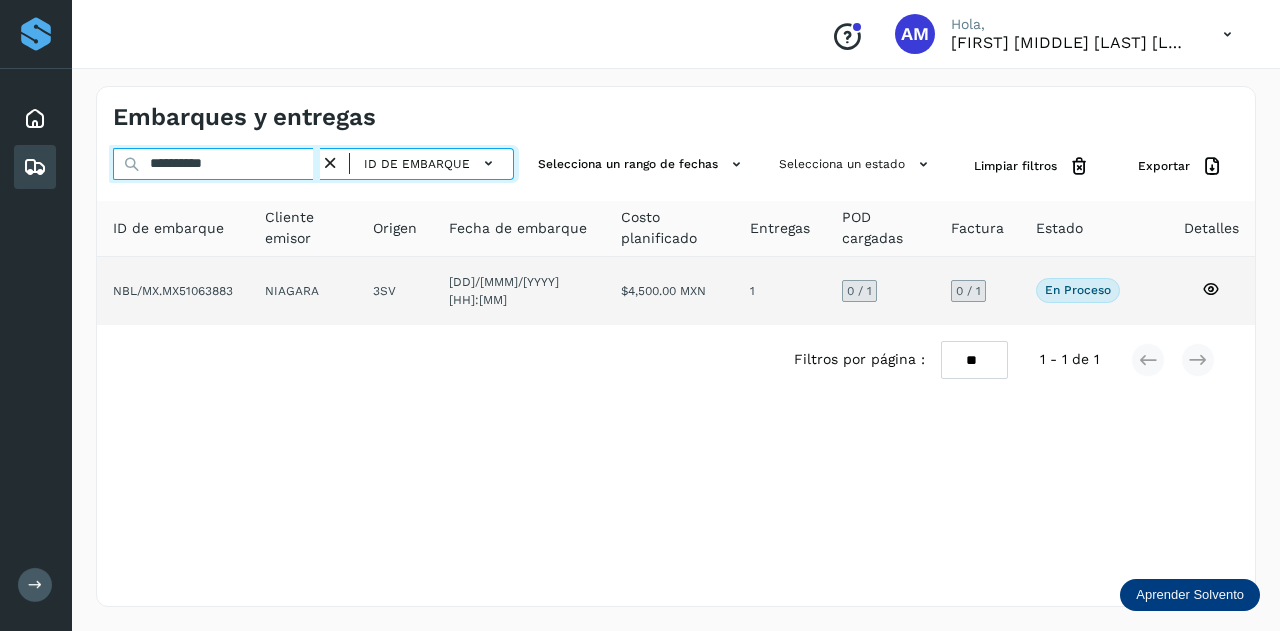 type on "**********" 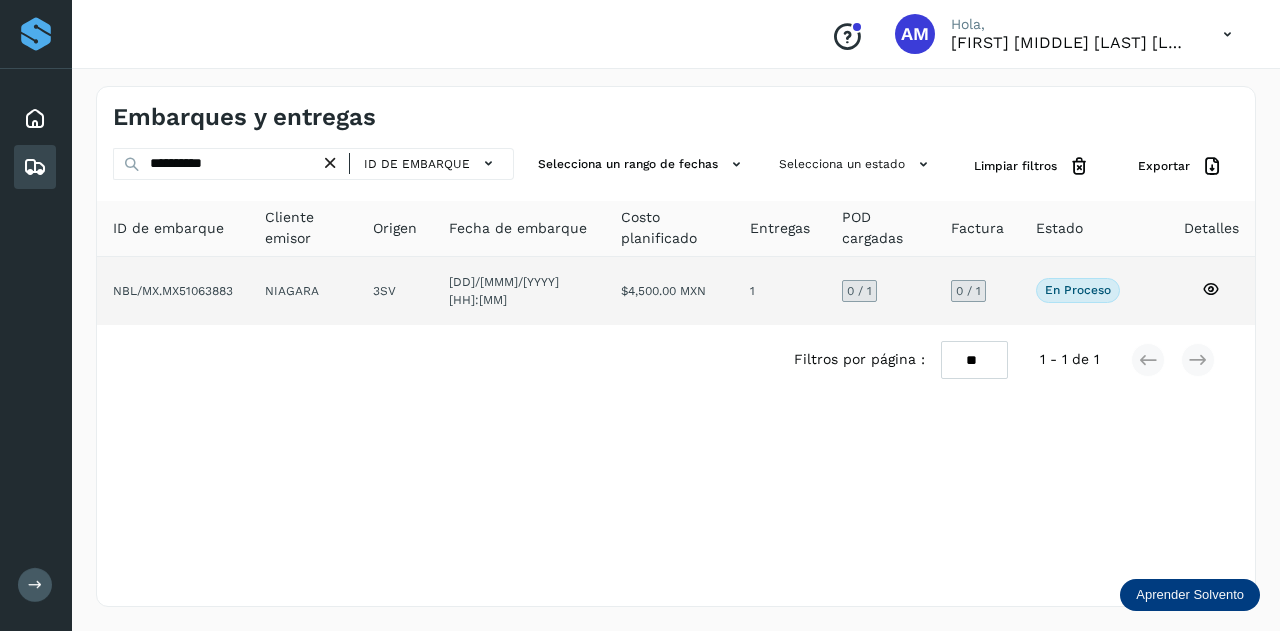 click on "$4,500.00 MXN" 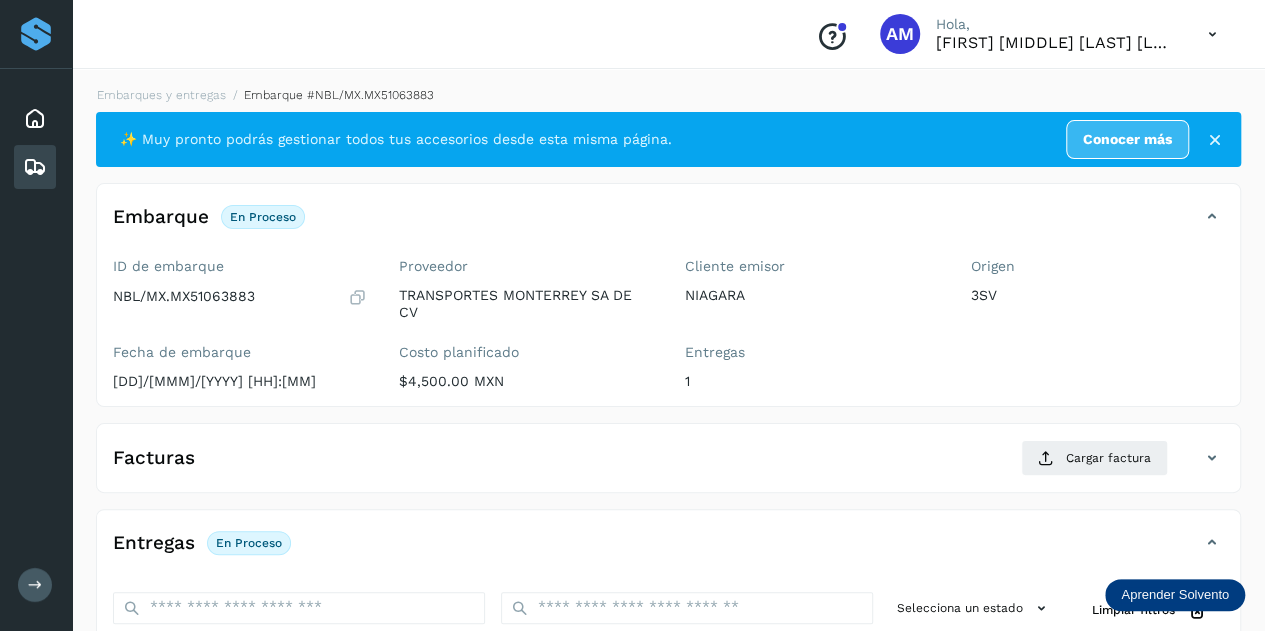 scroll, scrollTop: 200, scrollLeft: 0, axis: vertical 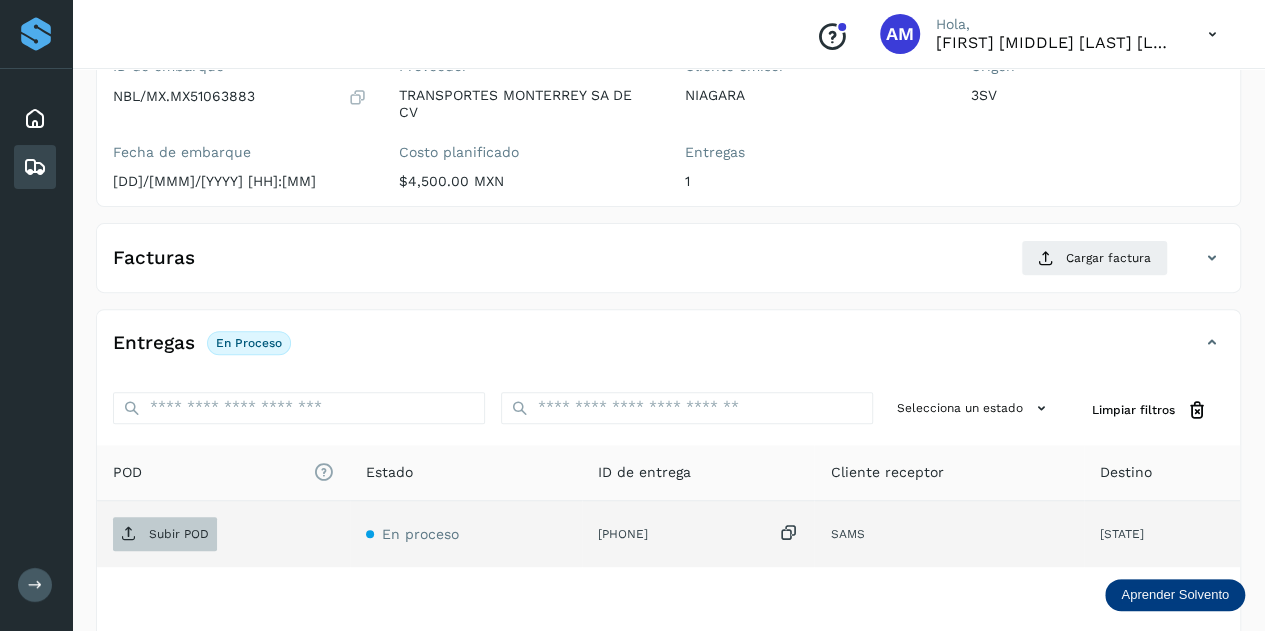 click on "Subir POD" at bounding box center (179, 534) 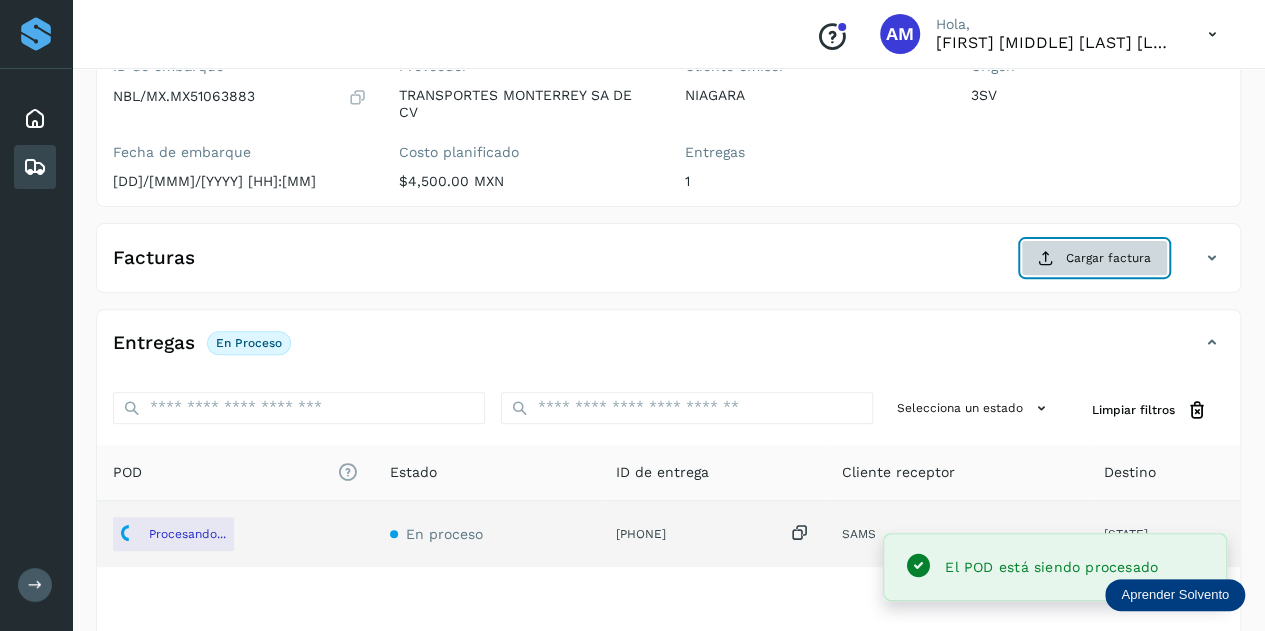 click on "Cargar factura" 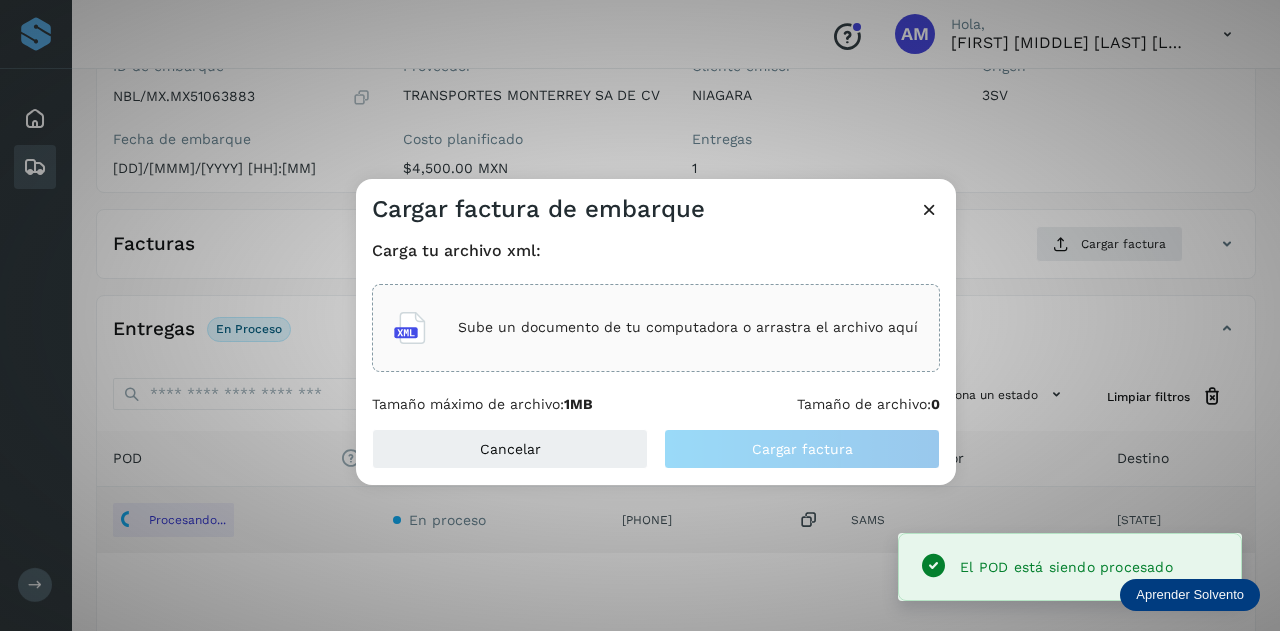 click on "Sube un documento de tu computadora o arrastra el archivo aquí" 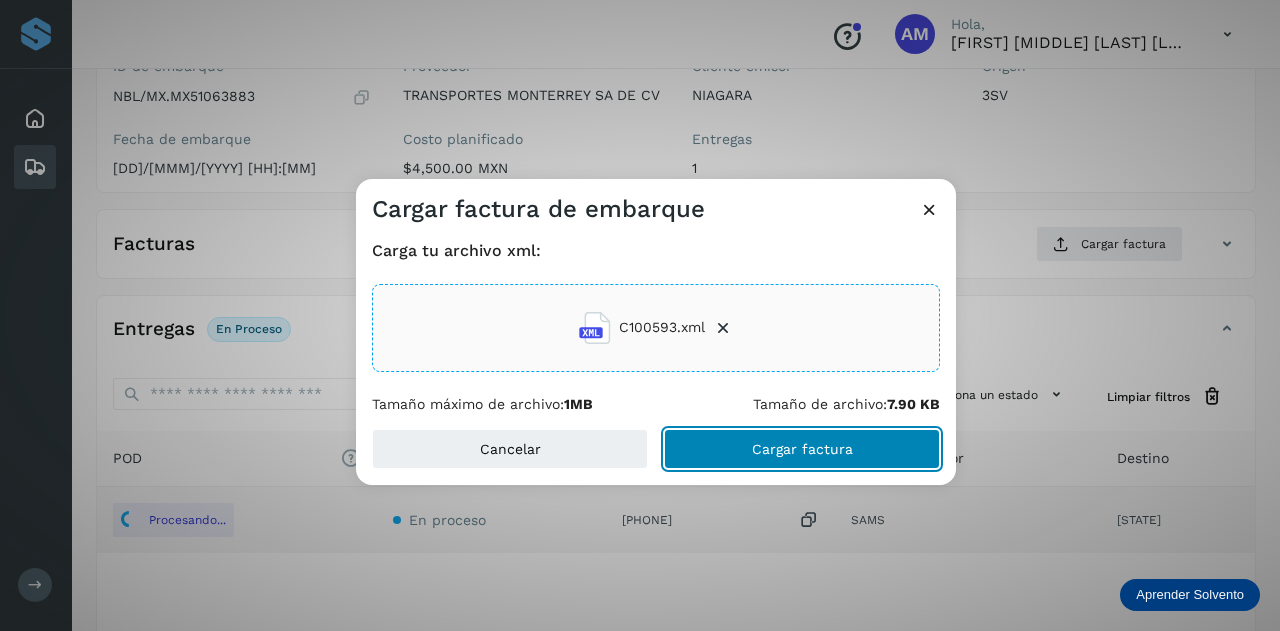 click on "Cargar factura" 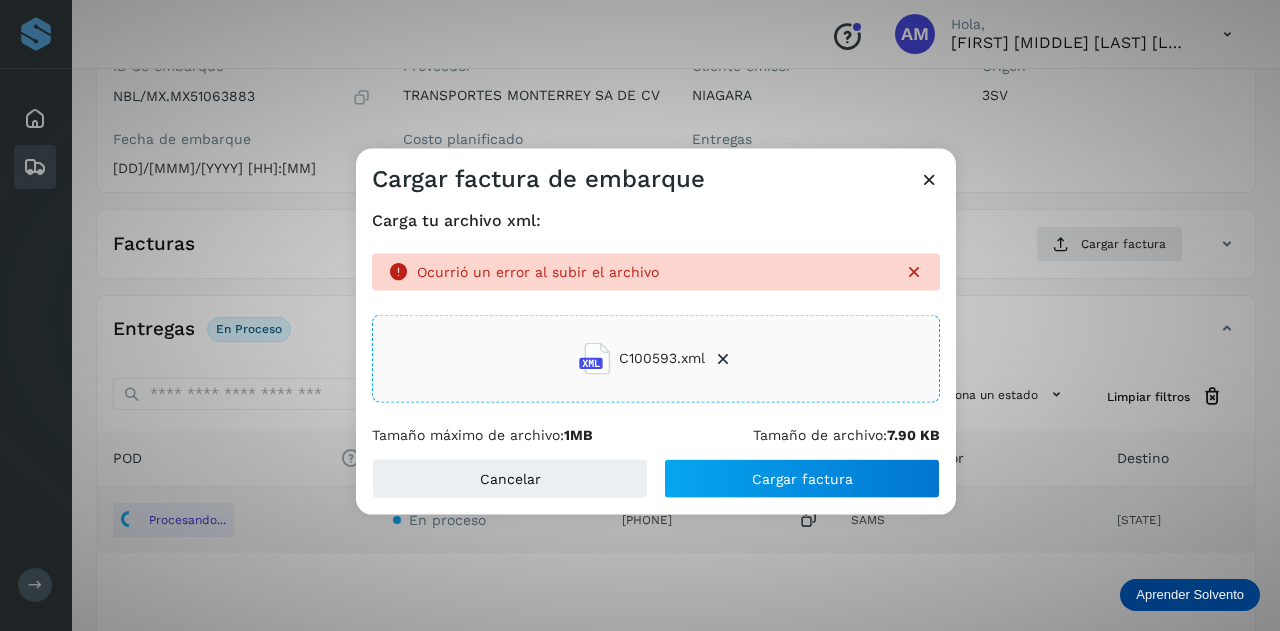 click at bounding box center (929, 178) 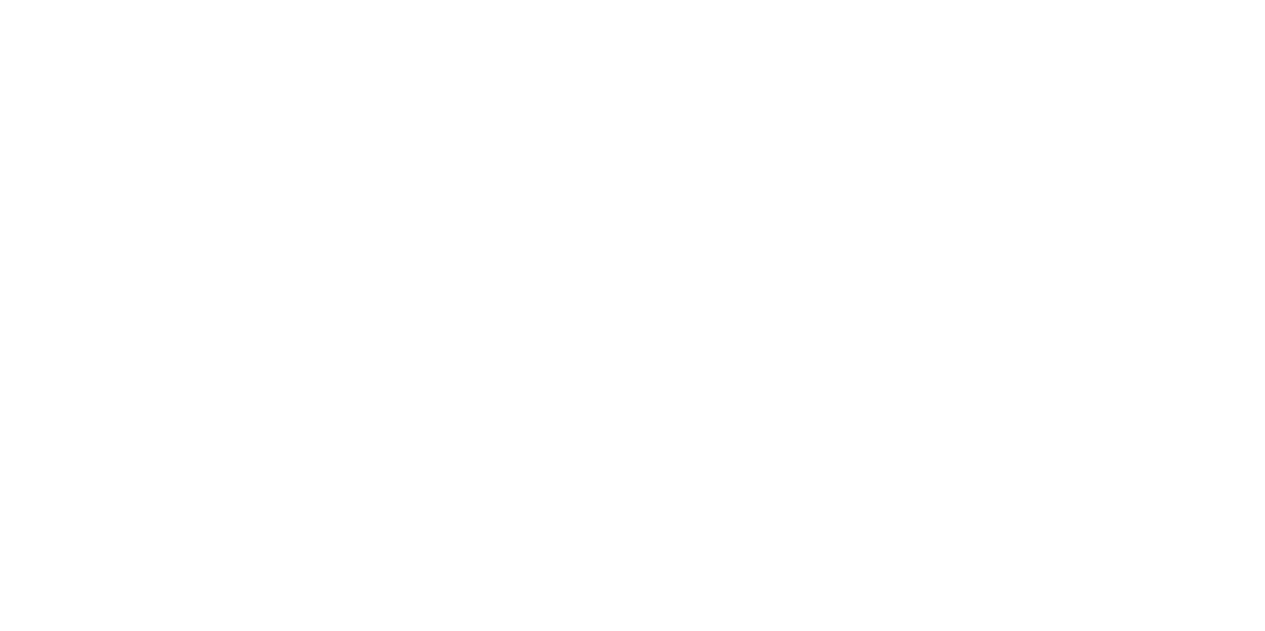 scroll, scrollTop: 0, scrollLeft: 0, axis: both 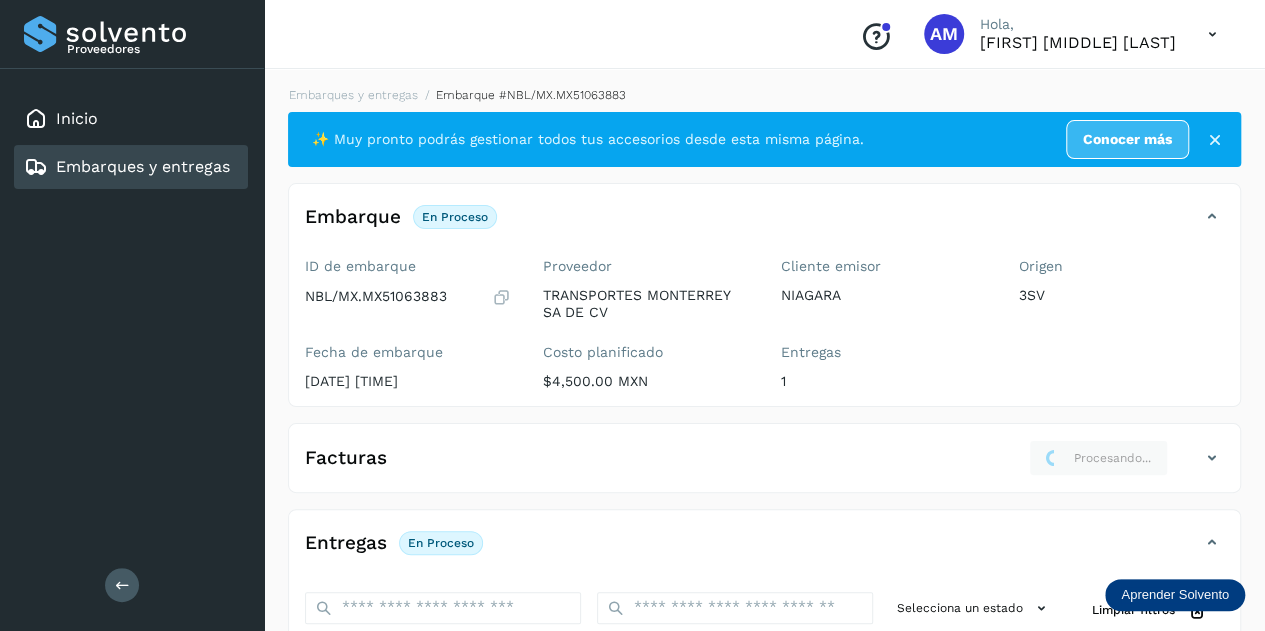 click on "Proveedores Inicio Embarques y entregas Salir" at bounding box center [132, 315] 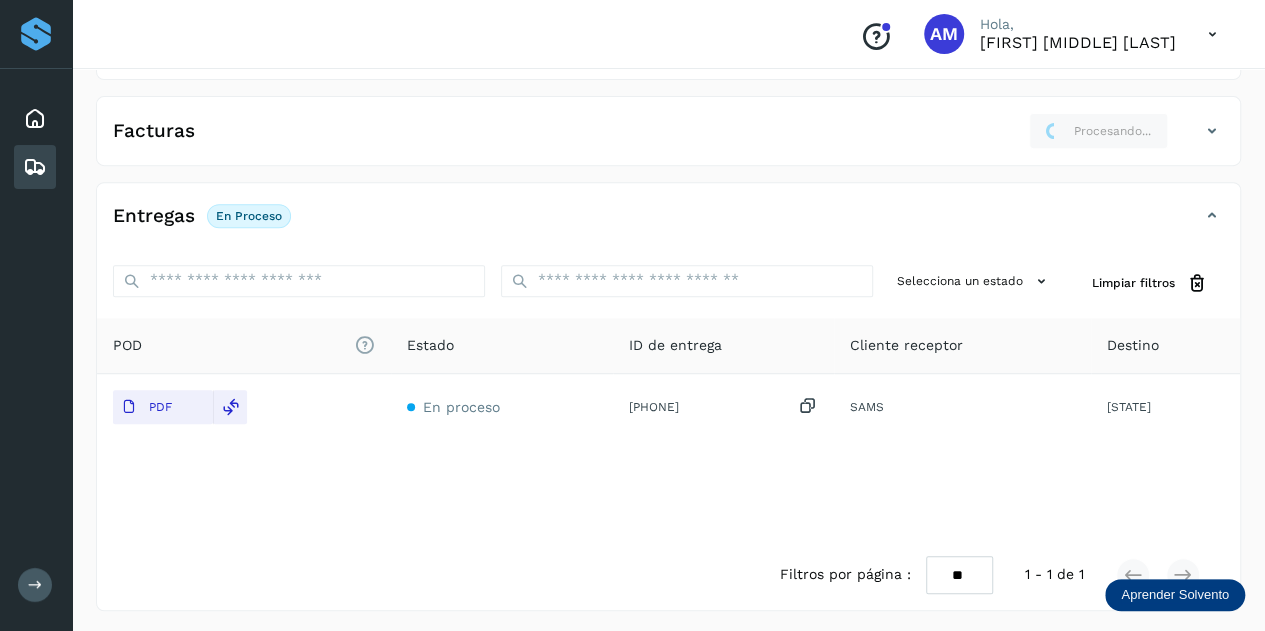 scroll, scrollTop: 0, scrollLeft: 0, axis: both 